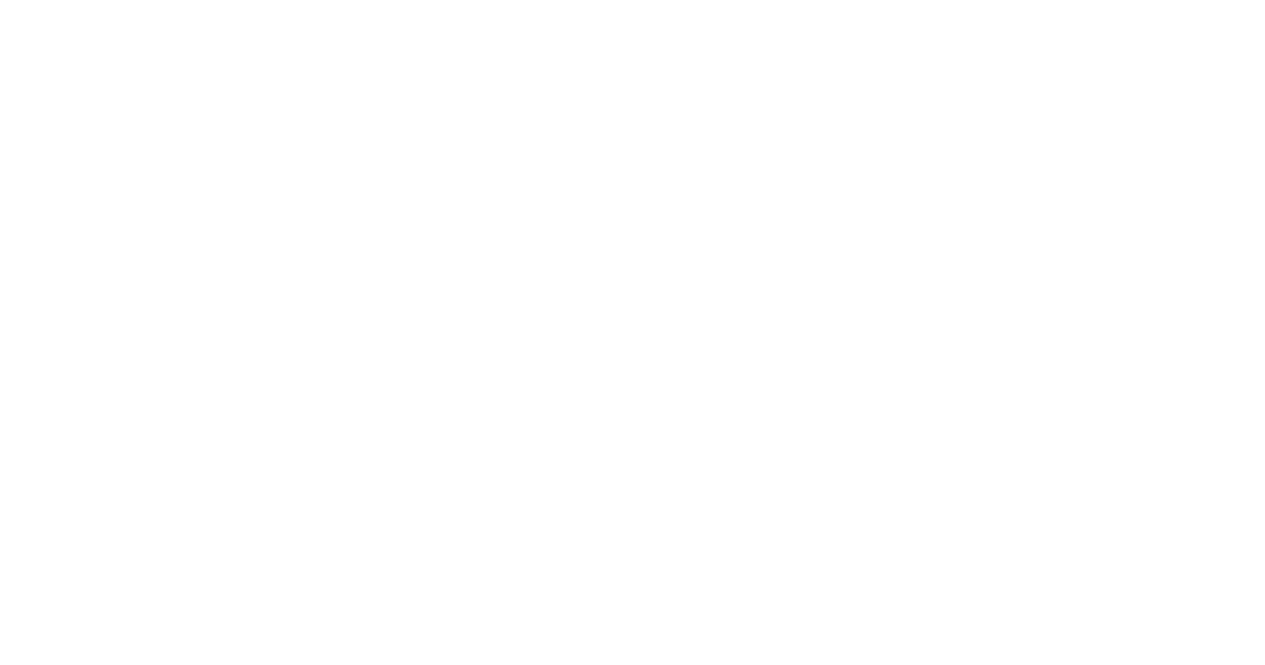 scroll, scrollTop: 0, scrollLeft: 0, axis: both 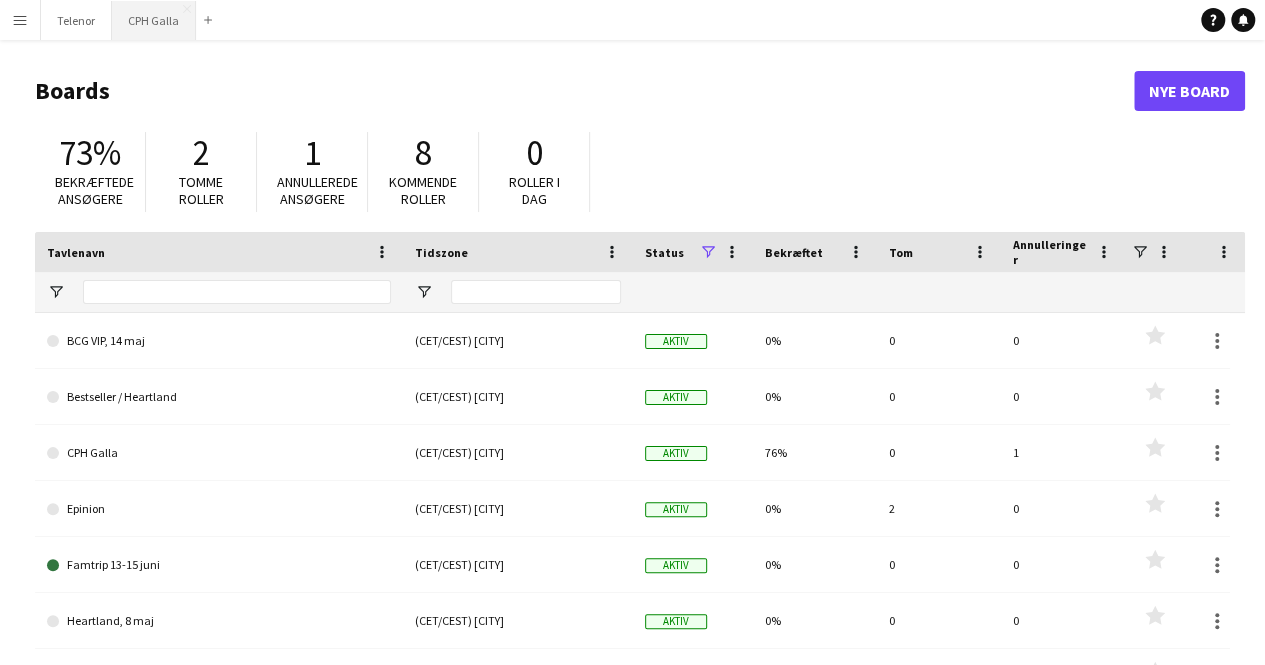 click on "CPH Galla
Luk" at bounding box center (154, 20) 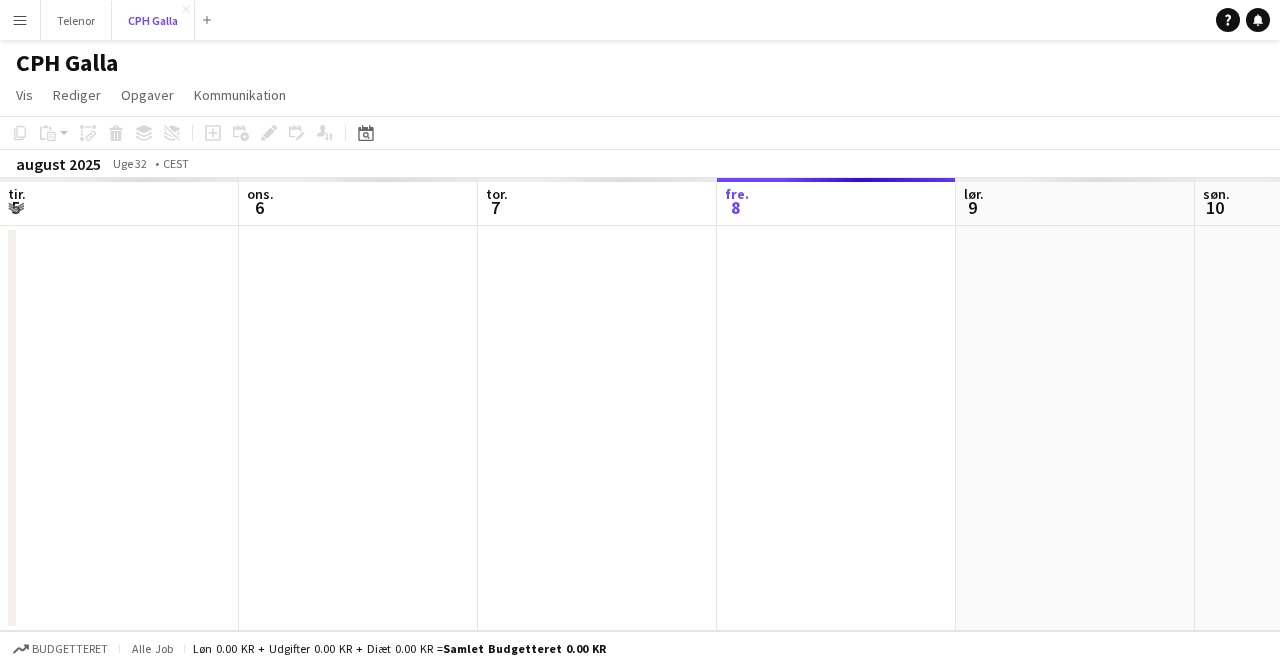 scroll, scrollTop: 0, scrollLeft: 478, axis: horizontal 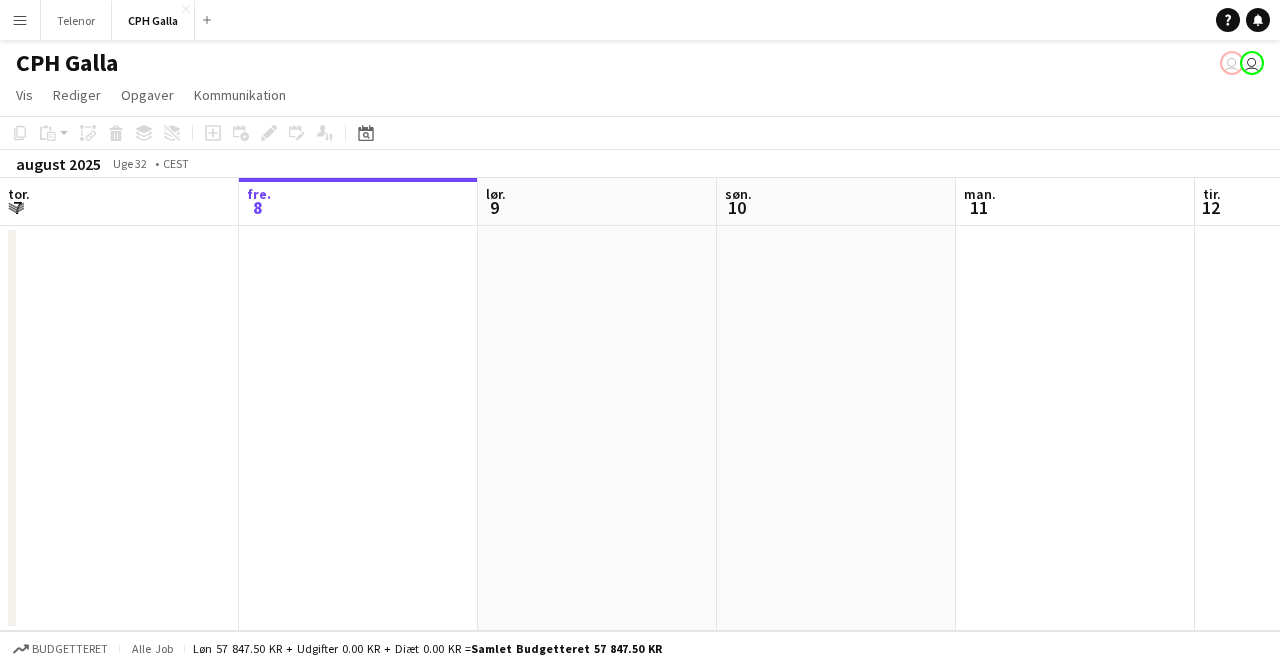 click on "Kopier
Indsæt
Indsæt   Ctrl+V Indsæt med mandskab  Ctrl+Shift+V
Indsæt linket opgave
Slet
Gruppe
Fjern gruppering
Tilføj opgave
Tilføj linket opgave
Rediger
Rediger tilknyttet job
Ansøgere
Datovælger
AUG. 2025 AUG. 2025 mandag M tirsdag T onsdag O torsdag T fredag F lørdag L søndag S  AUG.   1   2   3   4   5   6   7   8   9   10   11   12   13   14   15   16   17   18   19   20   21   22   23   24   25   26   27   28   29   30   31
Comparison range
Comparison range
I dag" 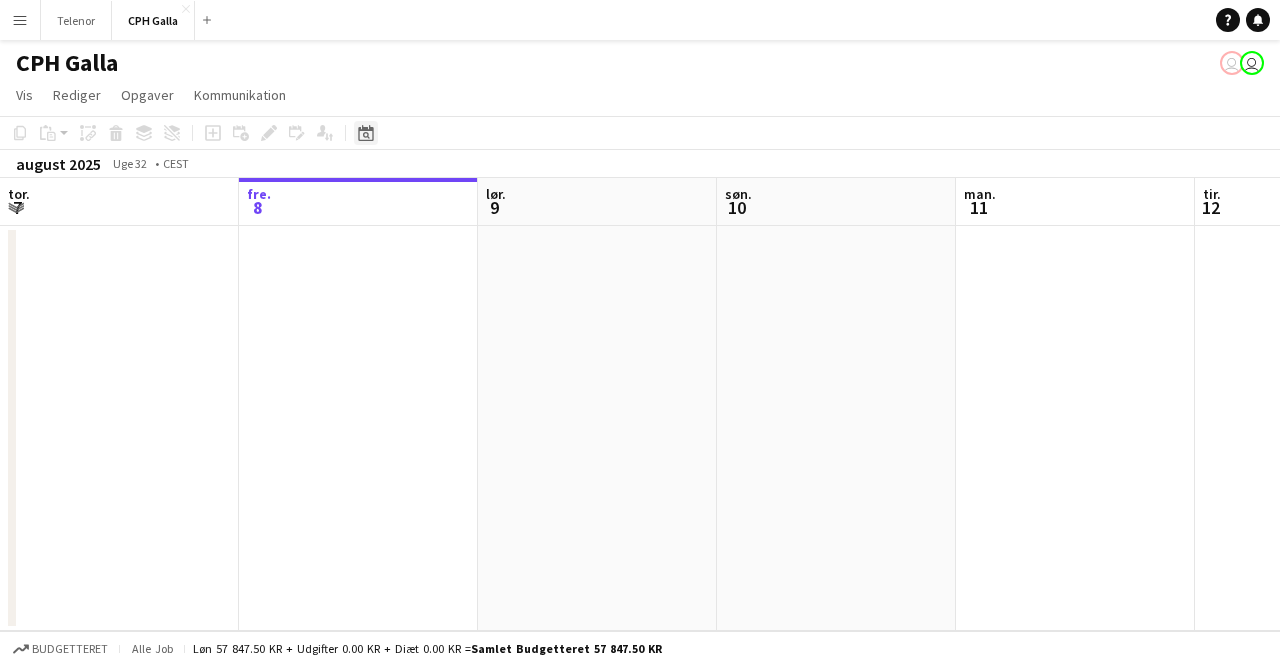 click on "Datovælger" 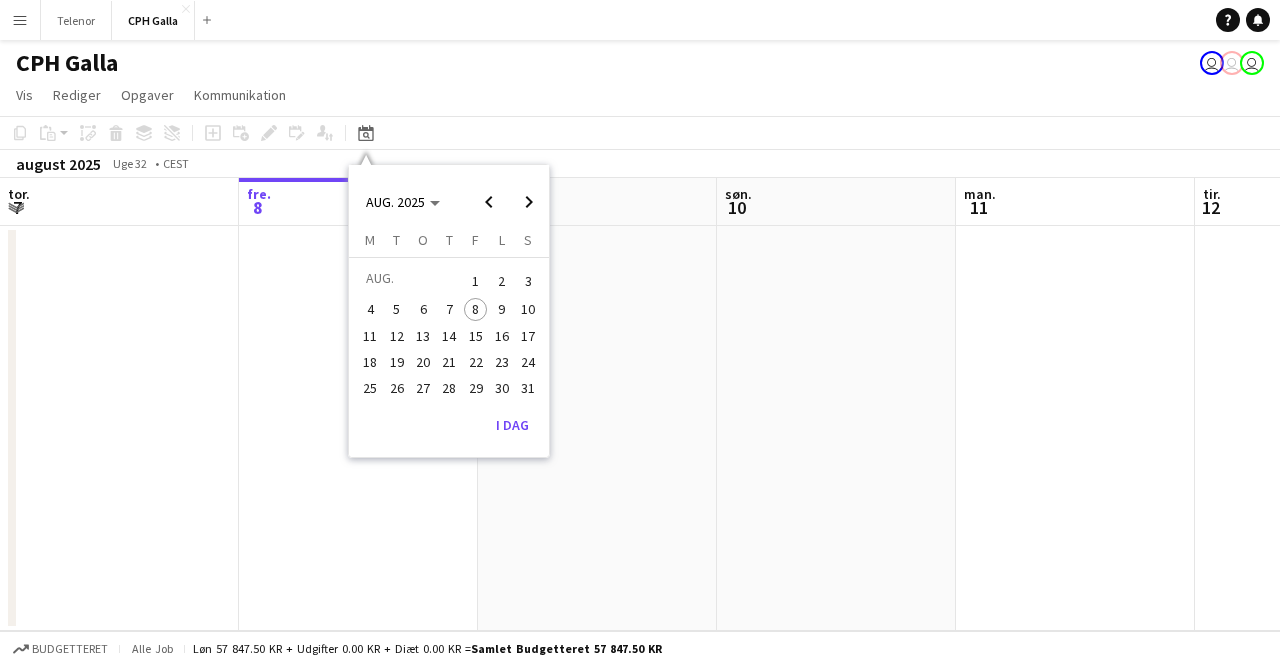 click on "22" at bounding box center [476, 362] 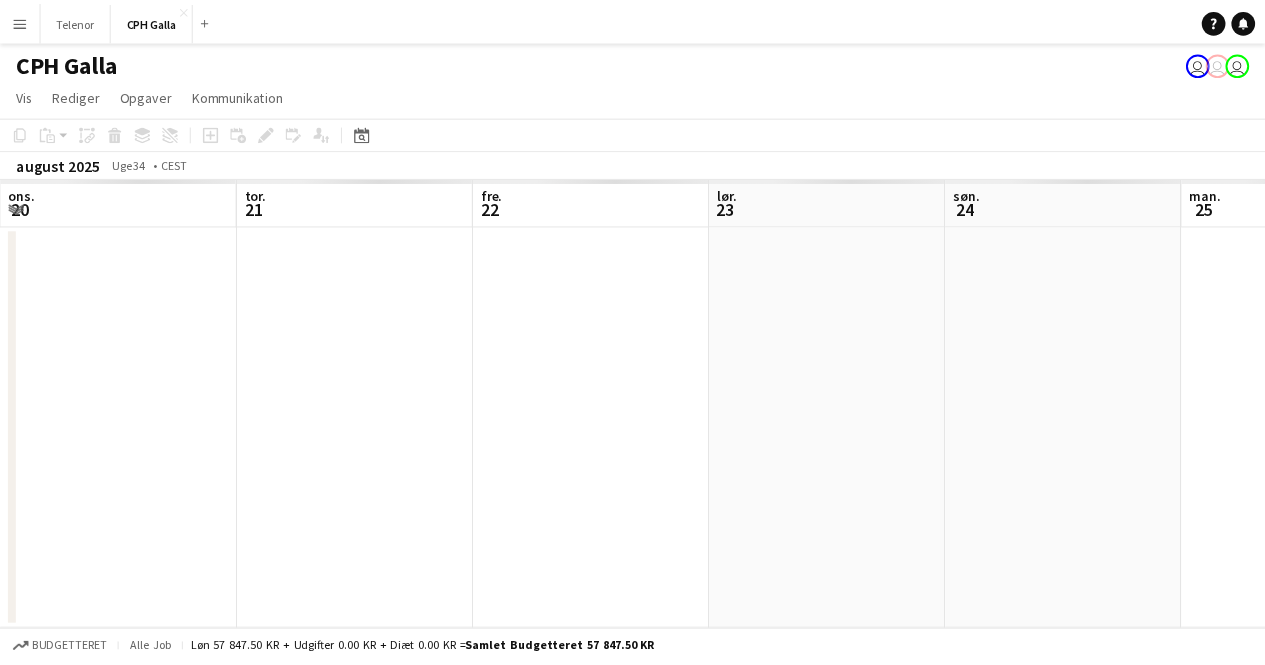 scroll, scrollTop: 0, scrollLeft: 688, axis: horizontal 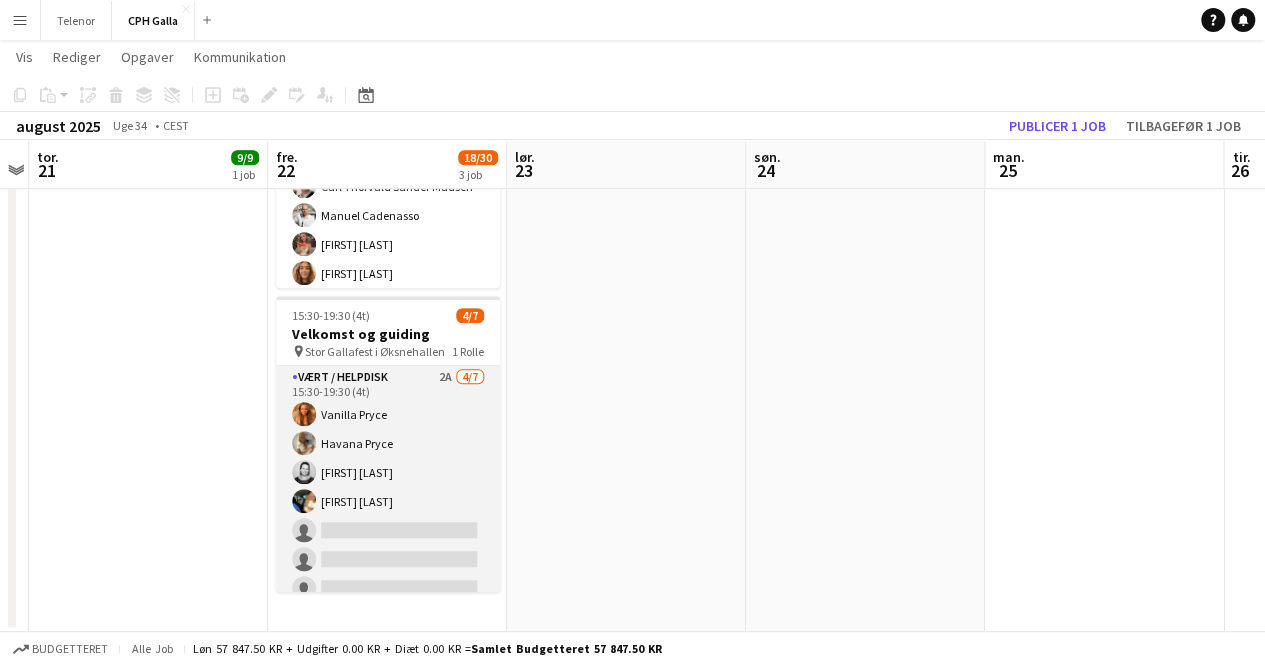 click on "Vært / Helpdisk    2A   4/7   15:30-19:30 (4t)
Vanilla Pryce Havana Pryce Tanja Brinks Toubro Malene Clausen
single-neutral-actions
single-neutral-actions
single-neutral-actions" at bounding box center [388, 487] 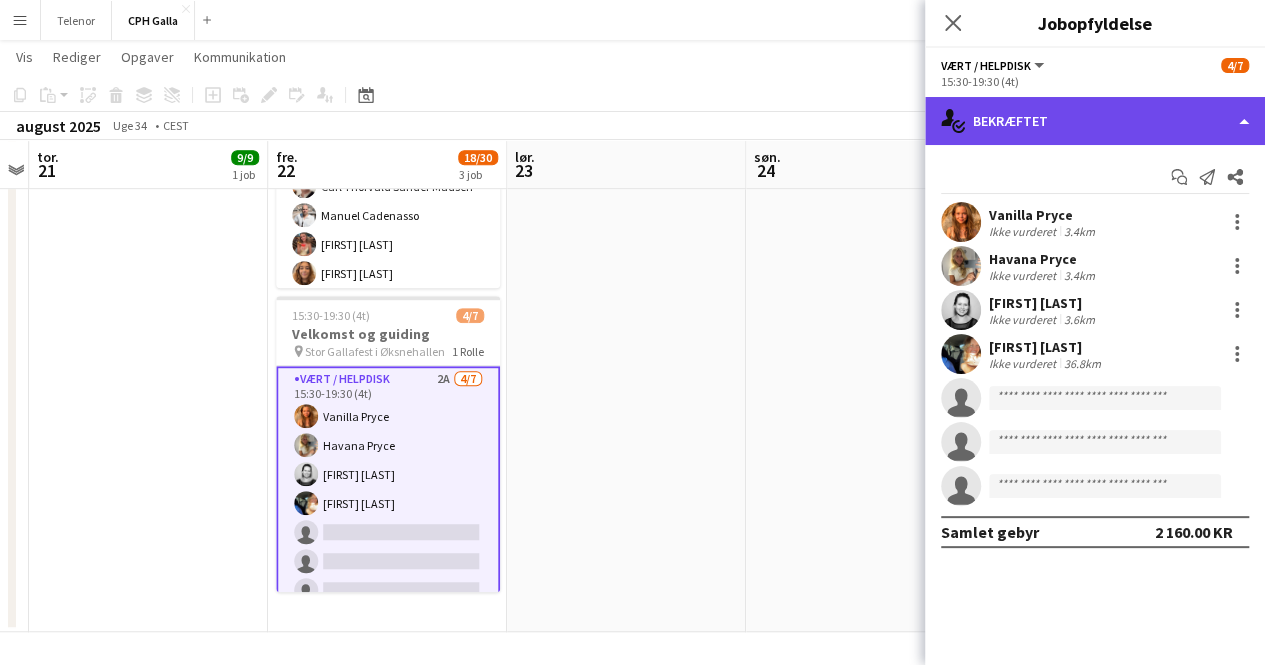 click on "single-neutral-actions-check-2
Bekræftet" 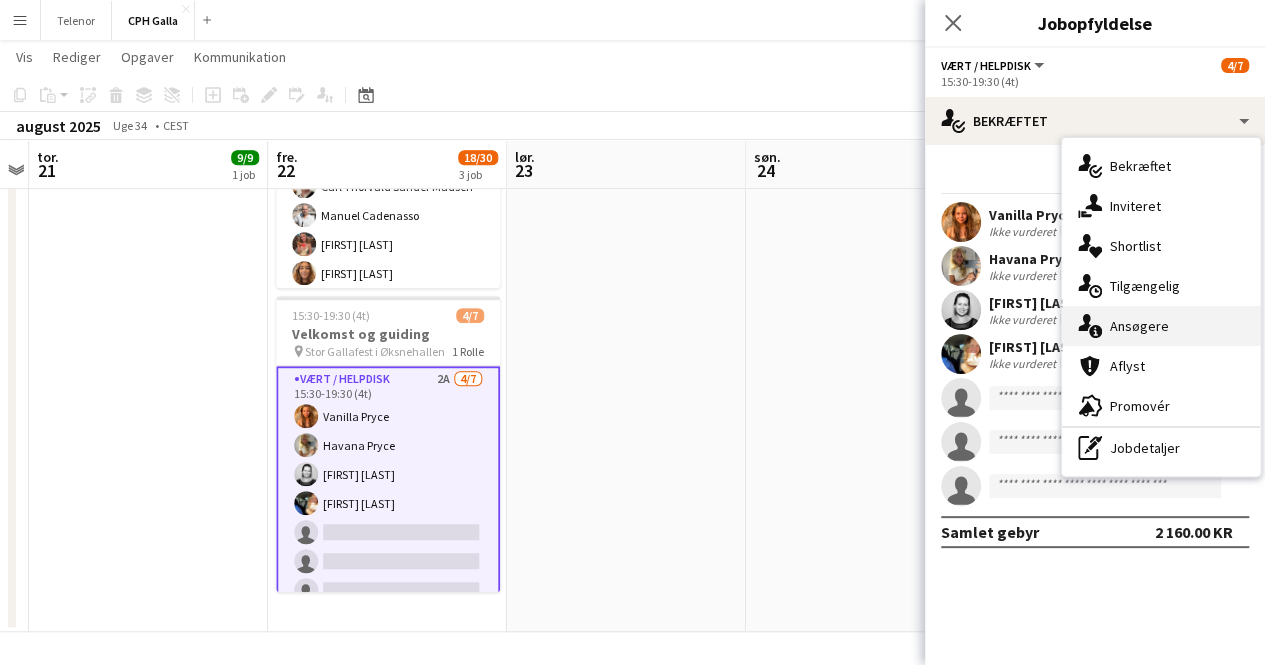 click on "single-neutral-actions-information
Ansøgere" at bounding box center [1161, 326] 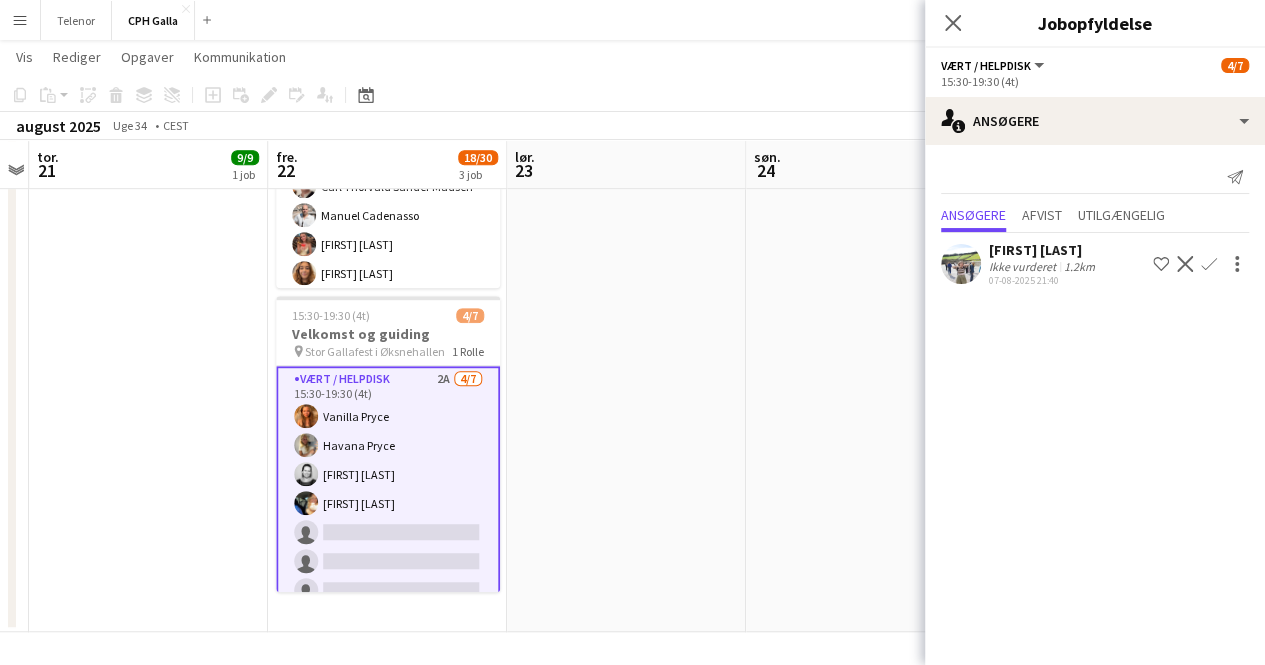 click on "Bekræft" 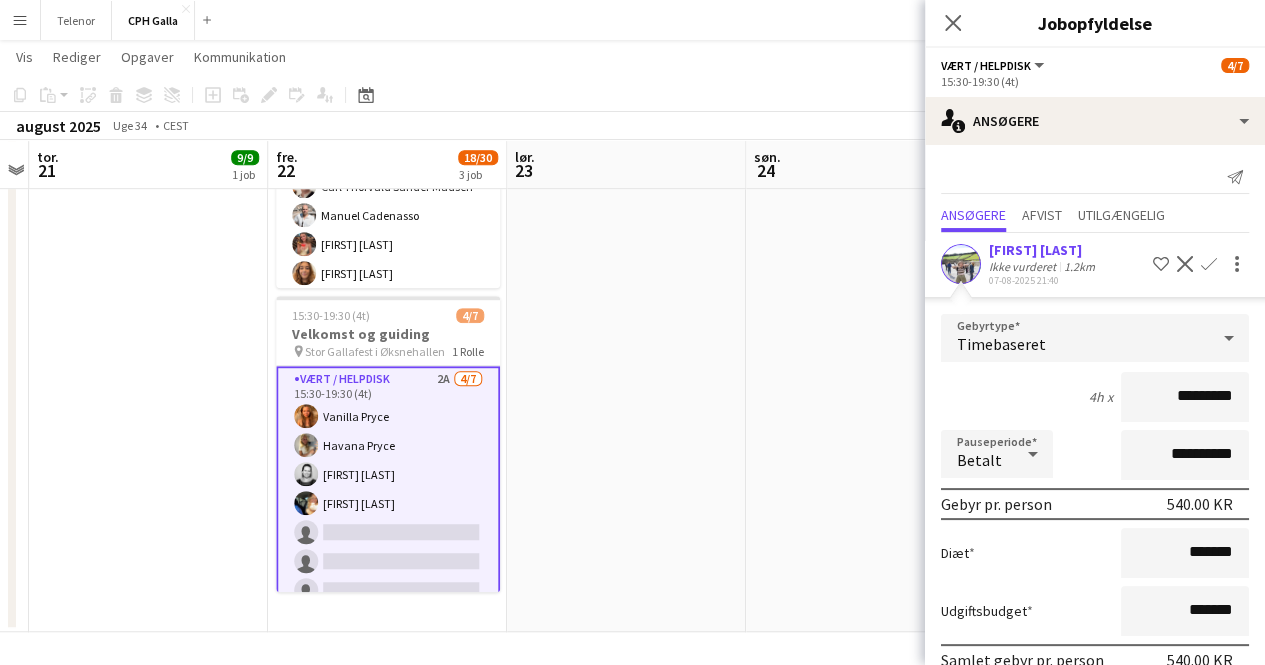 scroll, scrollTop: 94, scrollLeft: 0, axis: vertical 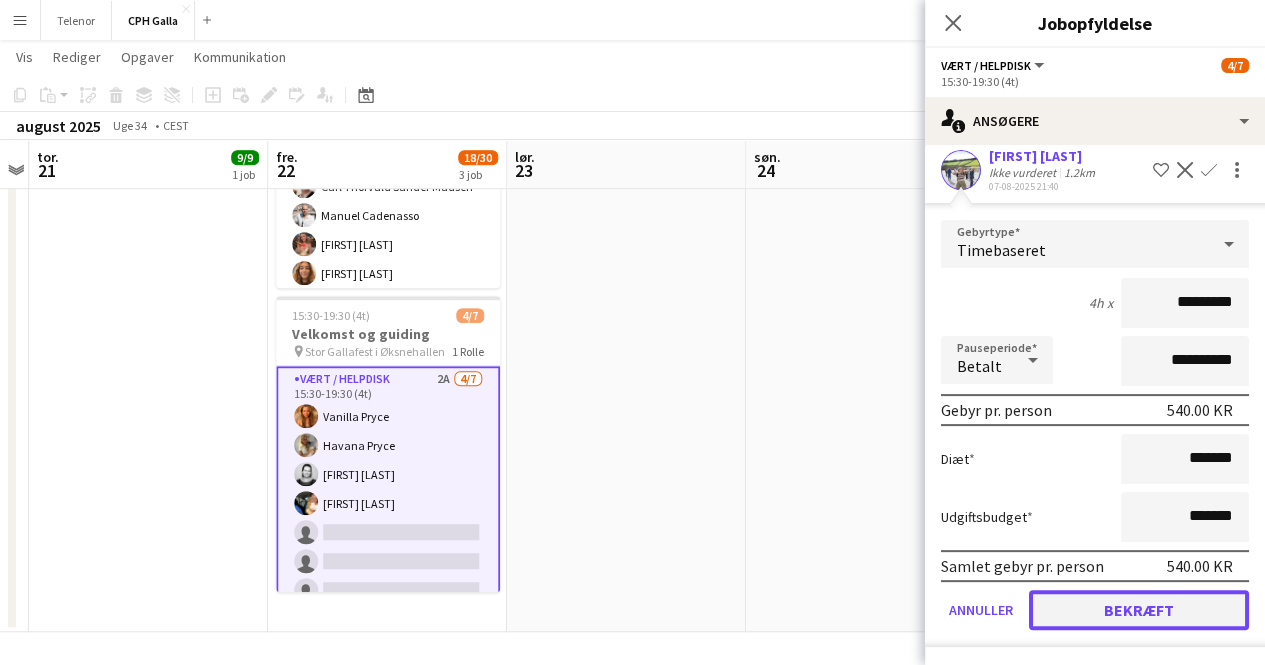 click on "Bekræft" 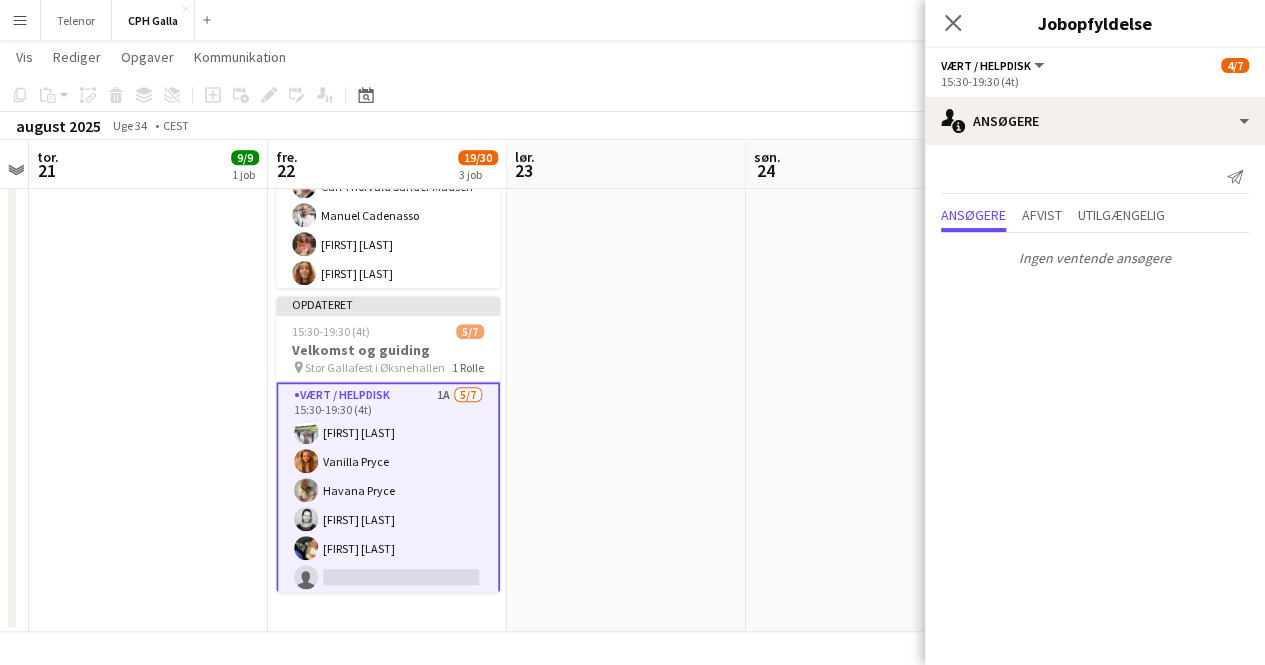 scroll, scrollTop: 0, scrollLeft: 0, axis: both 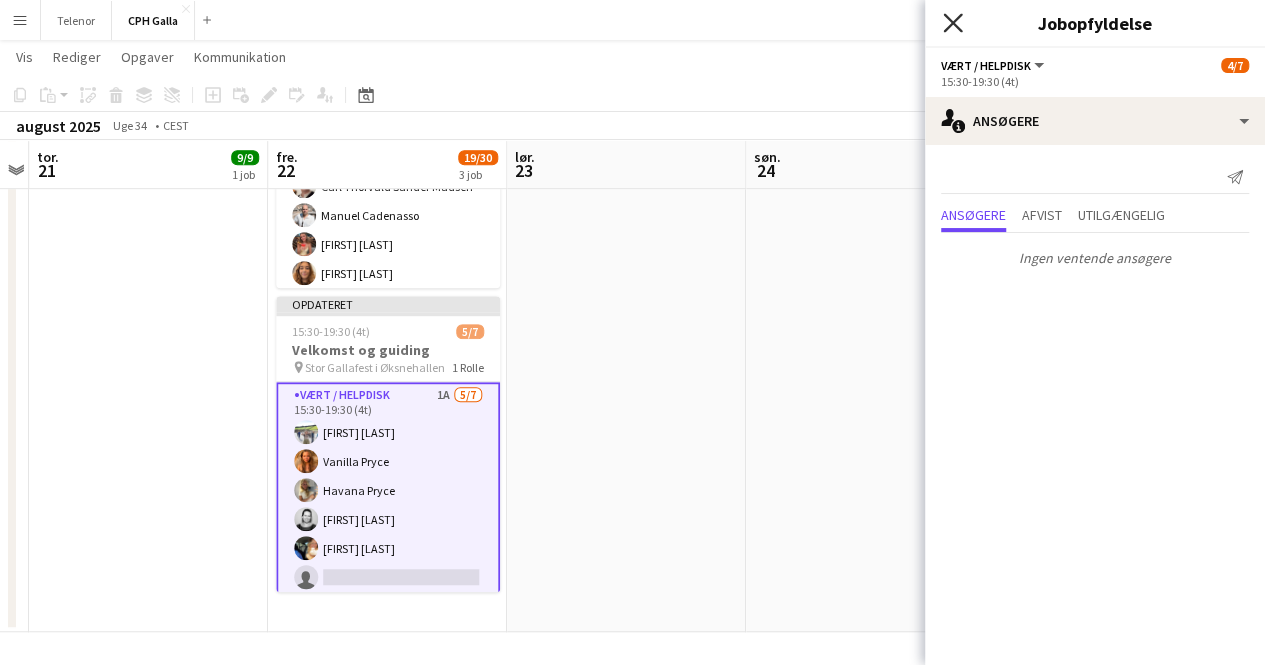 click 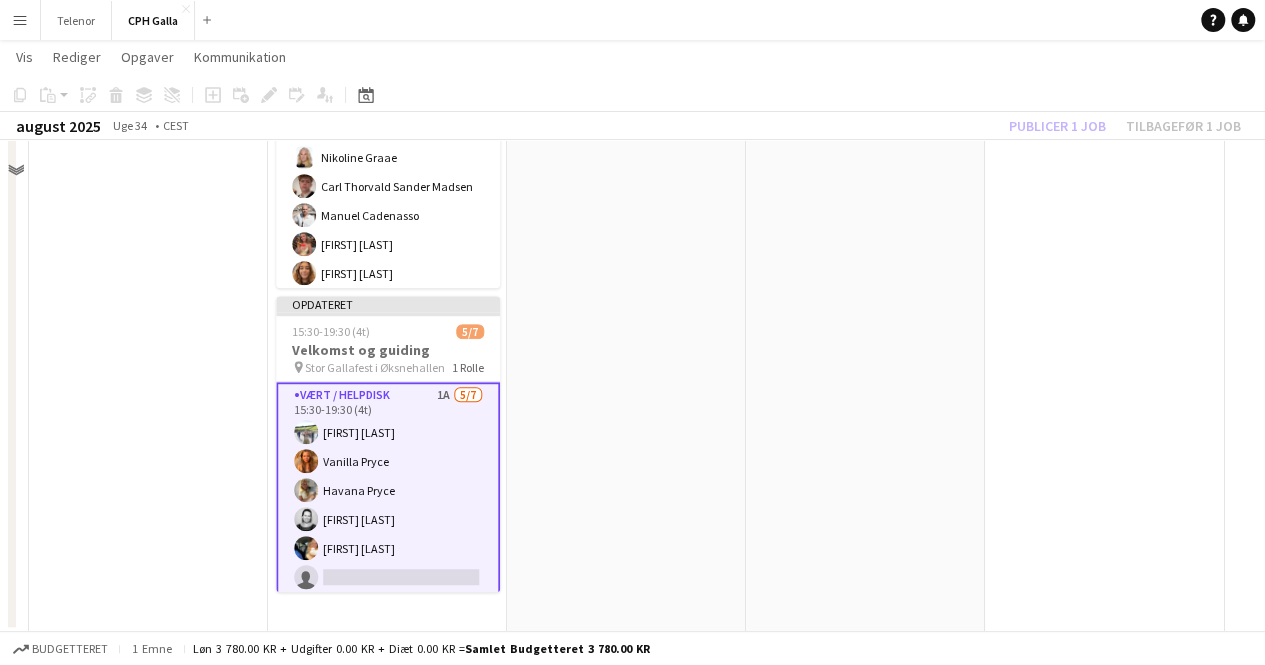 scroll, scrollTop: 190, scrollLeft: 0, axis: vertical 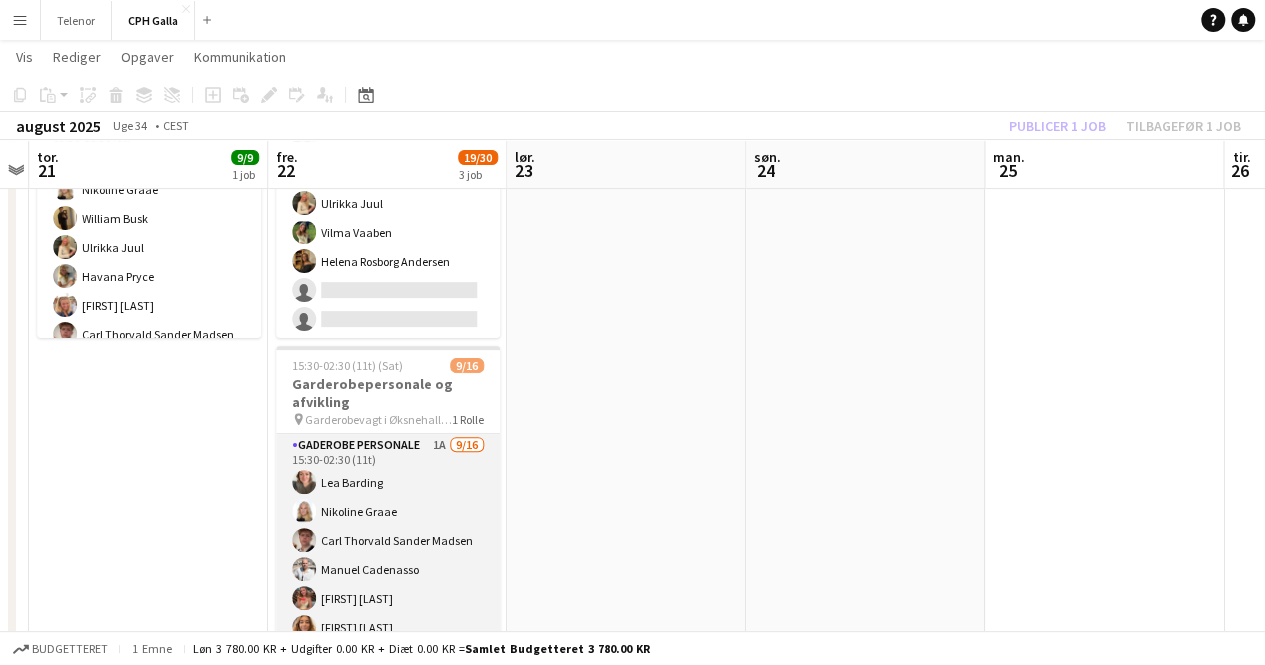click on "Gaderobe personale   1A   9/16   15:30-02:30 (11t)
[FIRST] [LAST] [FIRST] [LAST] [FIRST] [LAST] [FIRST] [LAST] [FIRST] [LAST] [FIRST] [LAST] [FIRST] [LAST] [FIRST] [LAST]
single-neutral-actions
single-neutral-actions
single-neutral-actions
single-neutral-actions
single-neutral-actions
single-neutral-actions
single-neutral-actions" at bounding box center [388, 685] 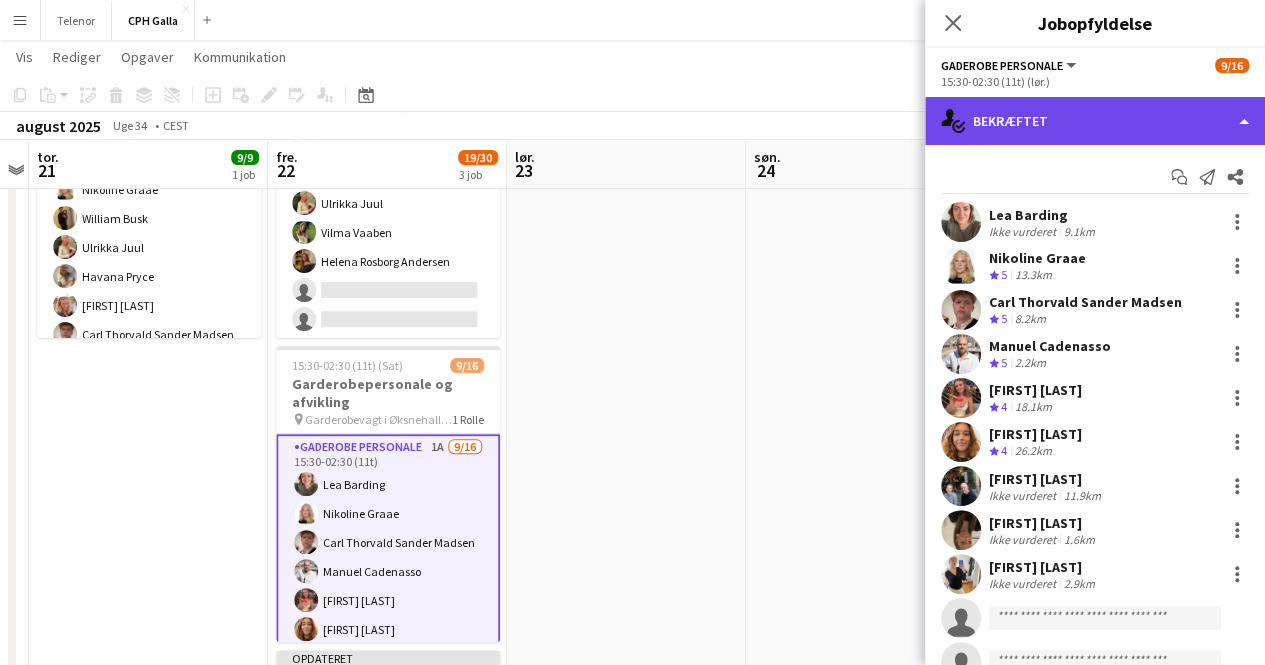 click on "single-neutral-actions-check-2
Bekræftet" 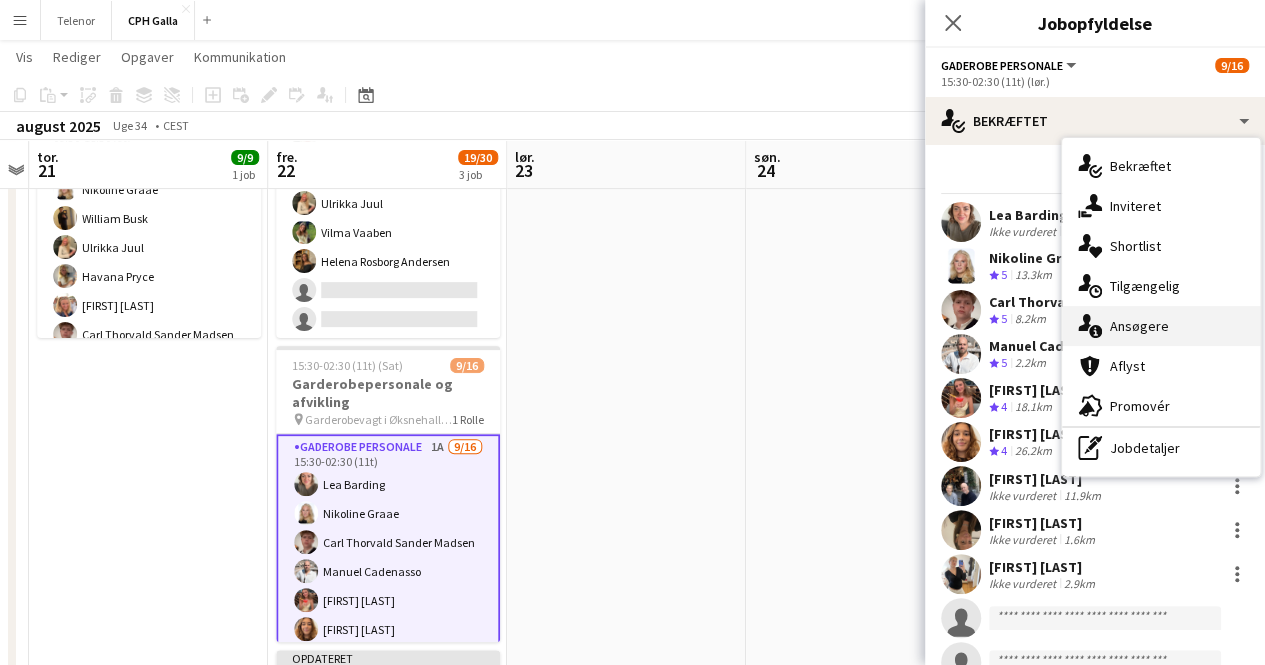 click on "single-neutral-actions-information
Ansøgere" at bounding box center (1161, 326) 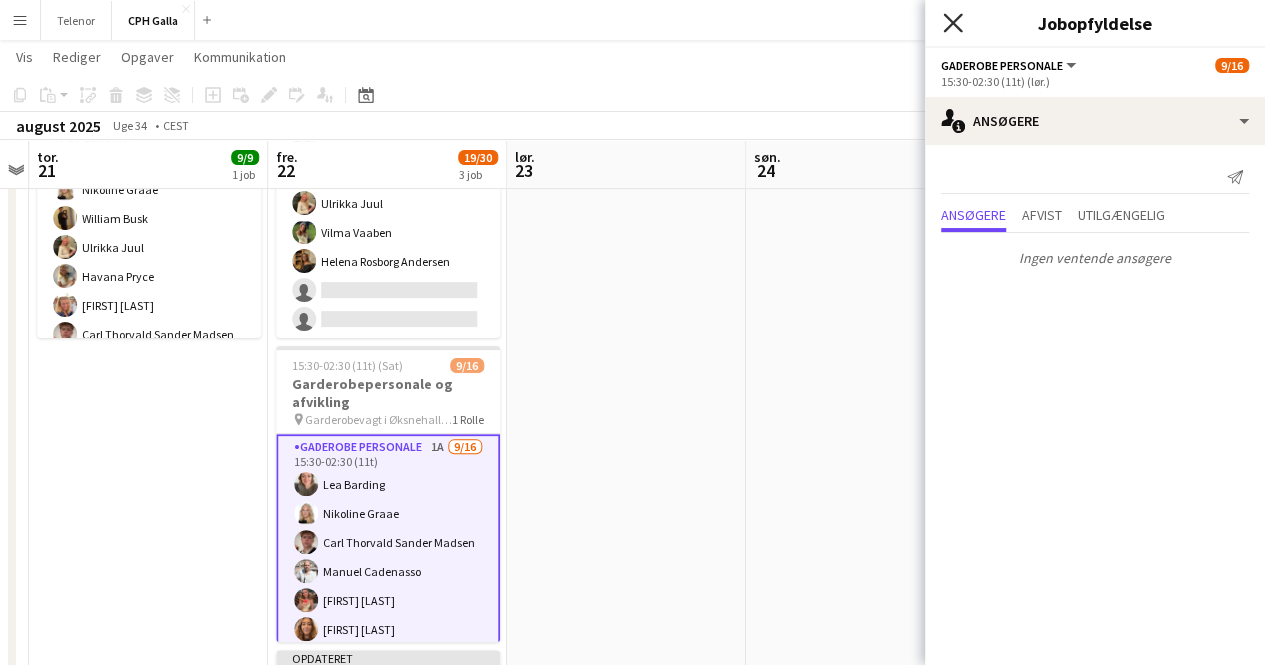 click 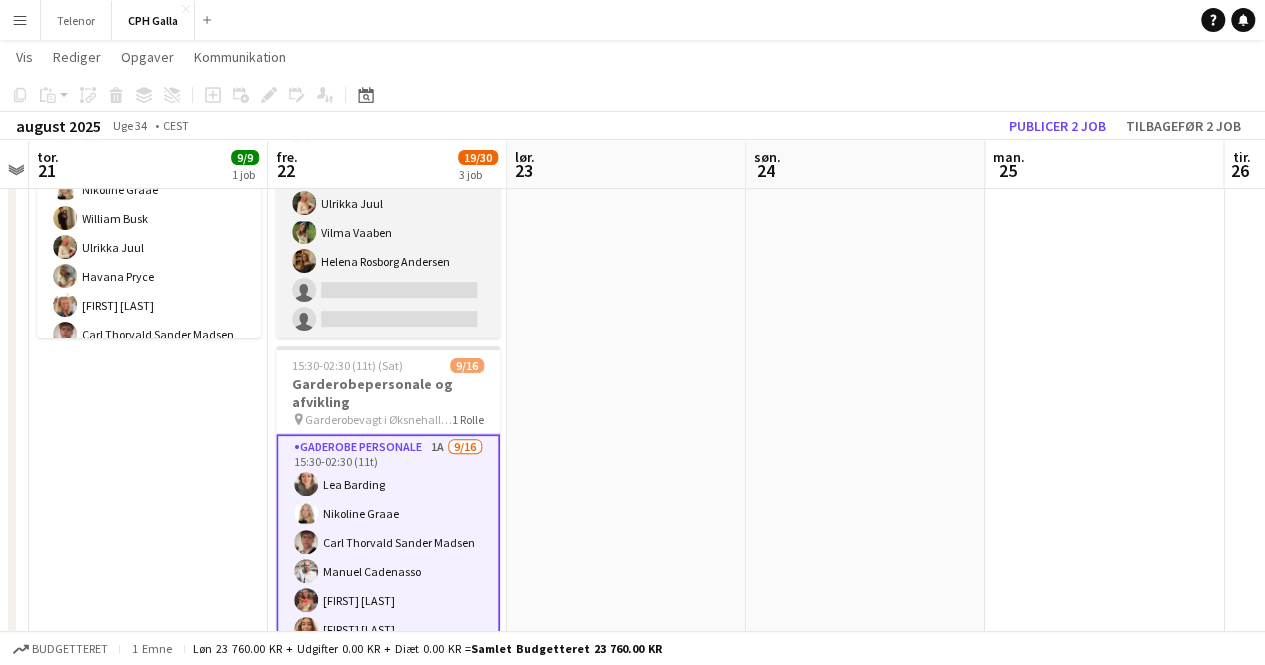 click on "Opbygning   4A   5/7   08:00-16:30 (8t30m)
Anna Maievska William Busk Ulrikka Juul Vilma Vaaben Helena Rosborg Andersen
single-neutral-actions
single-neutral-actions" at bounding box center [388, 218] 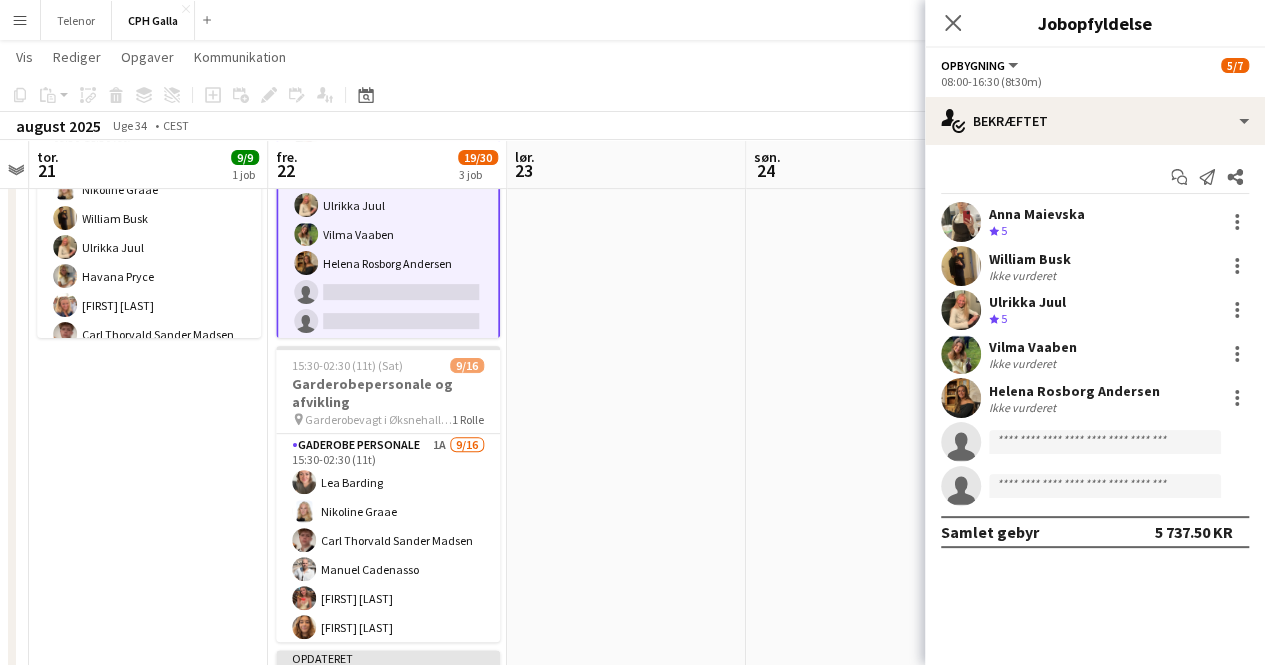 scroll, scrollTop: 17, scrollLeft: 0, axis: vertical 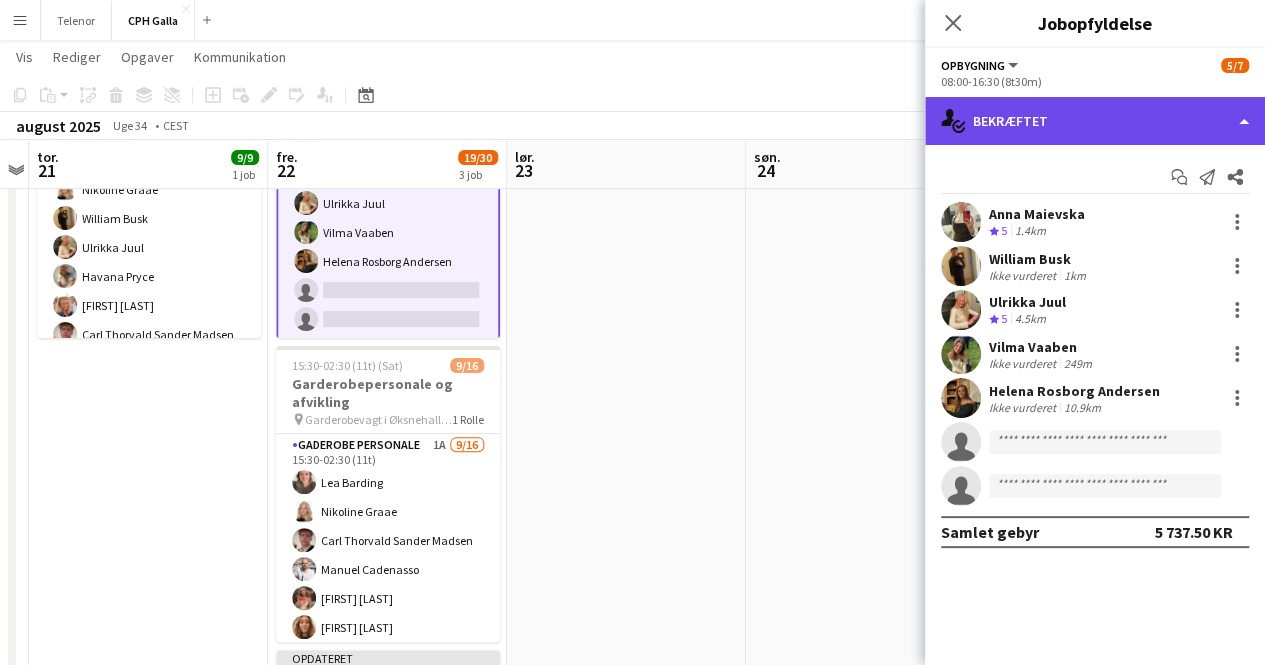 click on "single-neutral-actions-check-2
Bekræftet" 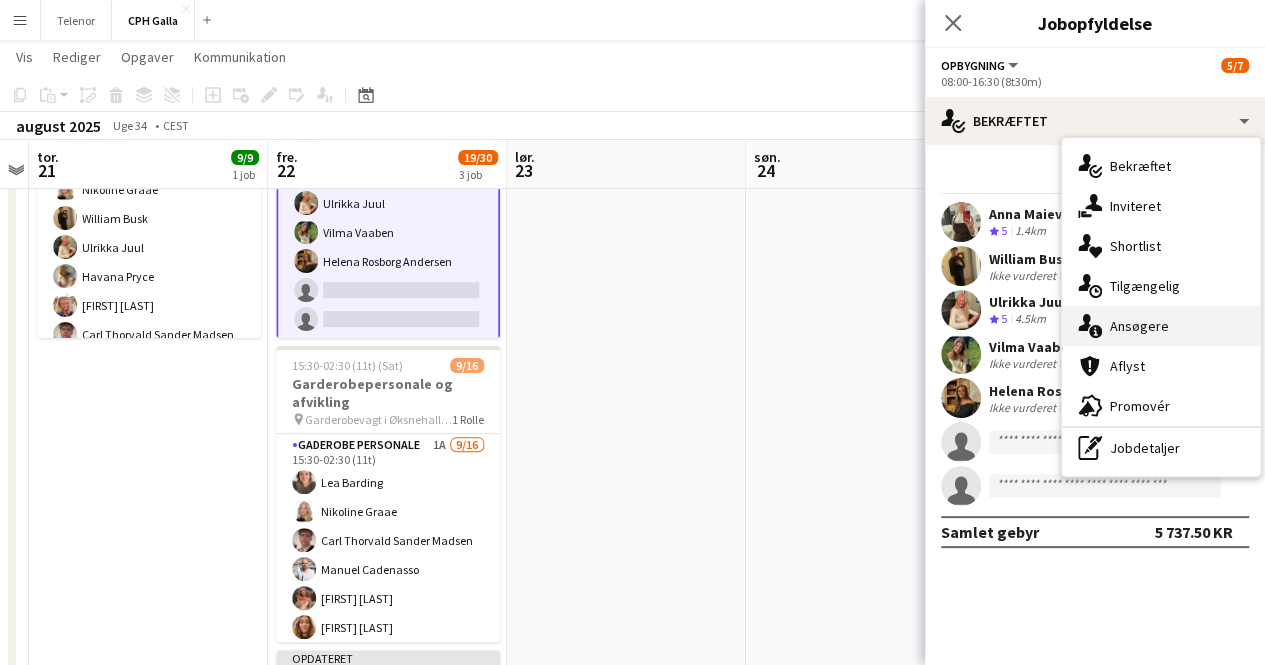 click on "single-neutral-actions-information
Ansøgere" at bounding box center (1161, 326) 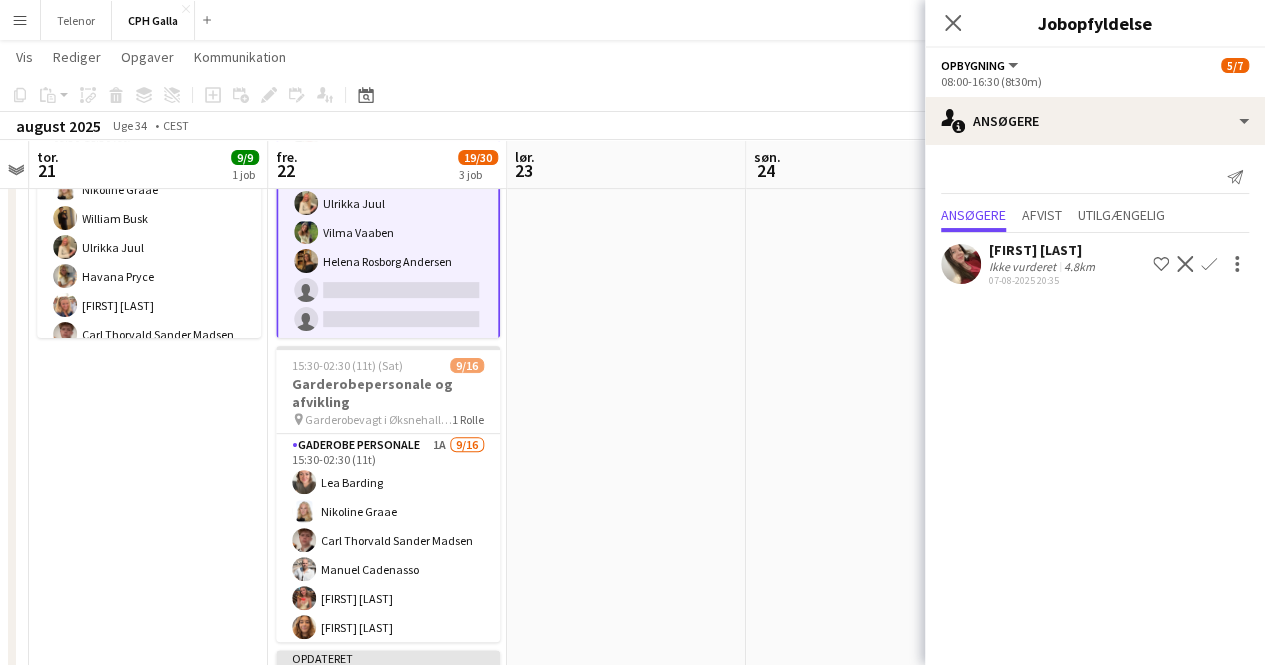 click on "Bekræft" 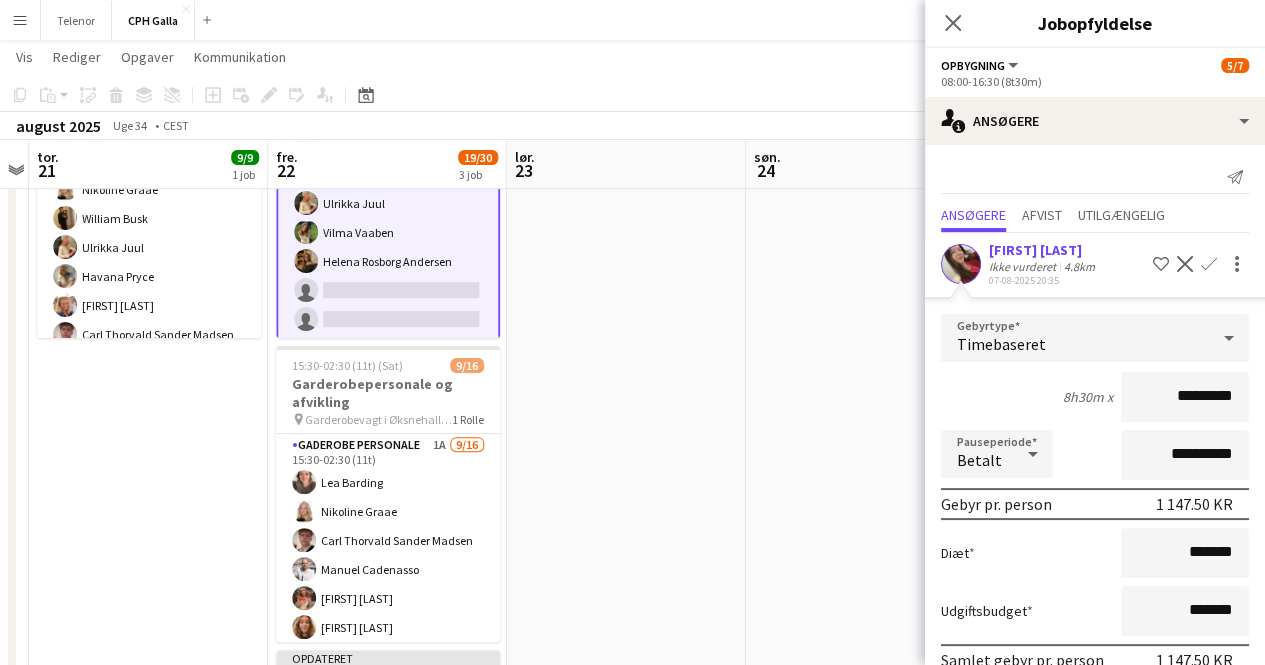 scroll, scrollTop: 94, scrollLeft: 0, axis: vertical 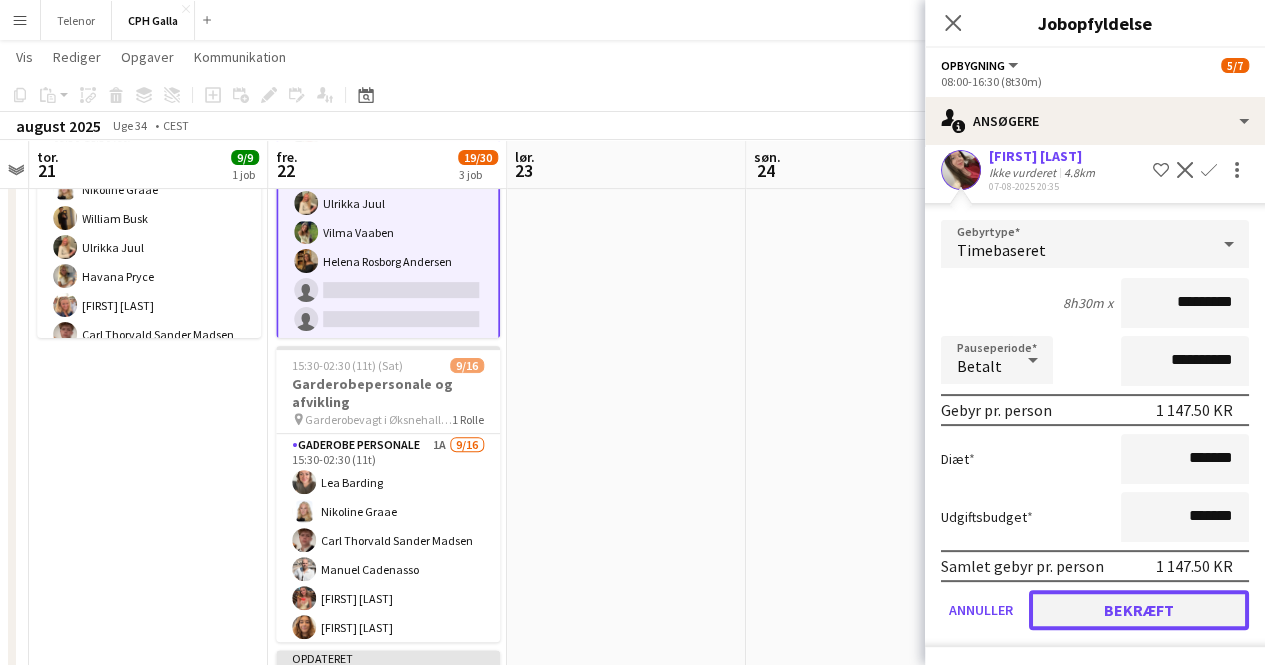 click on "Bekræft" 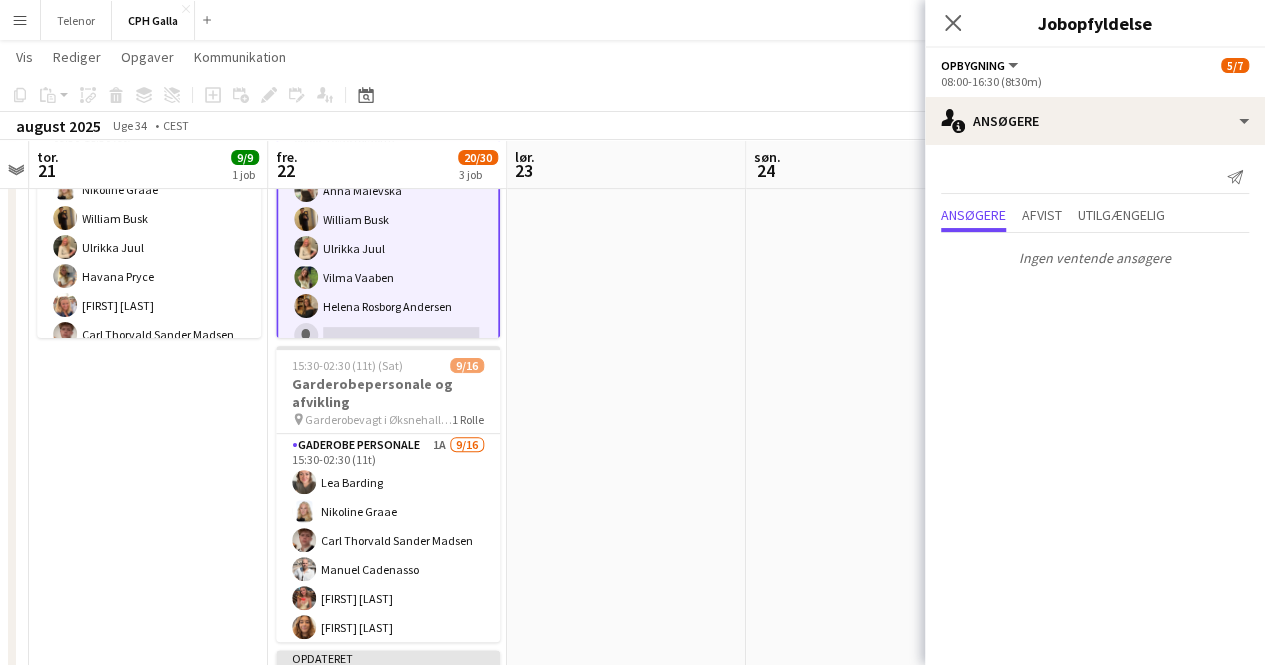 scroll, scrollTop: 0, scrollLeft: 0, axis: both 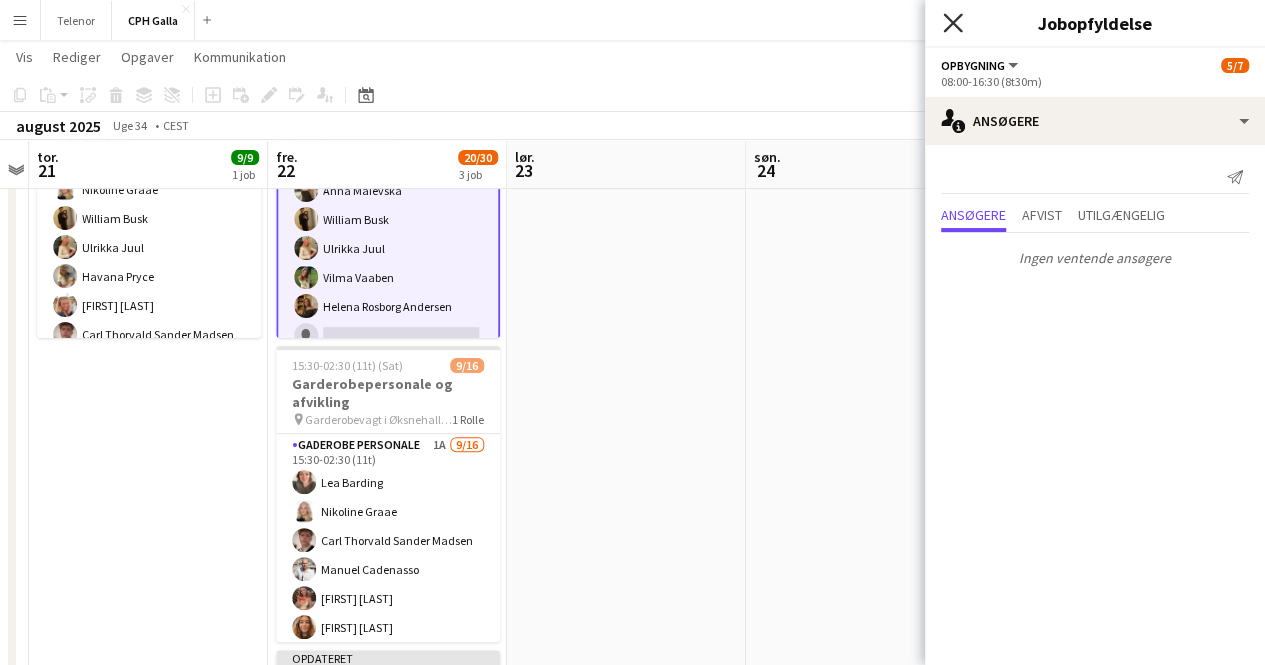 click on "Luk pop-in" 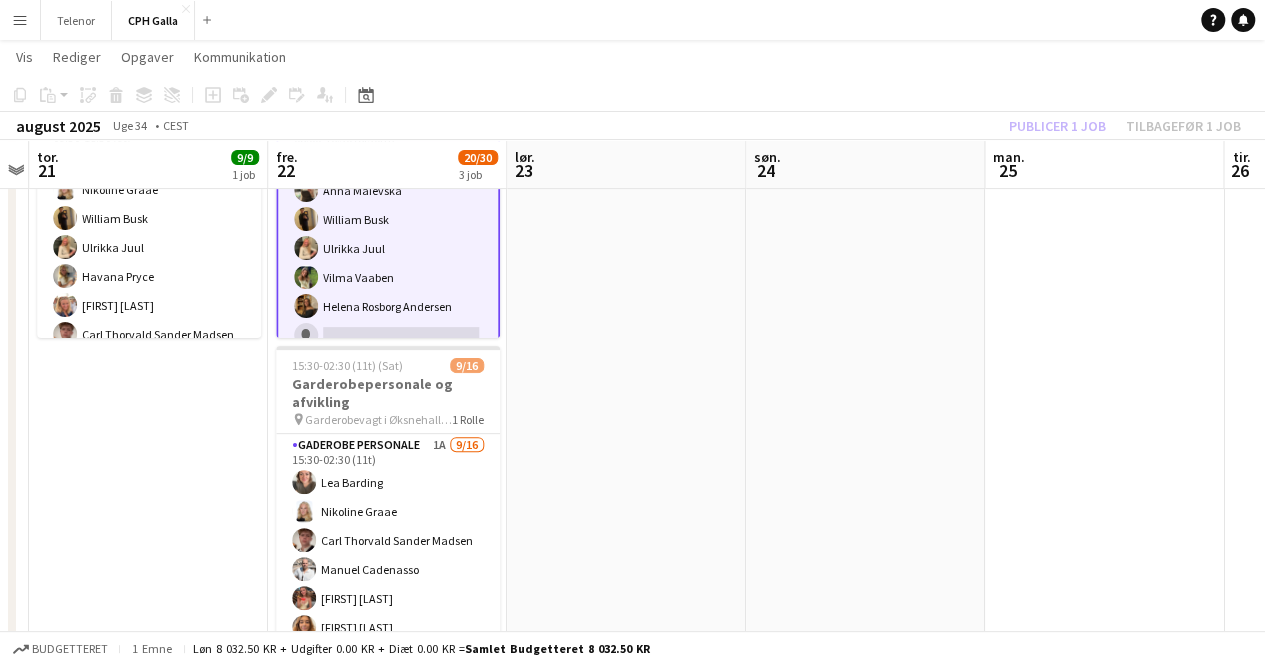 click on "Publicer 1 job   Tilbagefør 1 job" 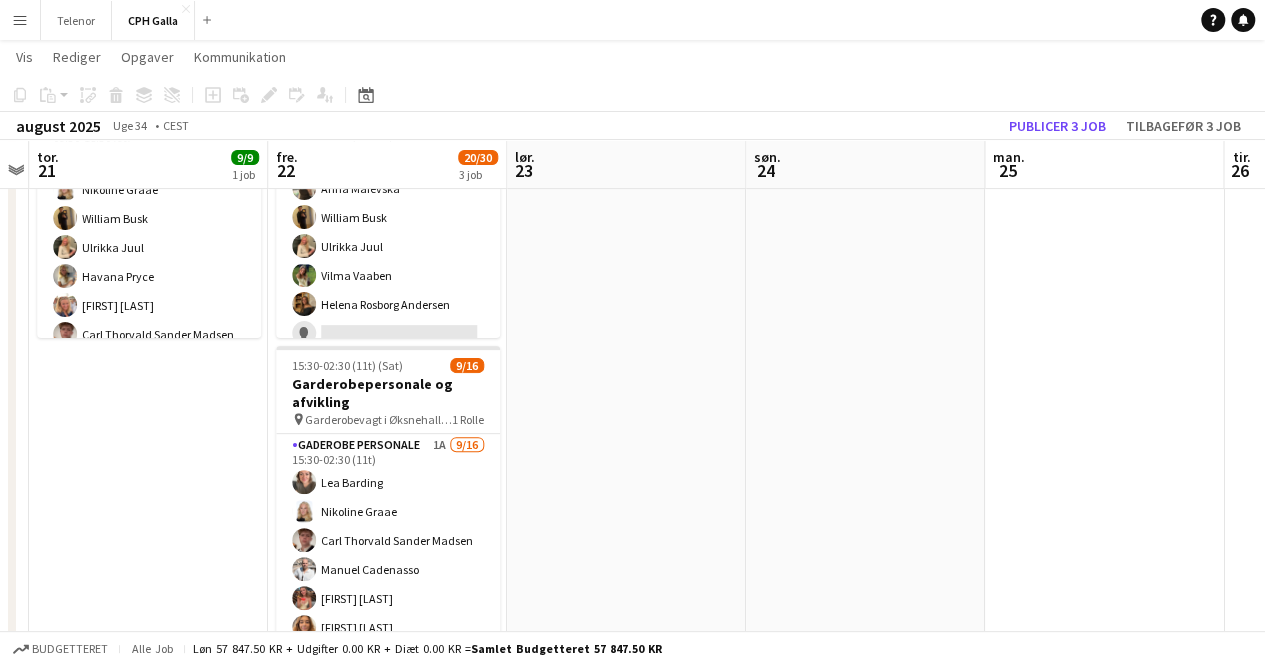 scroll, scrollTop: 15, scrollLeft: 0, axis: vertical 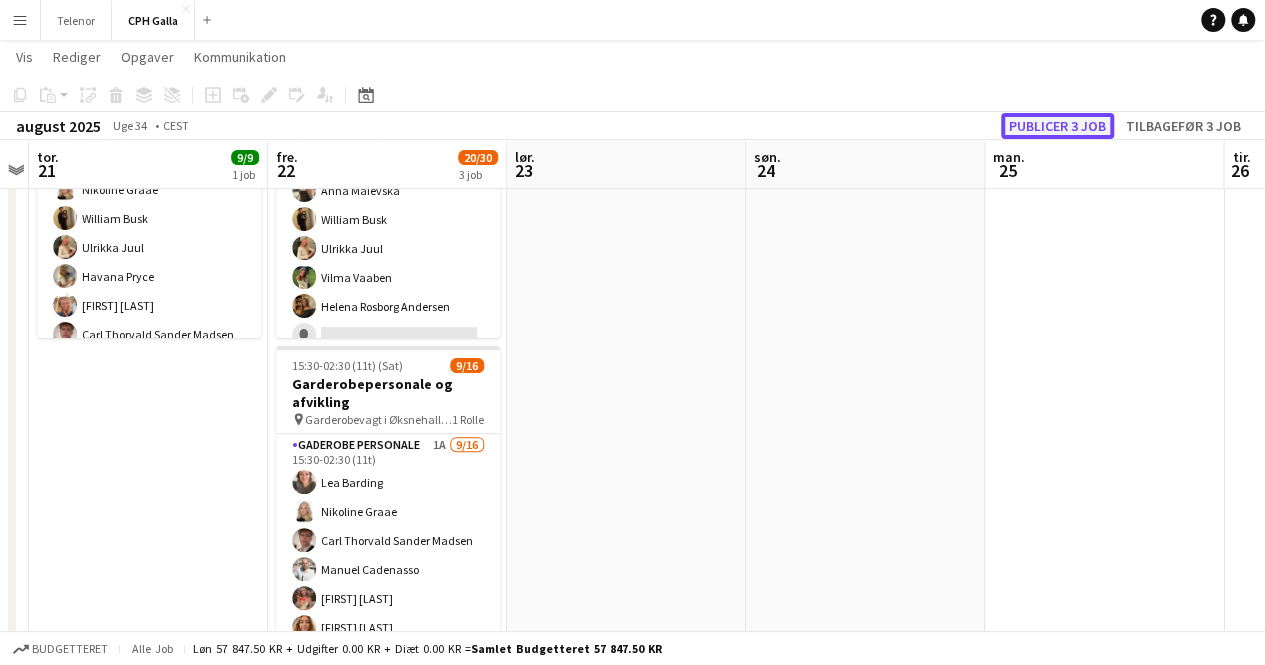 click on "Publicer 3 job" 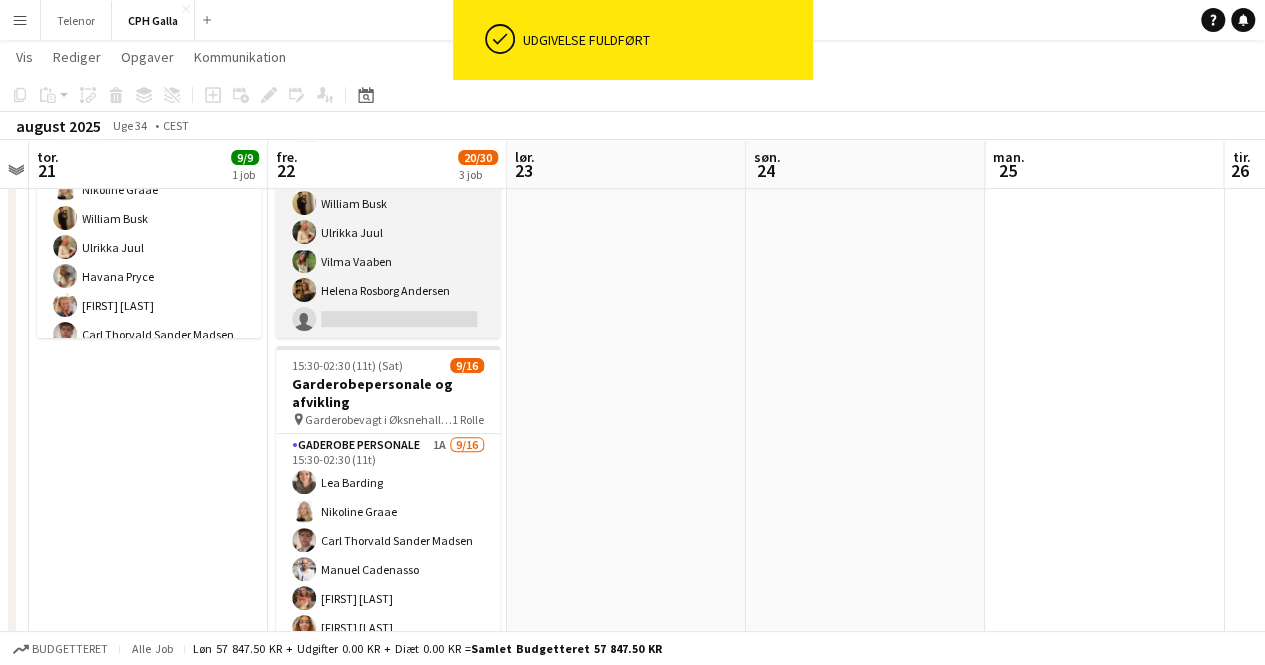 scroll, scrollTop: 0, scrollLeft: 0, axis: both 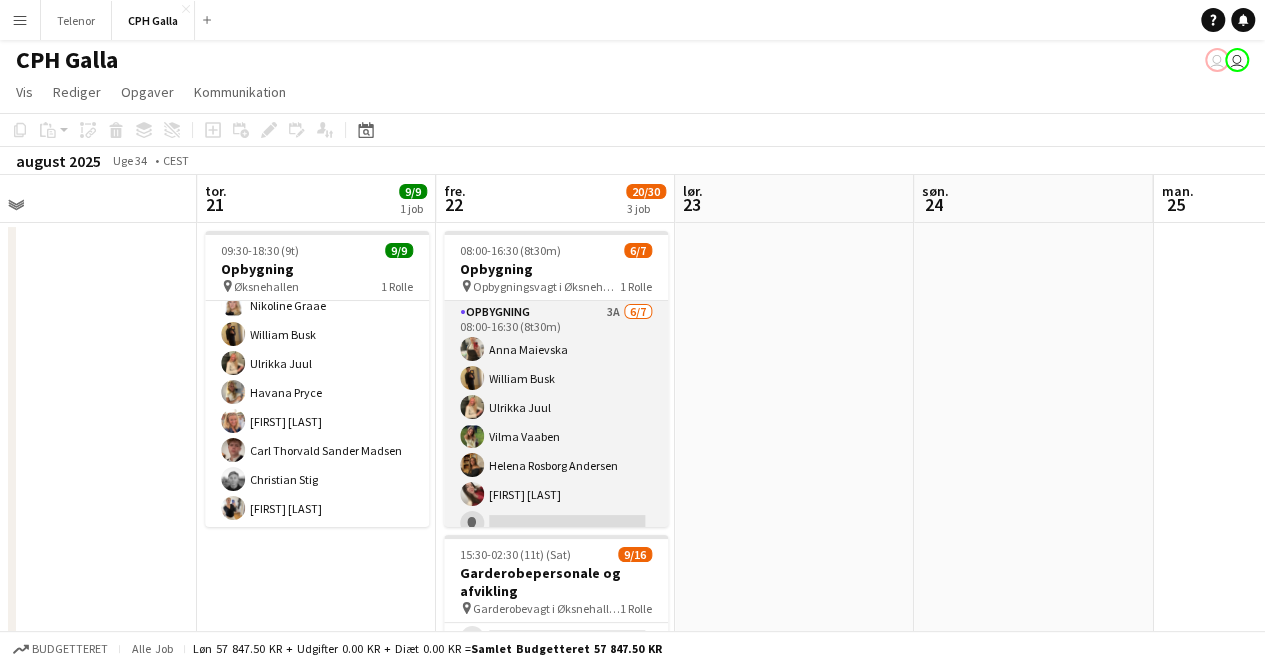 click on "Opbygning   3A   6/7   08:00-16:30 (8t30m)
[FIRST] [LAST] [FIRST] [LAST] [FIRST] [LAST] [FIRST] [LAST] [FIRST] [LAST] [FIRST] [LAST]
single-neutral-actions" at bounding box center (556, 422) 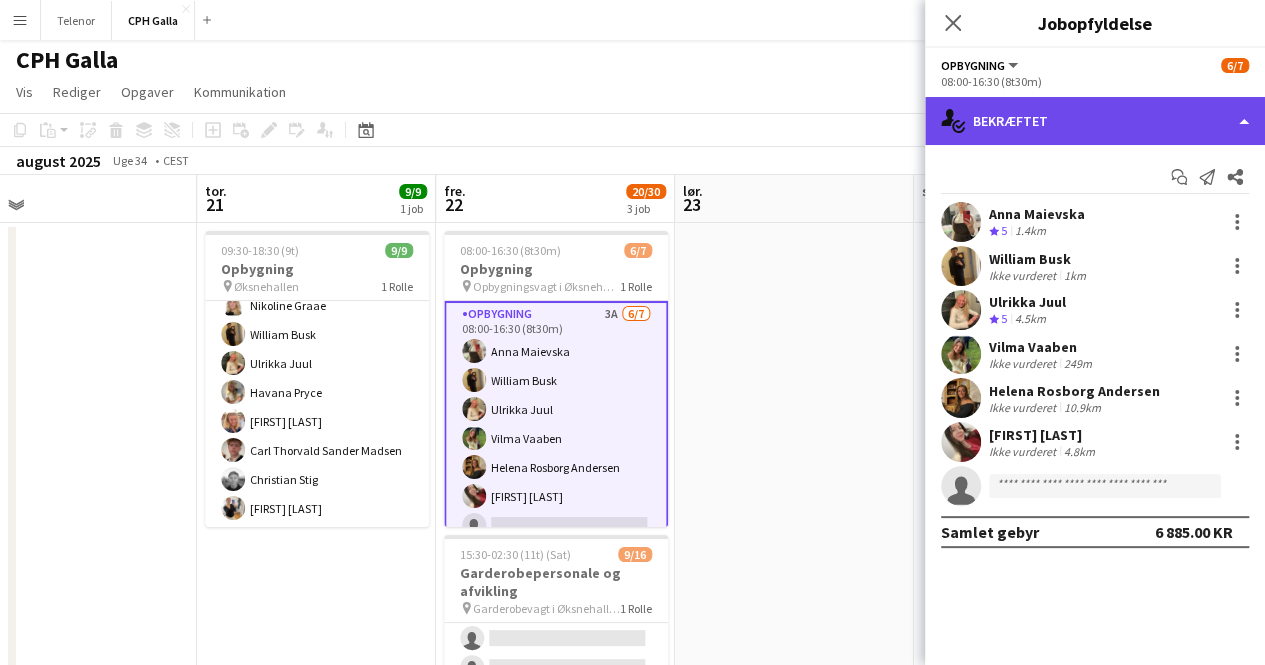 click on "single-neutral-actions-check-2
Bekræftet" 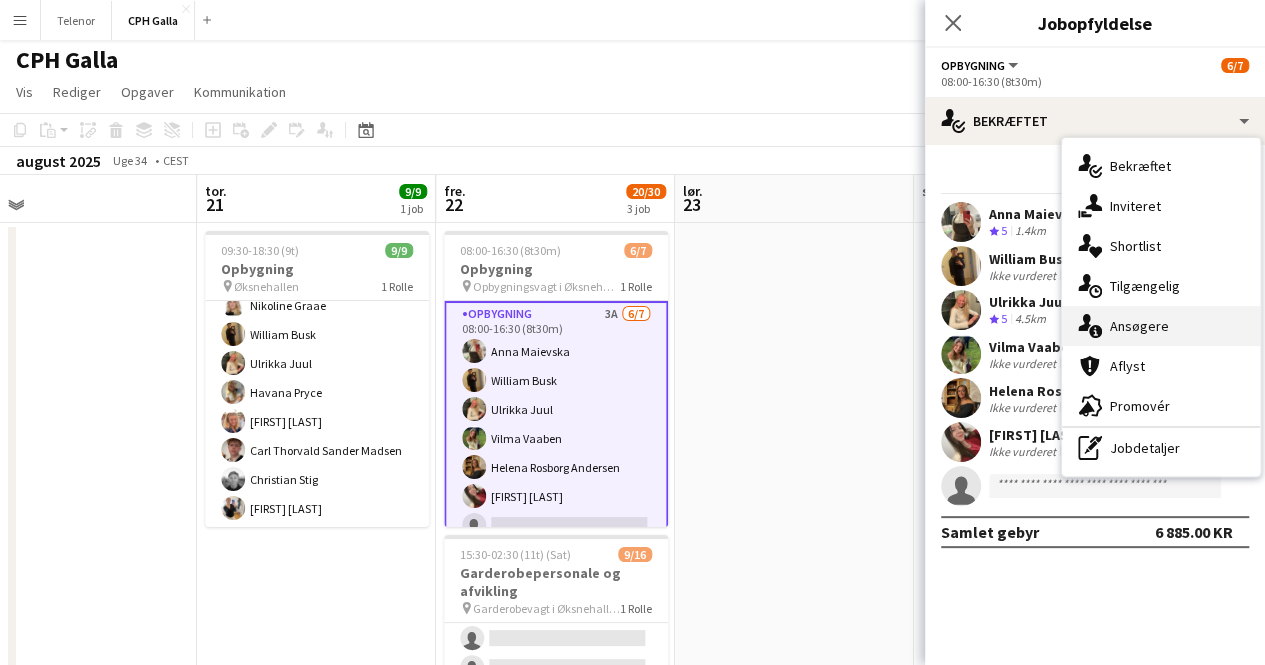 click on "single-neutral-actions-information
Ansøgere" at bounding box center (1161, 326) 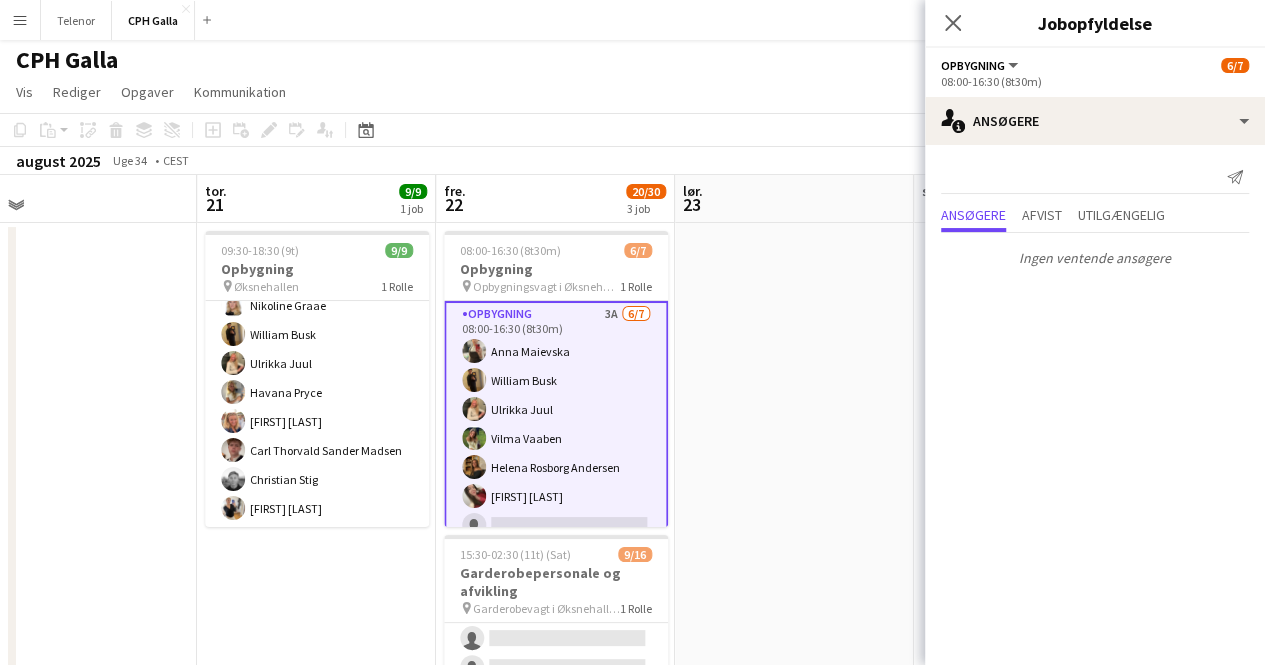 scroll, scrollTop: 19, scrollLeft: 0, axis: vertical 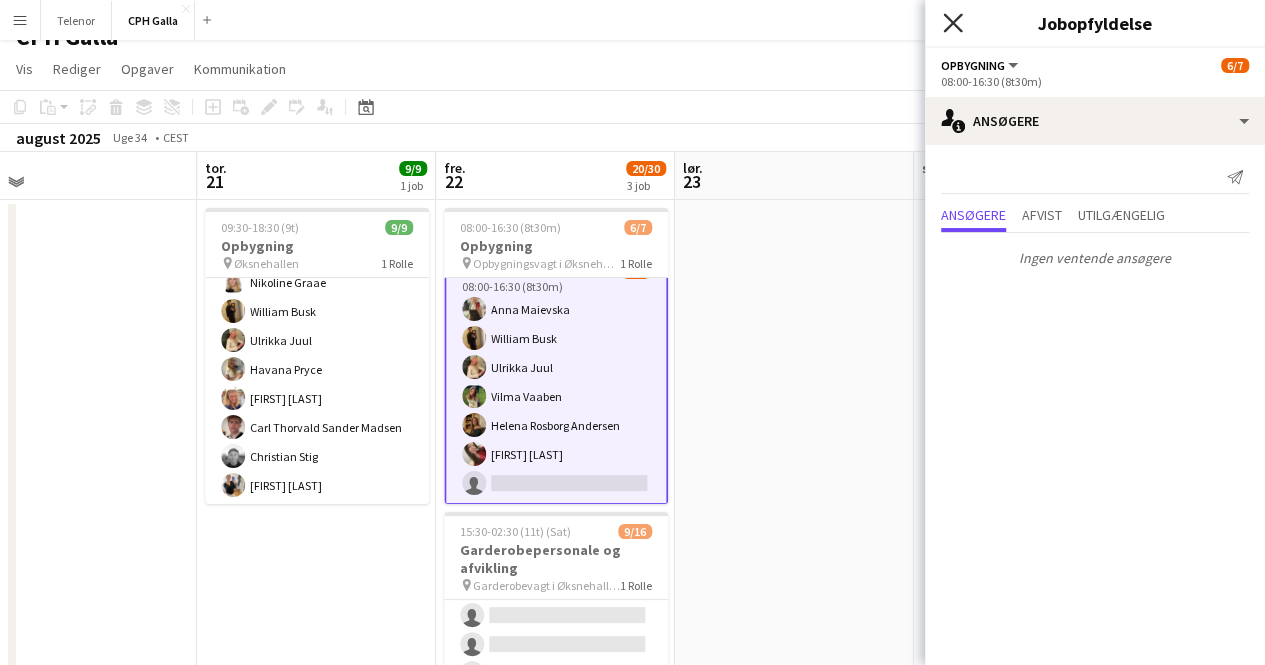 click 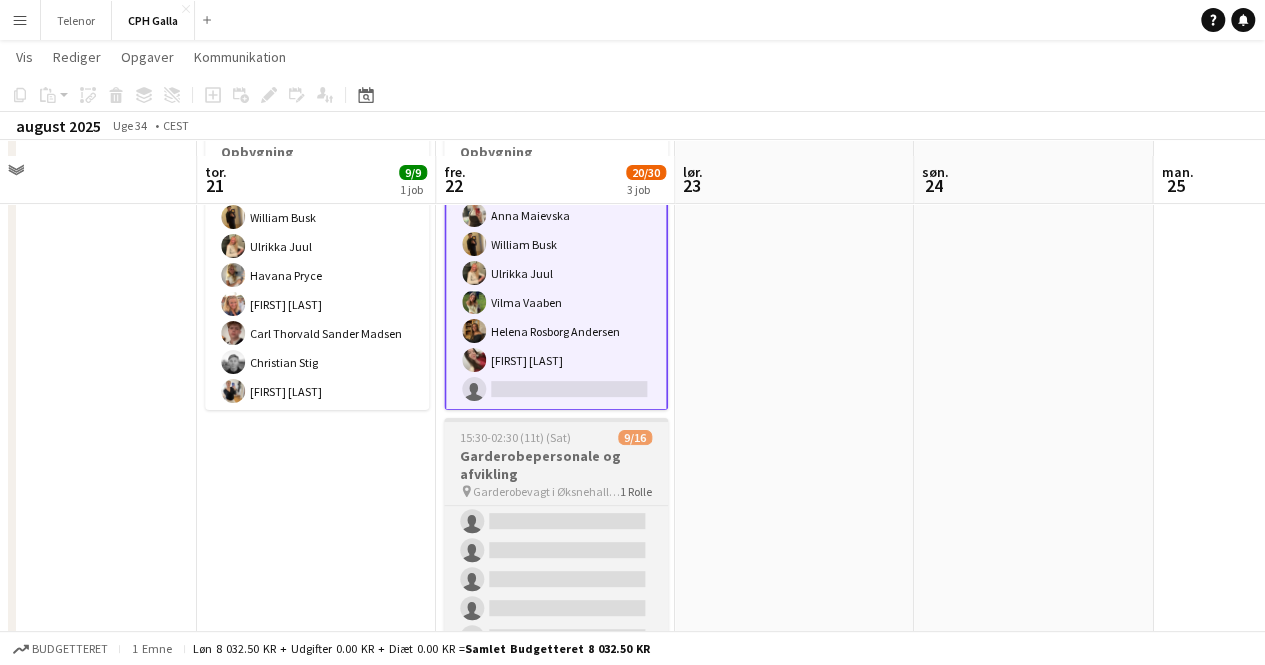 scroll, scrollTop: 115, scrollLeft: 0, axis: vertical 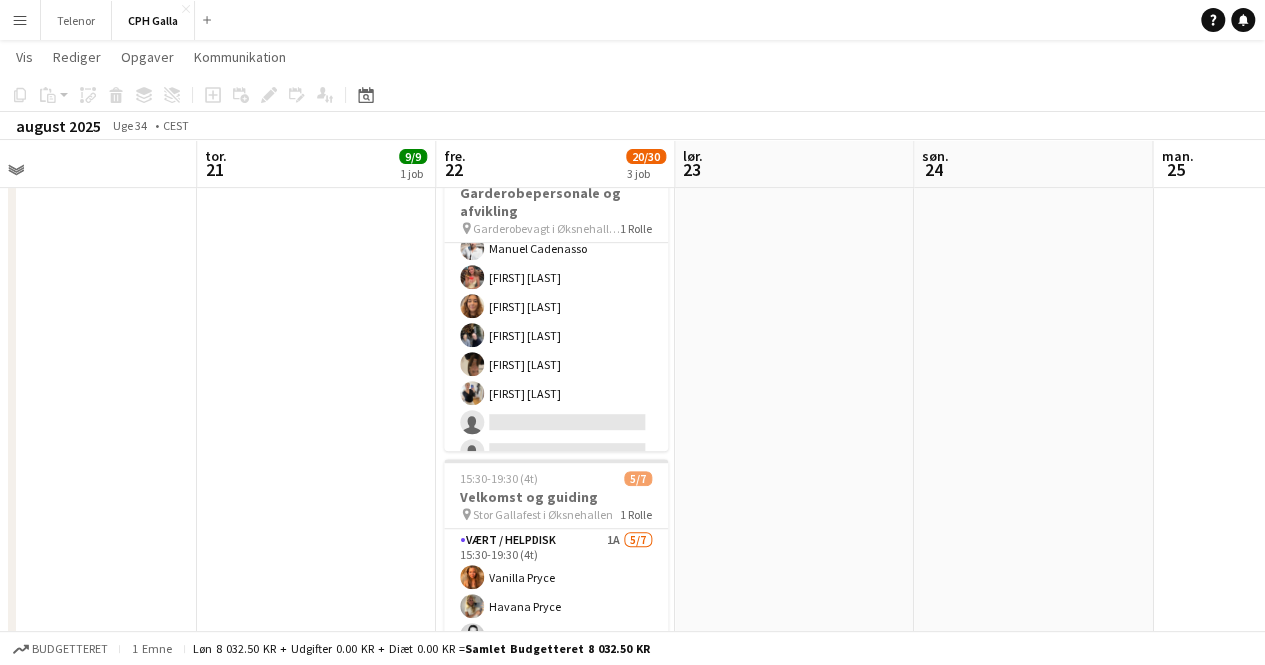 click on "Menu" at bounding box center (20, 20) 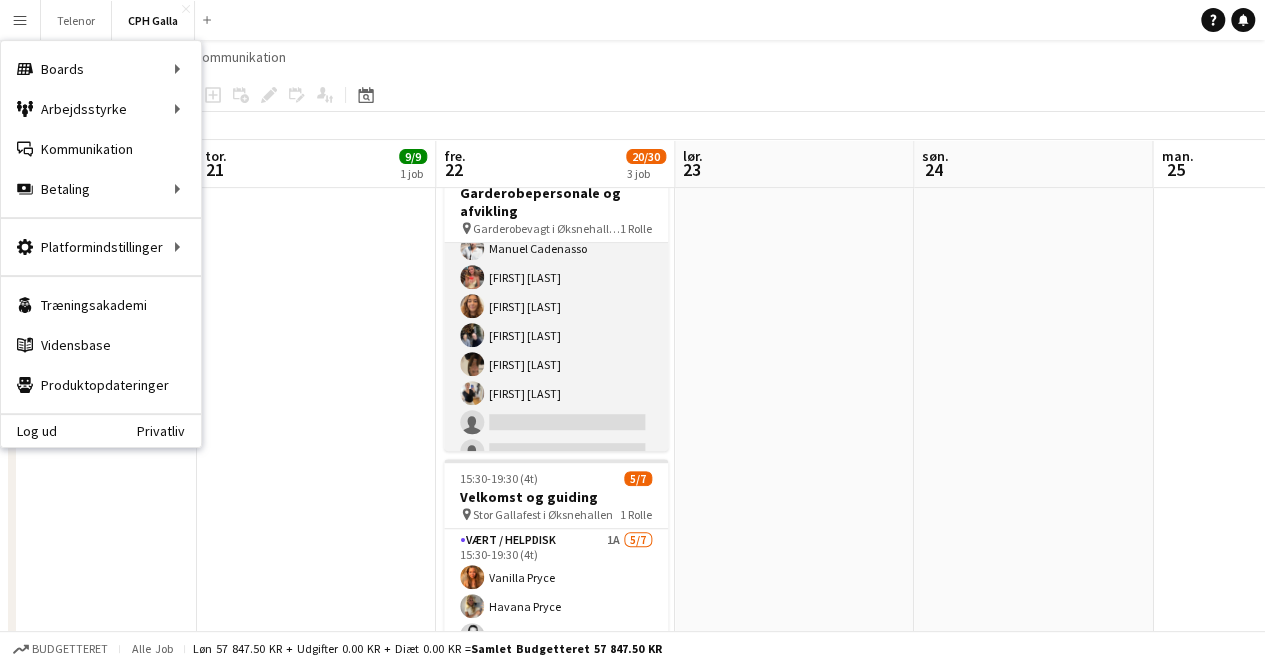click on "Gaderobe personale   1A   9/16   15:30-02:30 (11t)
[FIRST] [LAST] [FIRST] [LAST] [FIRST] [LAST] [FIRST] [LAST] [FIRST] [LAST] [FIRST] [LAST] [FIRST] [LAST] [FIRST] [LAST]
single-neutral-actions
single-neutral-actions
single-neutral-actions
single-neutral-actions
single-neutral-actions
single-neutral-actions
single-neutral-actions" at bounding box center (556, 364) 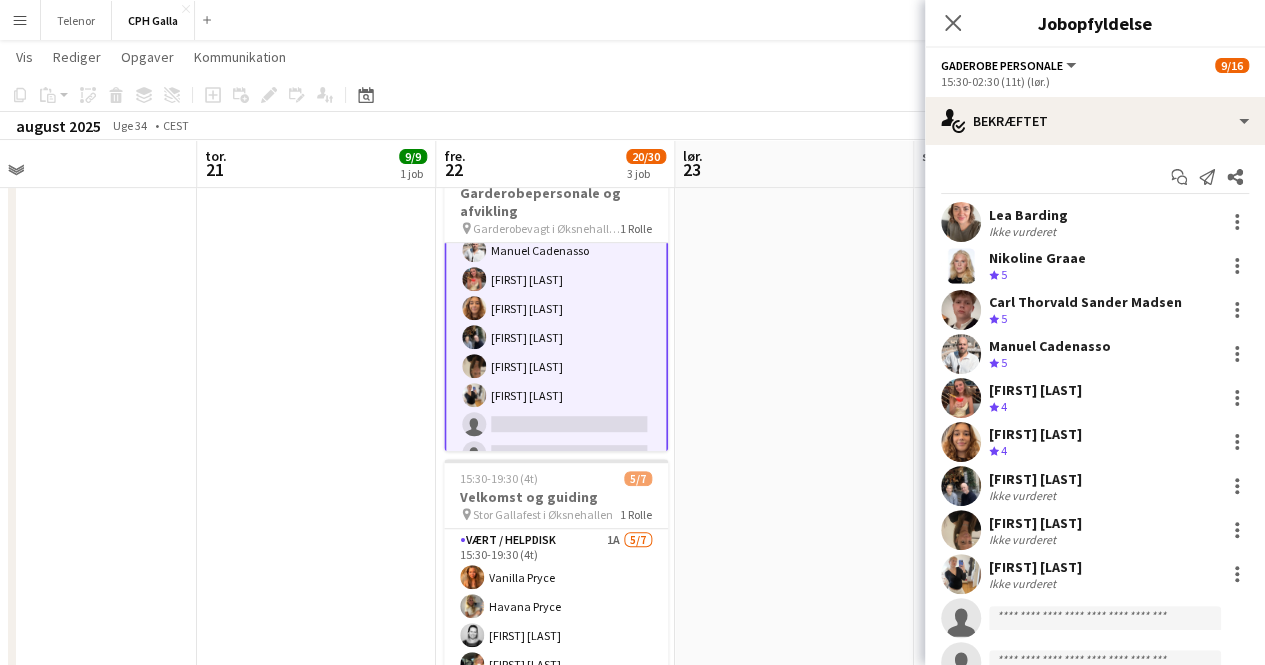 scroll, scrollTop: 132, scrollLeft: 0, axis: vertical 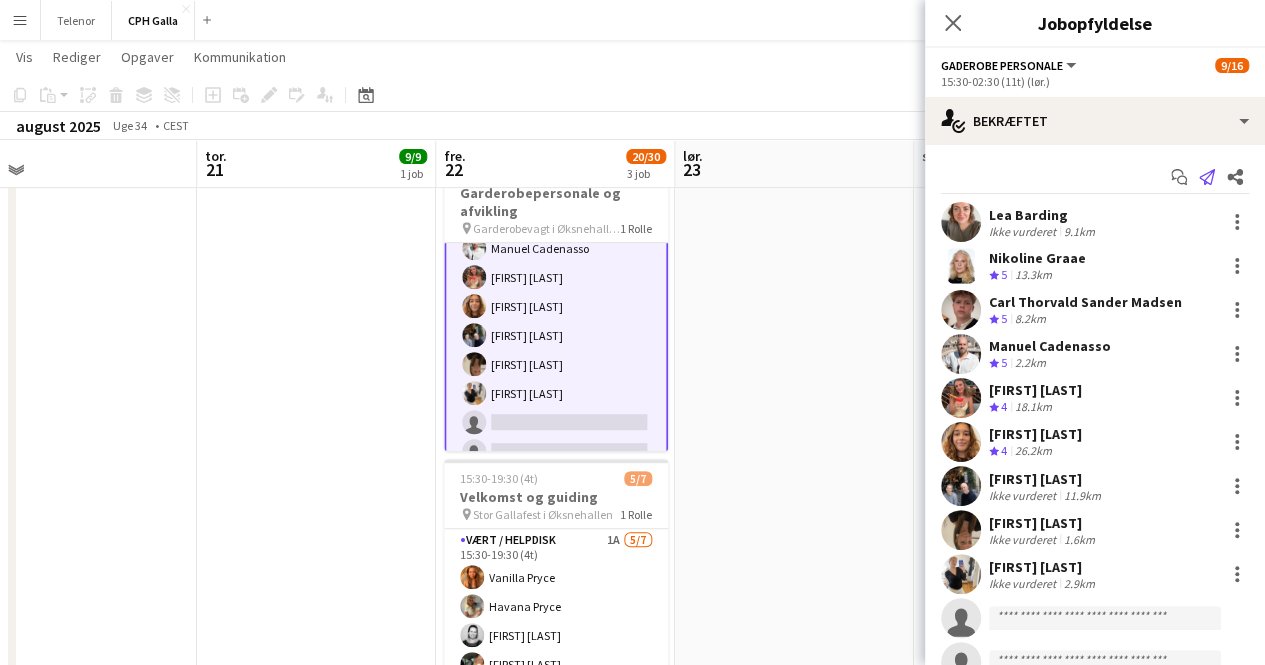 click on "Send notifikation" at bounding box center (1207, 177) 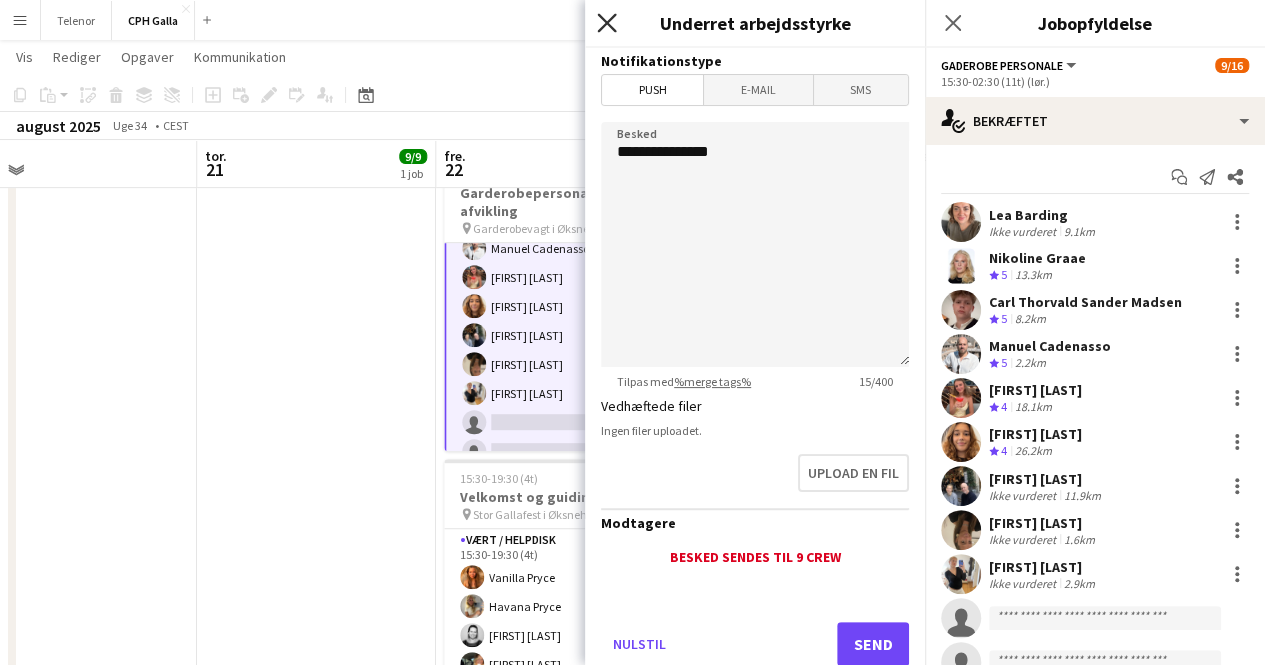 click on "Luk pop-in" 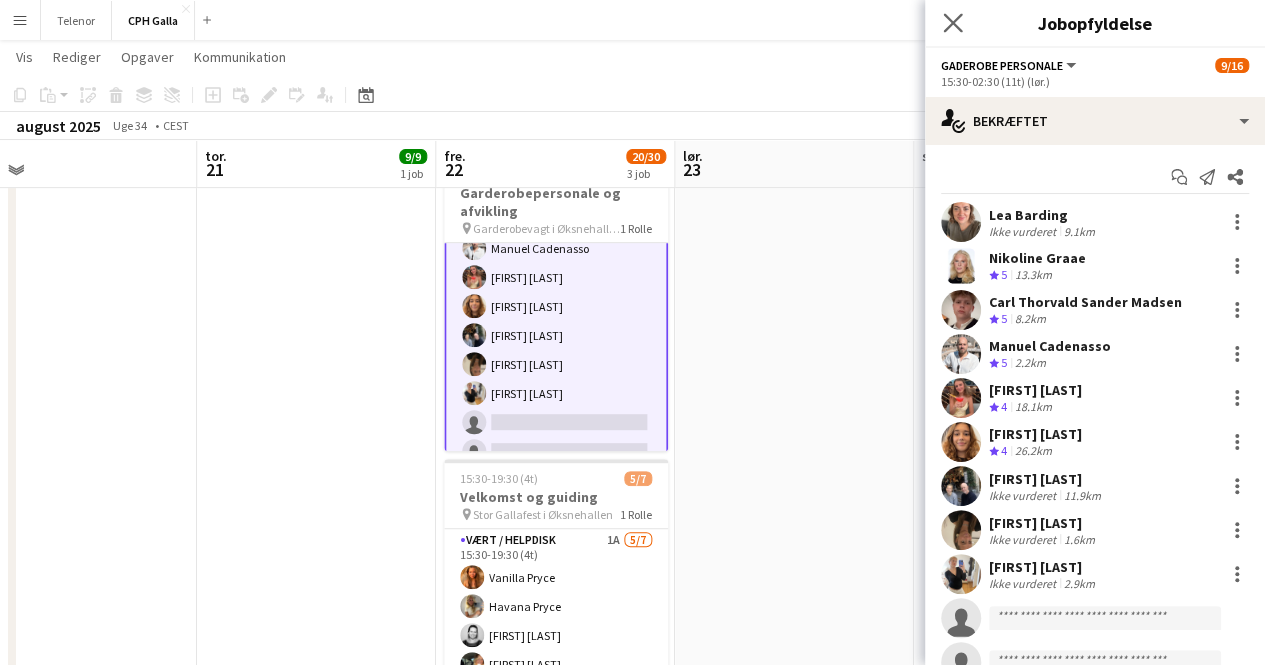 click on "Luk pop-in" 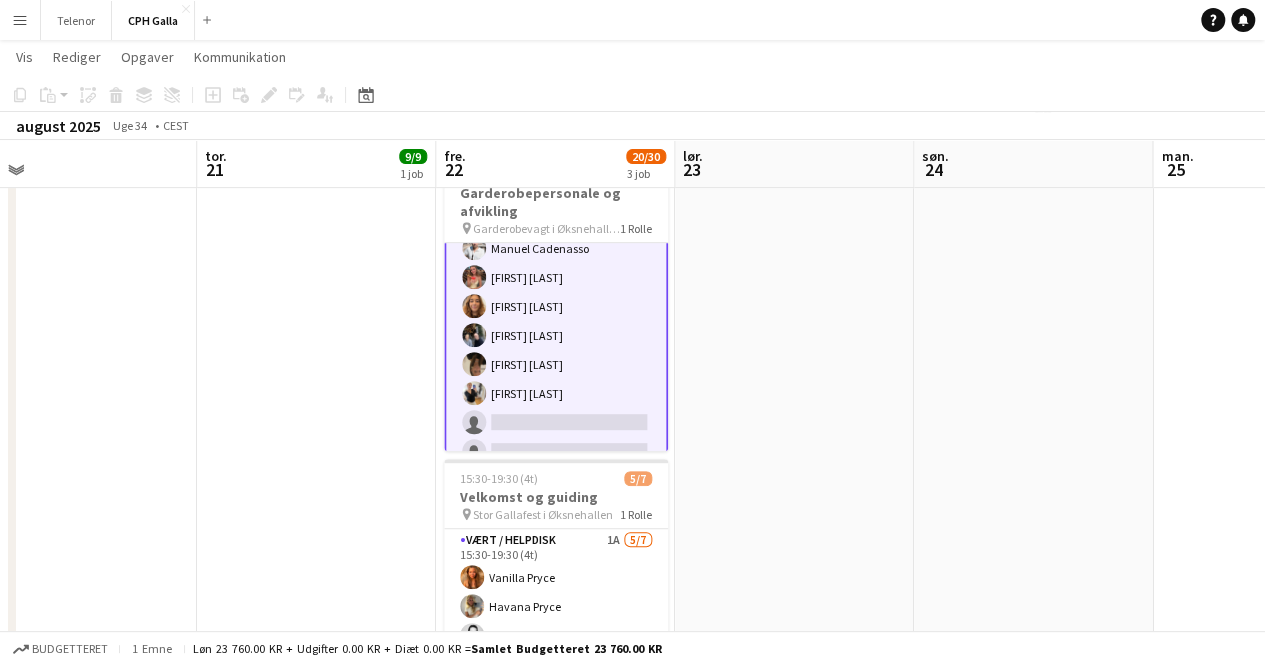 drag, startPoint x: 941, startPoint y: 17, endPoint x: 0, endPoint y: 57, distance: 941.8498 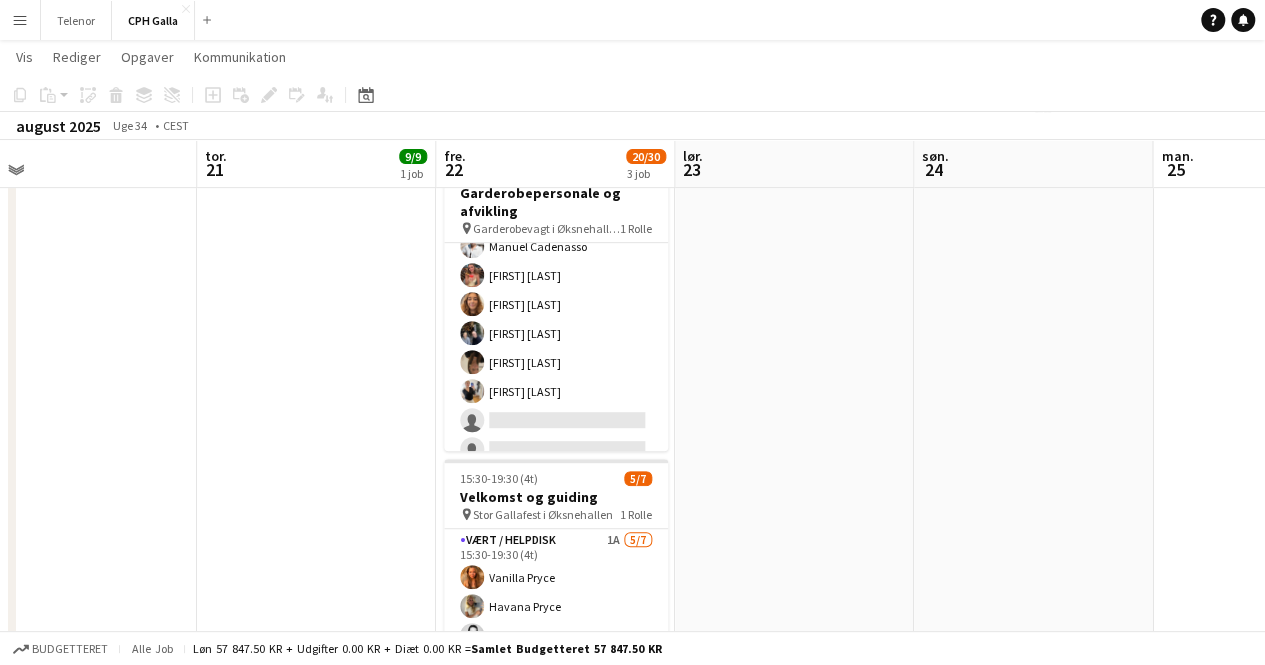scroll, scrollTop: 130, scrollLeft: 0, axis: vertical 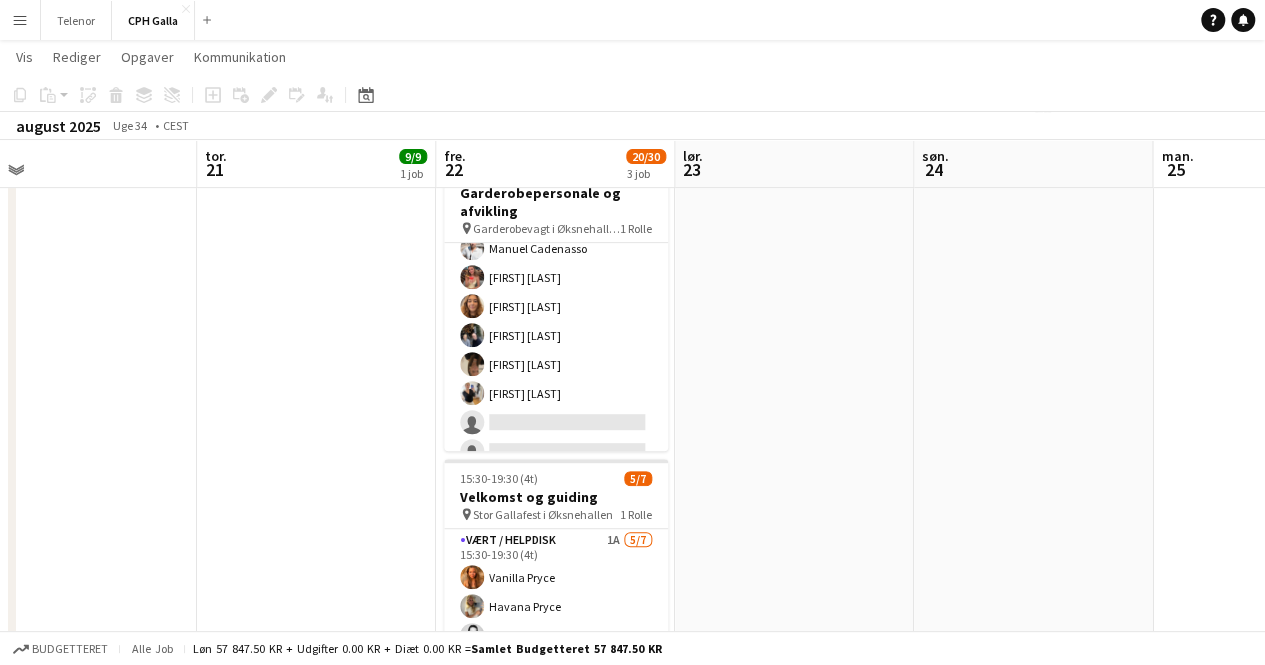 click on "Menu" at bounding box center [20, 20] 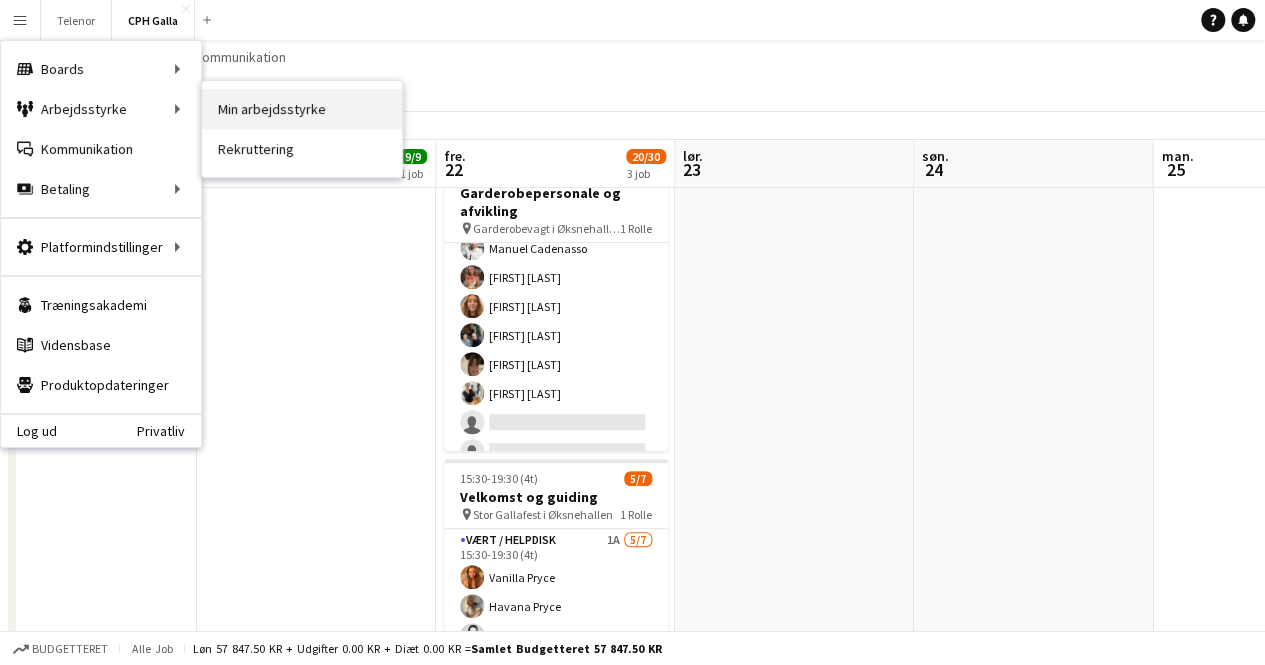 click on "Min arbejdsstyrke" at bounding box center [302, 109] 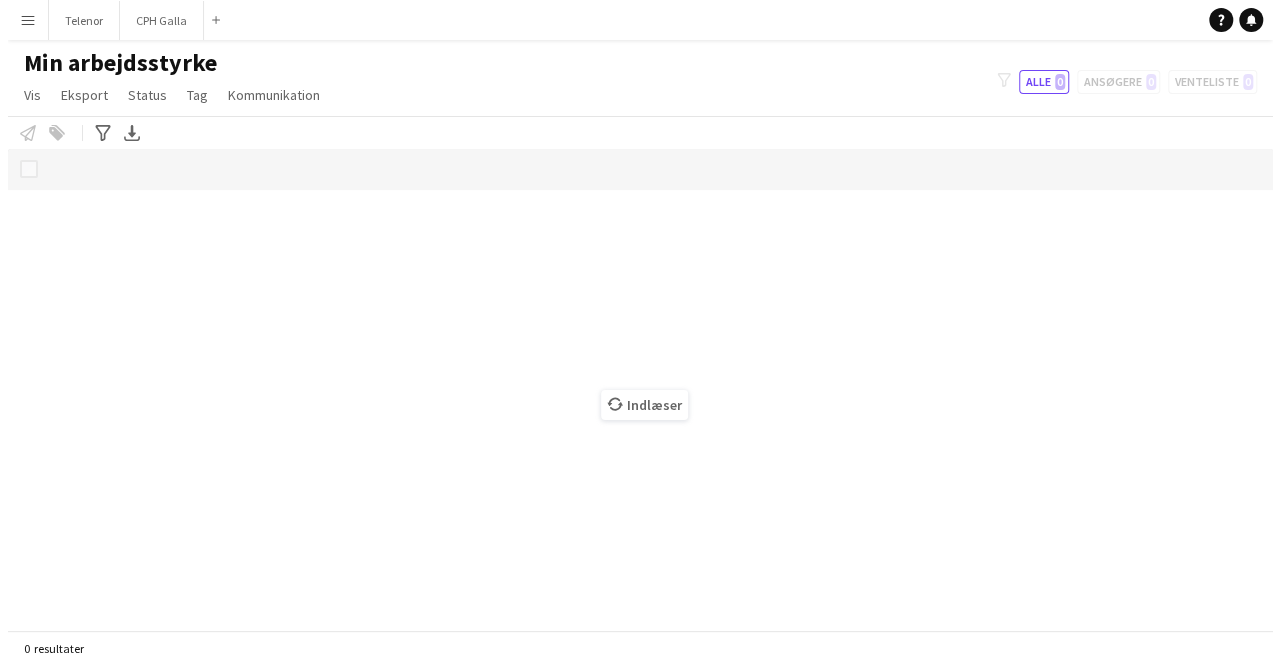 scroll, scrollTop: 0, scrollLeft: 0, axis: both 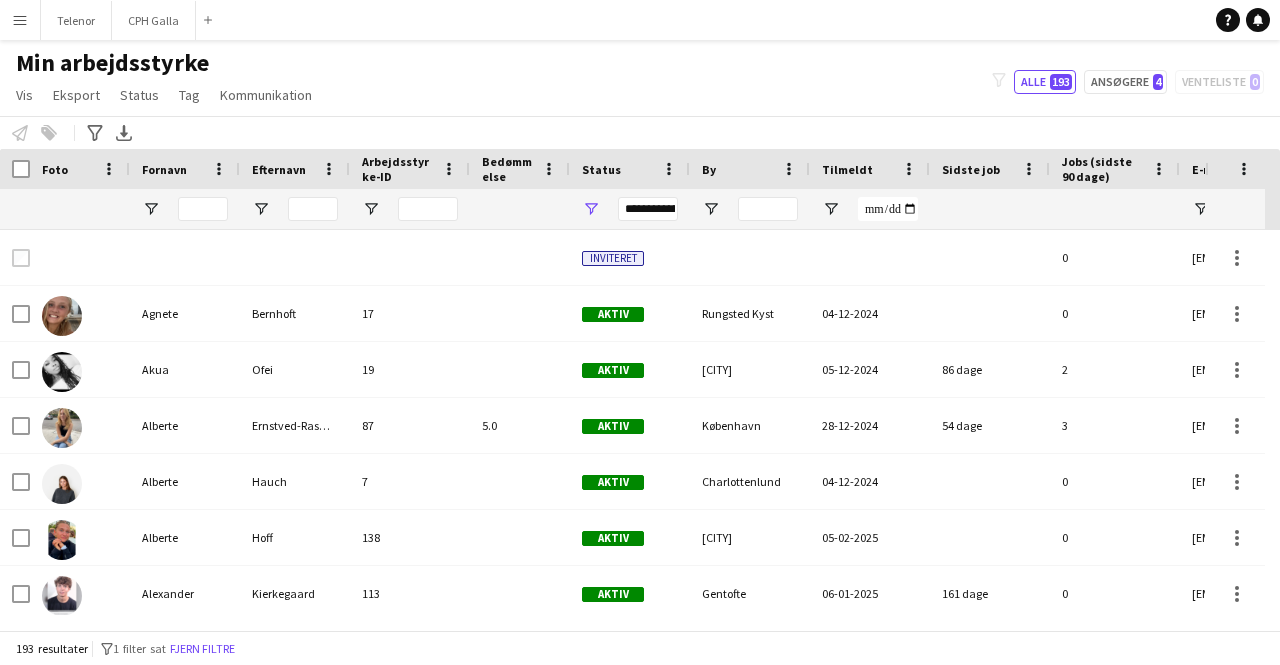click on "Foto" at bounding box center [80, 169] 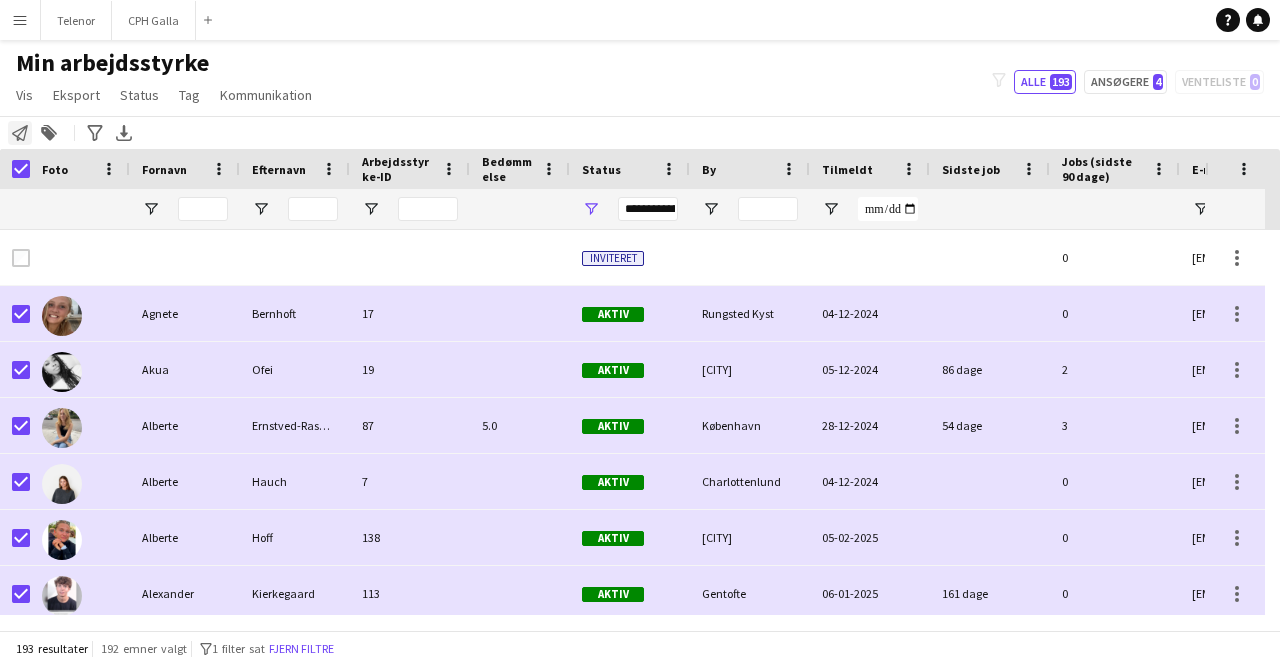 click on "Underret arbejdsstyrken" 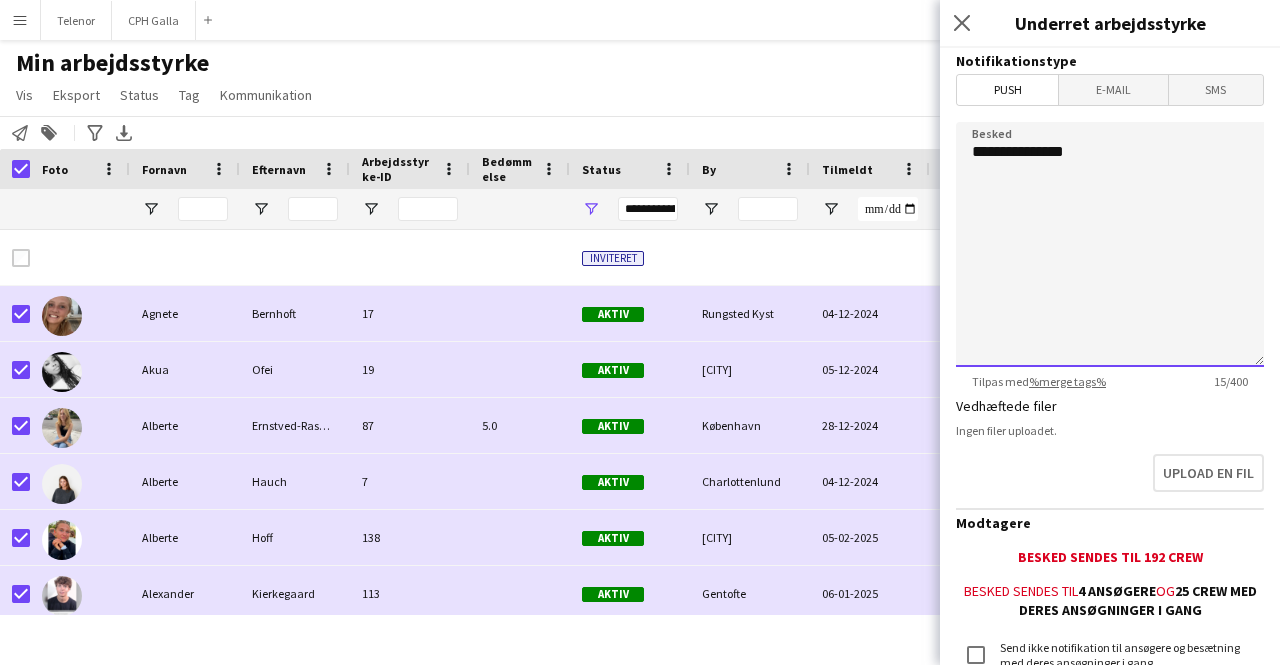 click on "**********" at bounding box center [1110, 244] 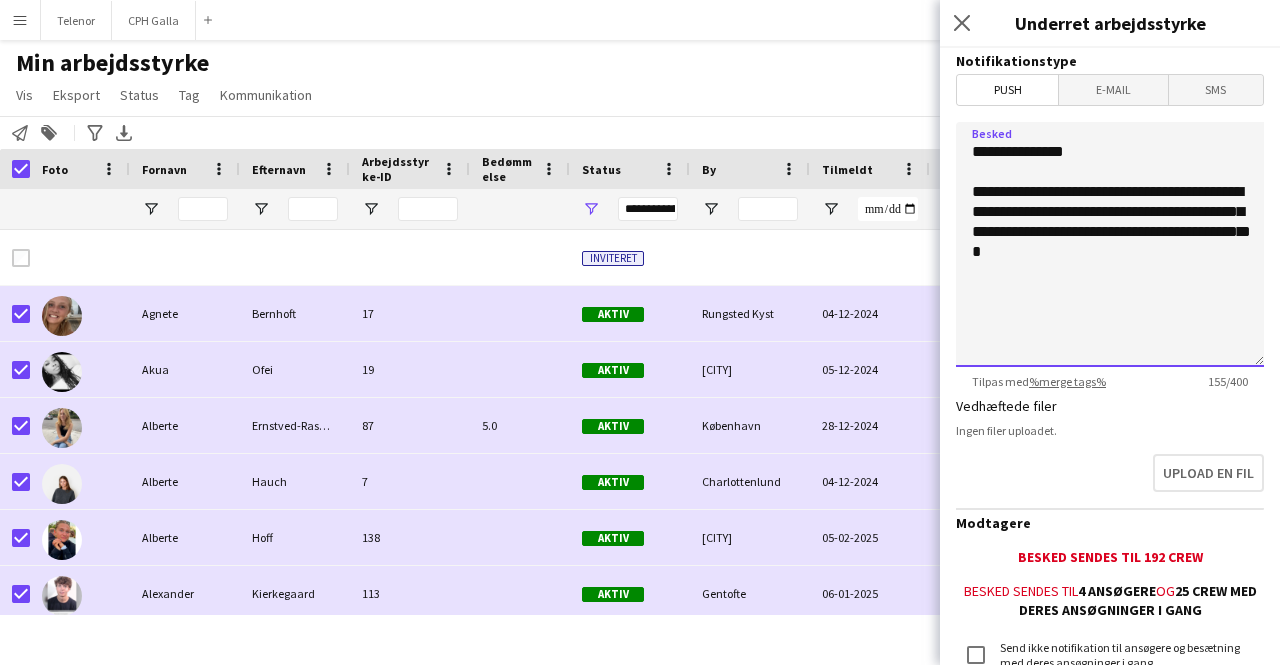 click on "**********" at bounding box center [1110, 244] 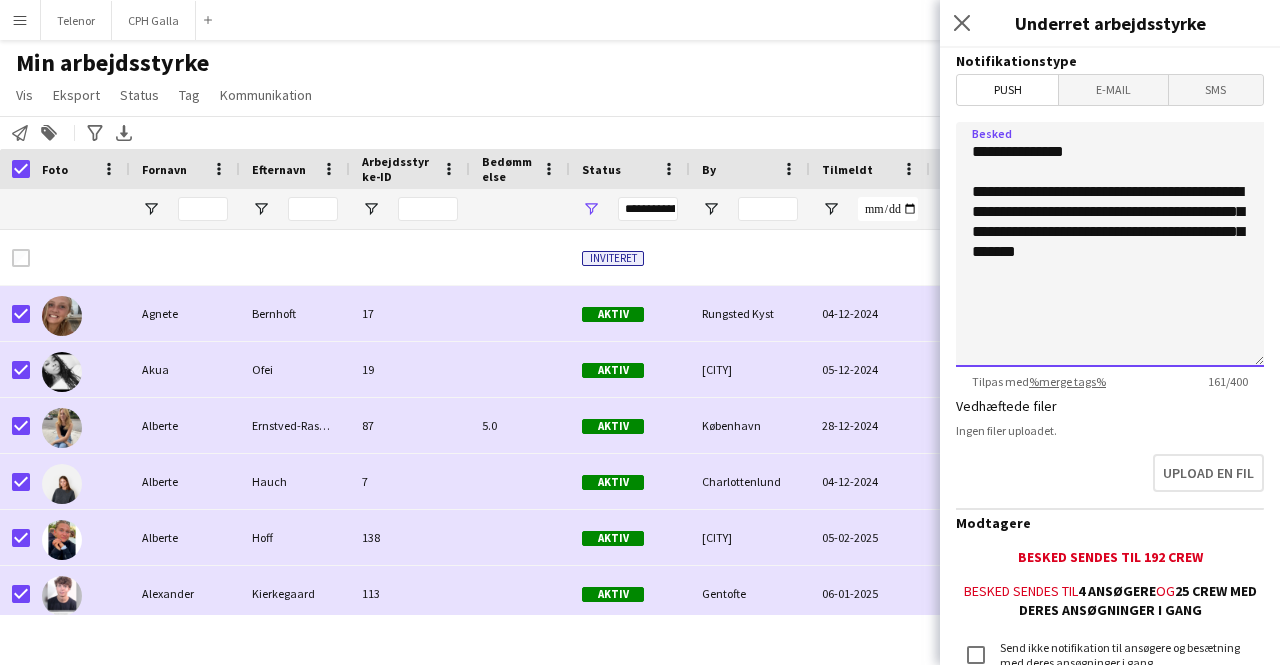 click on "**********" at bounding box center (1110, 244) 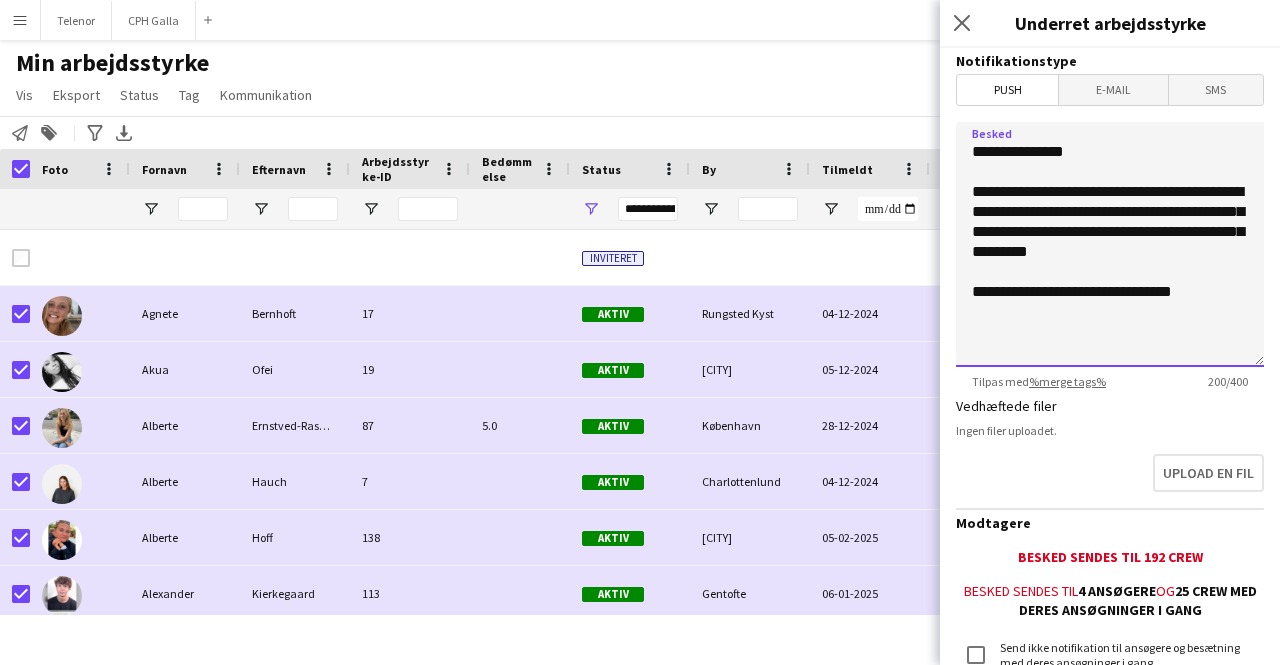 click on "**********" at bounding box center (1110, 244) 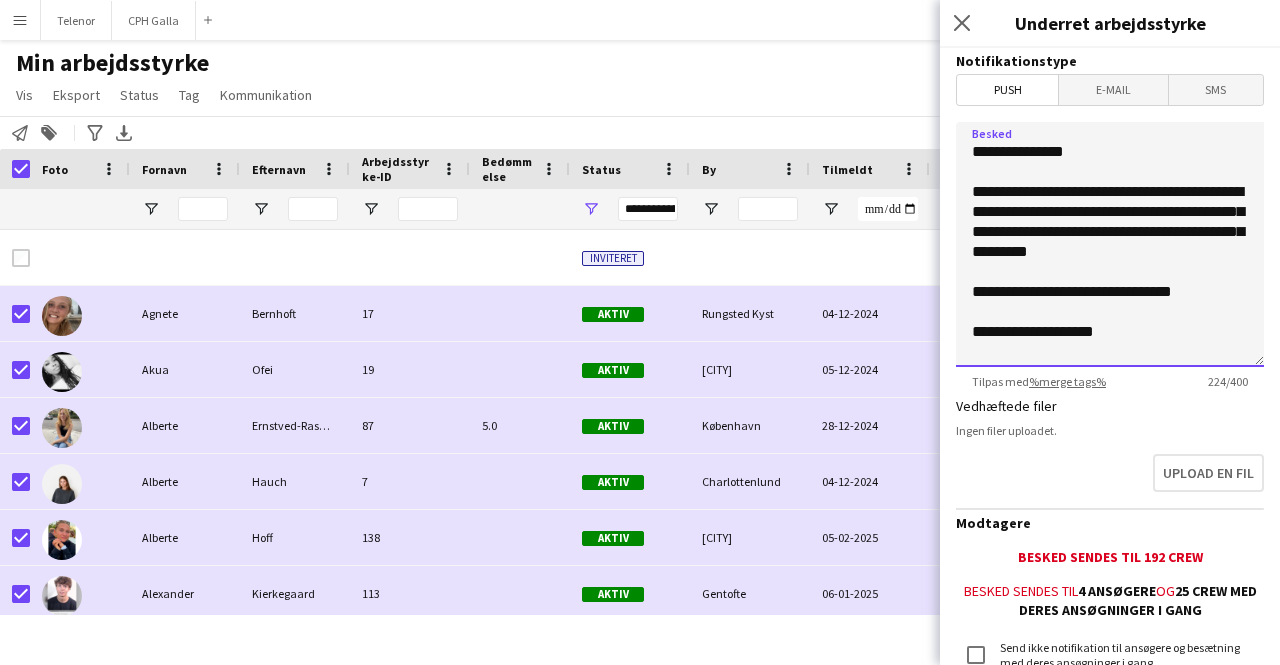 scroll, scrollTop: 161, scrollLeft: 0, axis: vertical 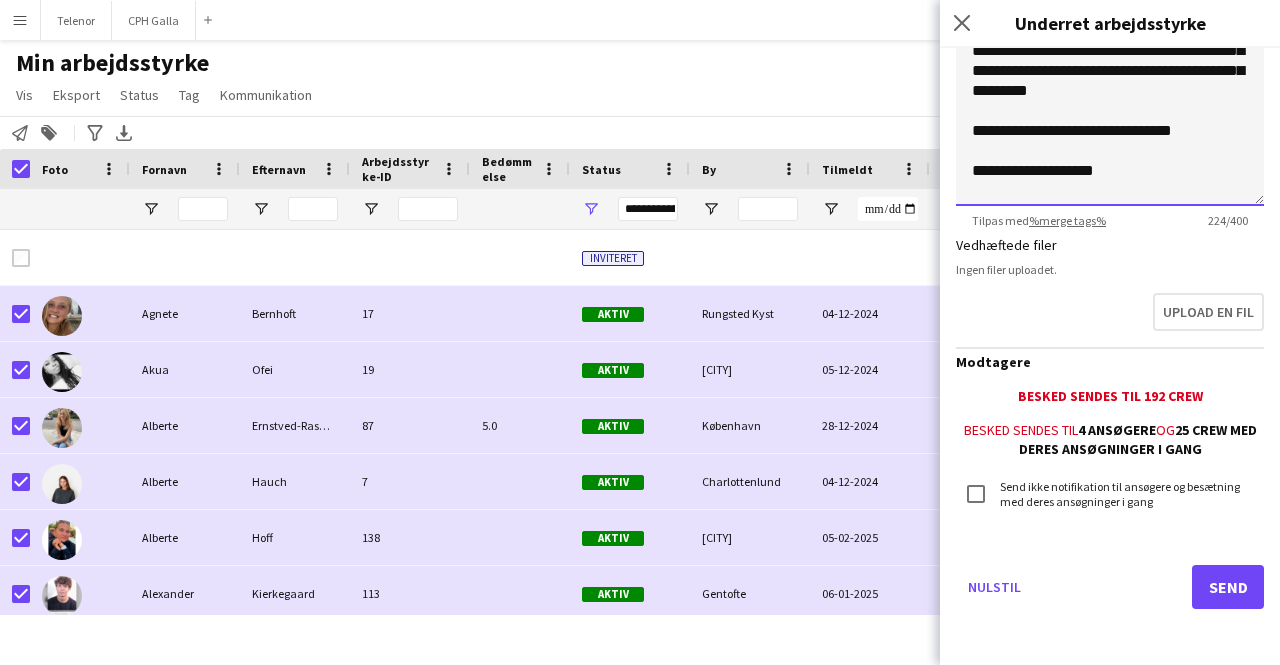 type on "**********" 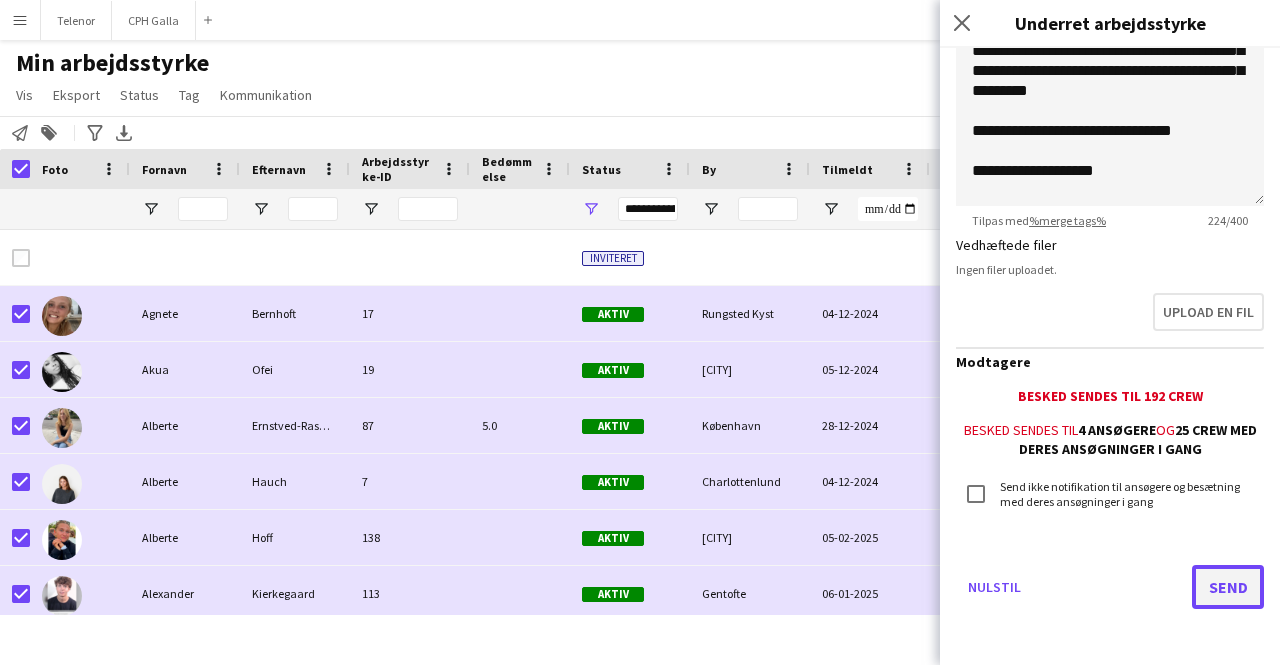 click on "Send" 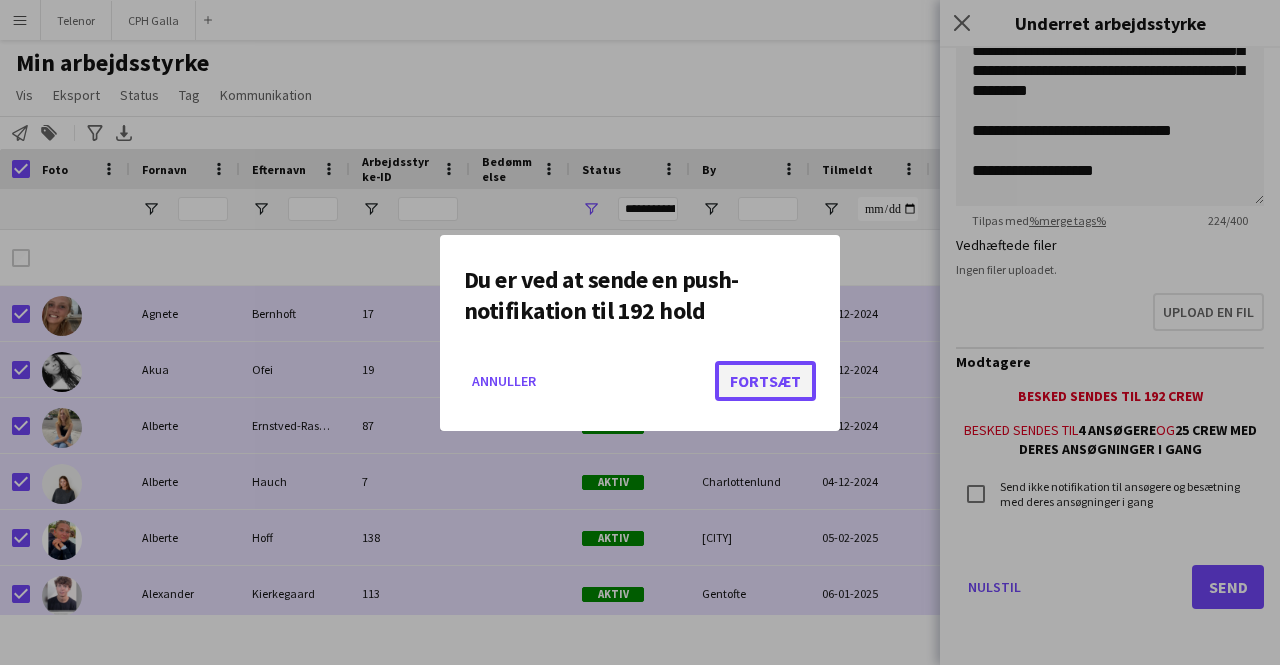 click on "Fortsæt" 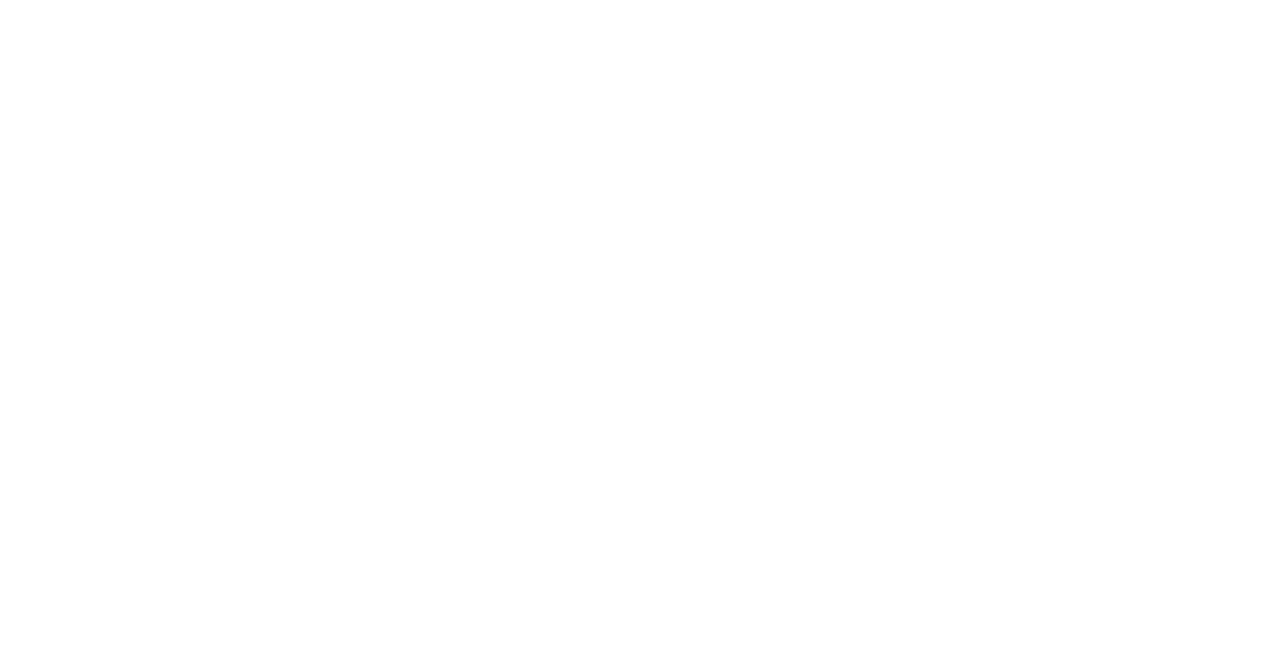 scroll, scrollTop: 0, scrollLeft: 0, axis: both 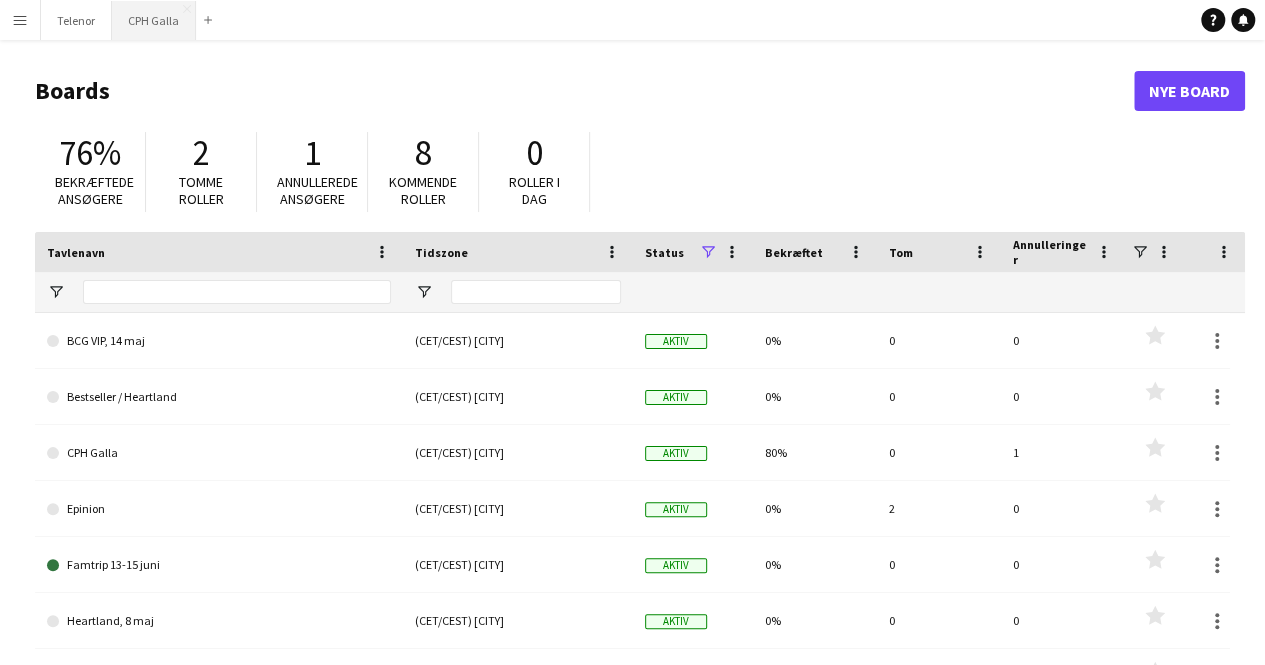 click on "CPH Galla
Luk" at bounding box center (154, 20) 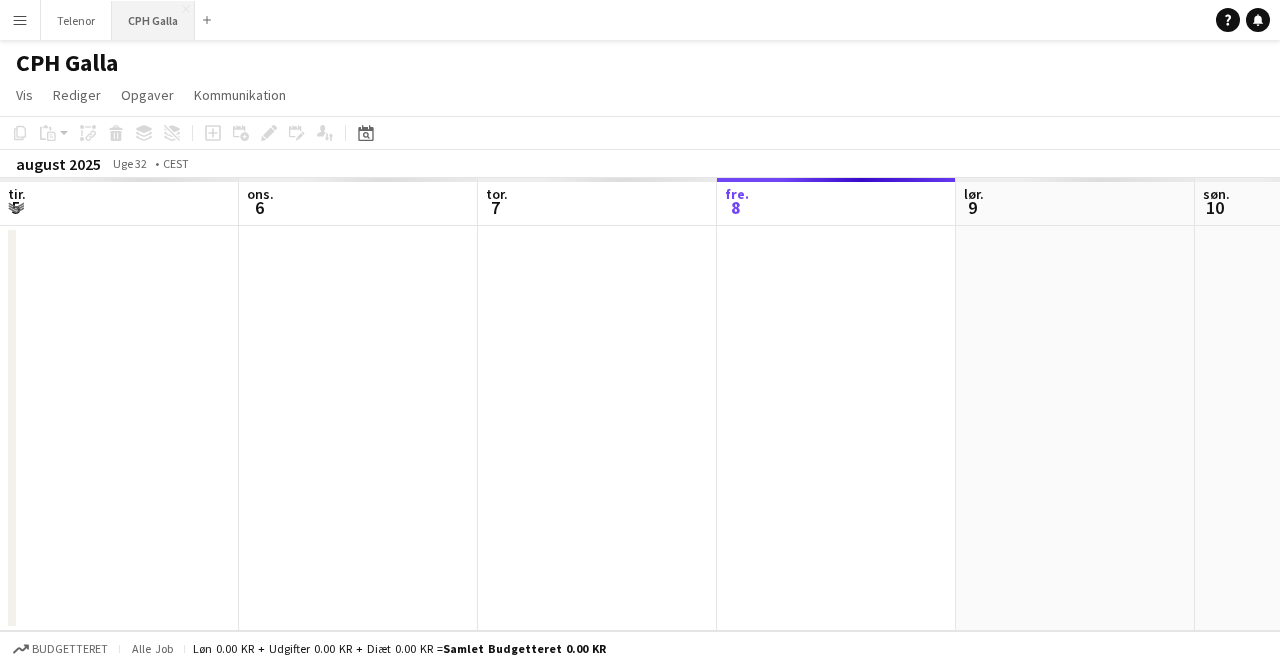scroll, scrollTop: 0, scrollLeft: 478, axis: horizontal 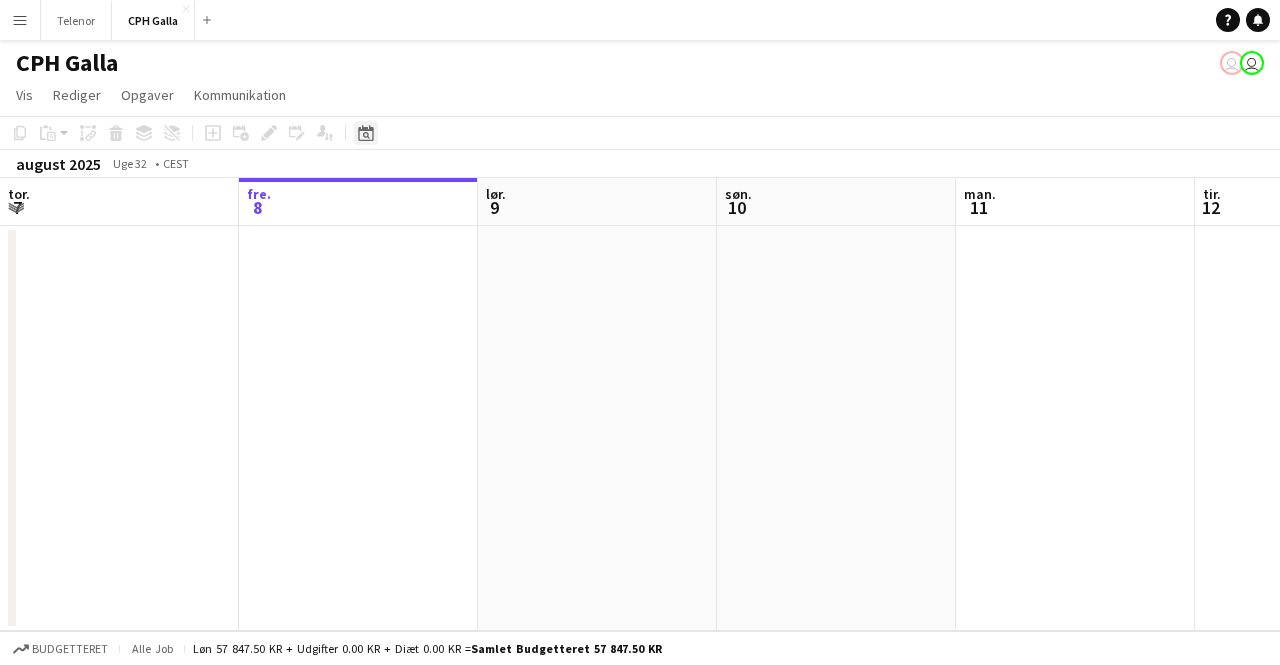 click on "Datovælger" at bounding box center [366, 133] 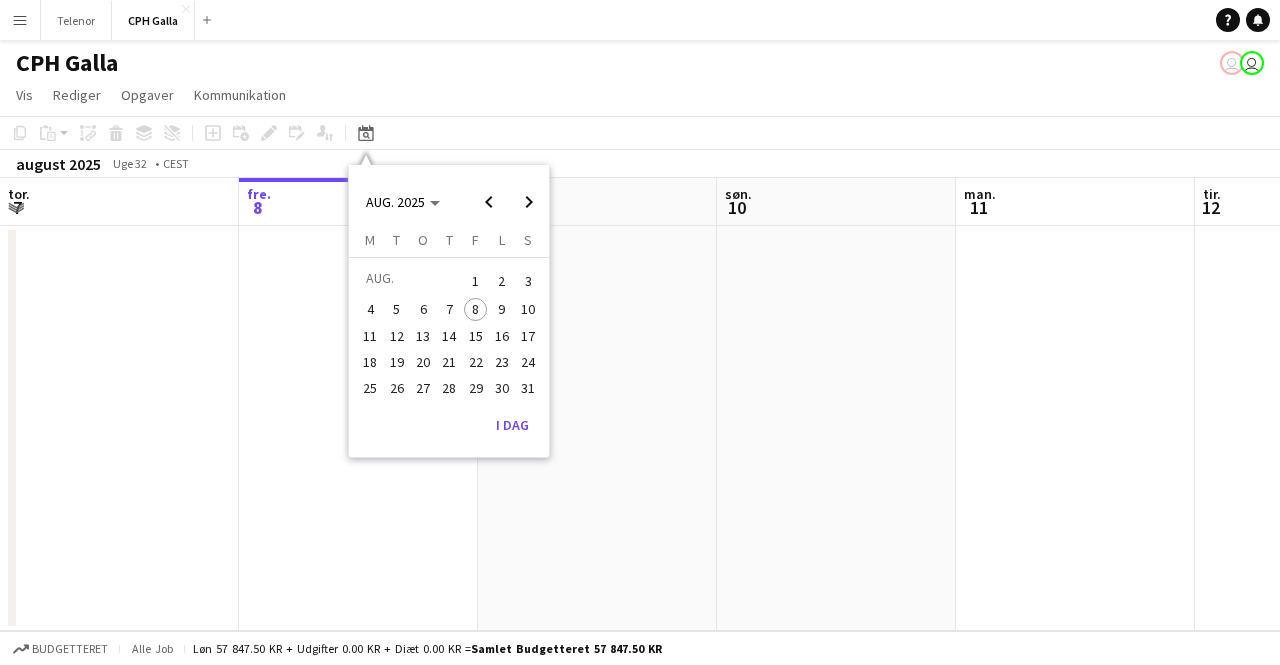click on "22" at bounding box center (476, 362) 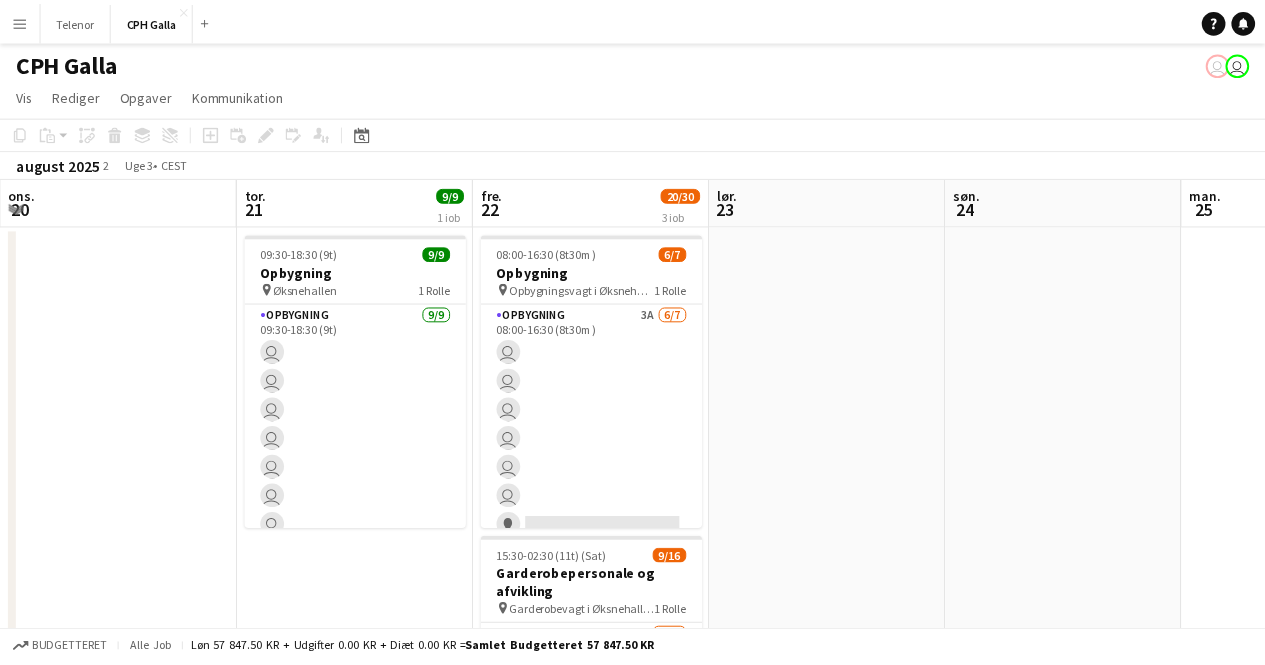 scroll, scrollTop: 0, scrollLeft: 688, axis: horizontal 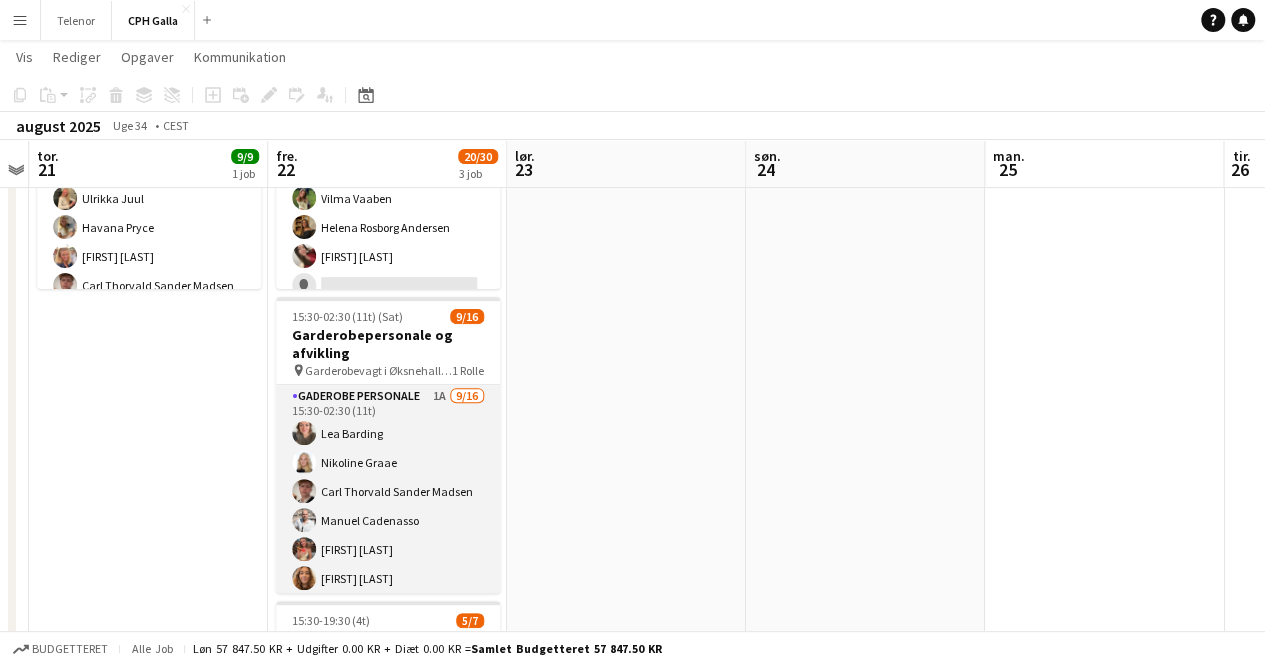 click on "Gaderobe personale   1A   9/16   15:30-02:30 (11t)
[FIRST] [LAST] [FIRST] [LAST] [FIRST] [LAST] [FIRST] [LAST] [FIRST] [LAST] [FIRST] [LAST] [FIRST] [LAST] [FIRST] [LAST]
single-neutral-actions
single-neutral-actions
single-neutral-actions
single-neutral-actions
single-neutral-actions
single-neutral-actions
single-neutral-actions" at bounding box center [388, 636] 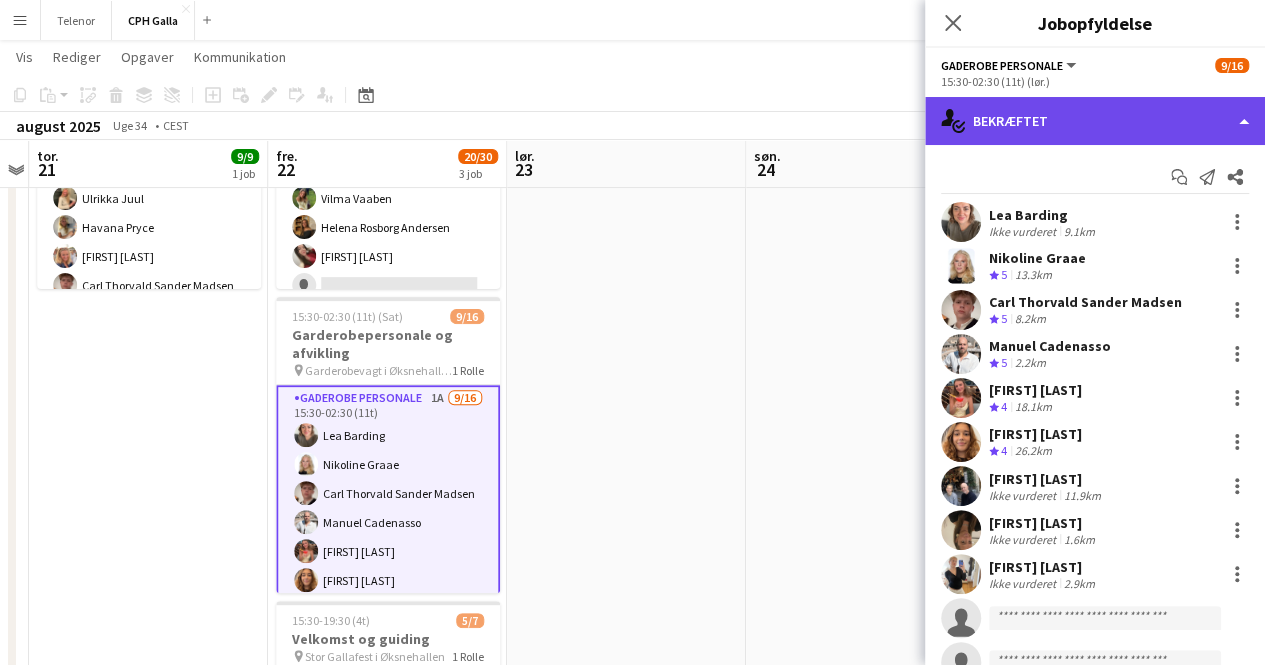 click on "single-neutral-actions-check-2
Bekræftet" 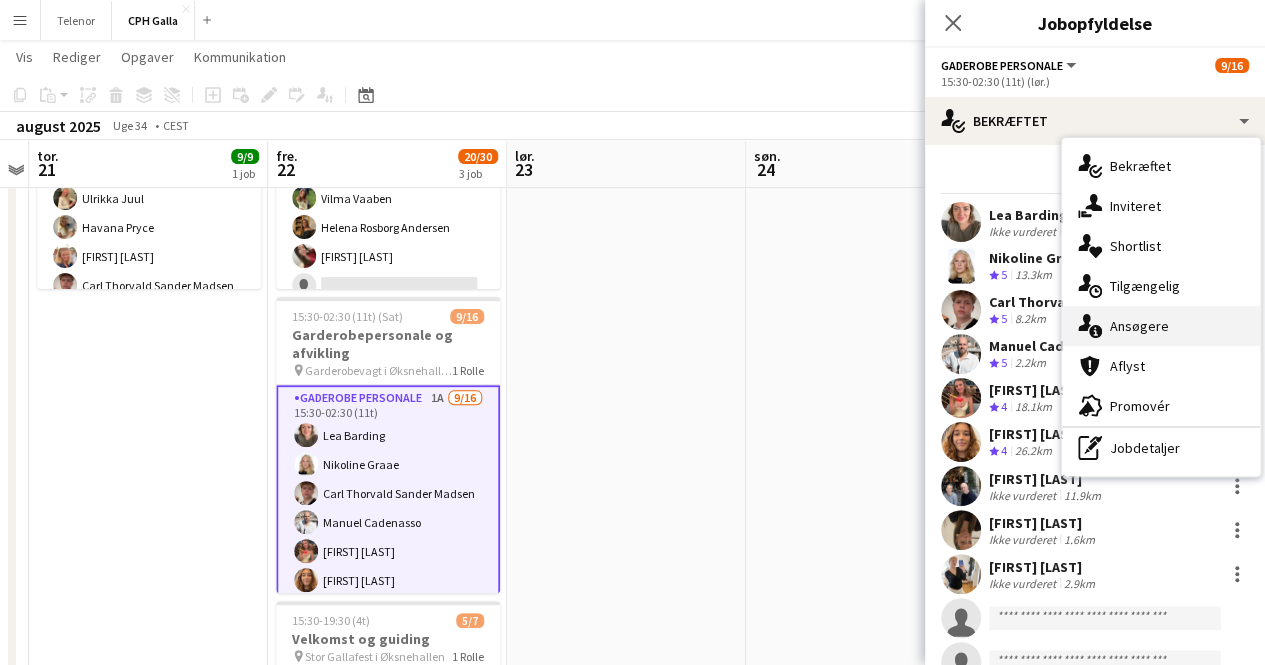 click on "single-neutral-actions-information
Ansøgere" at bounding box center [1161, 326] 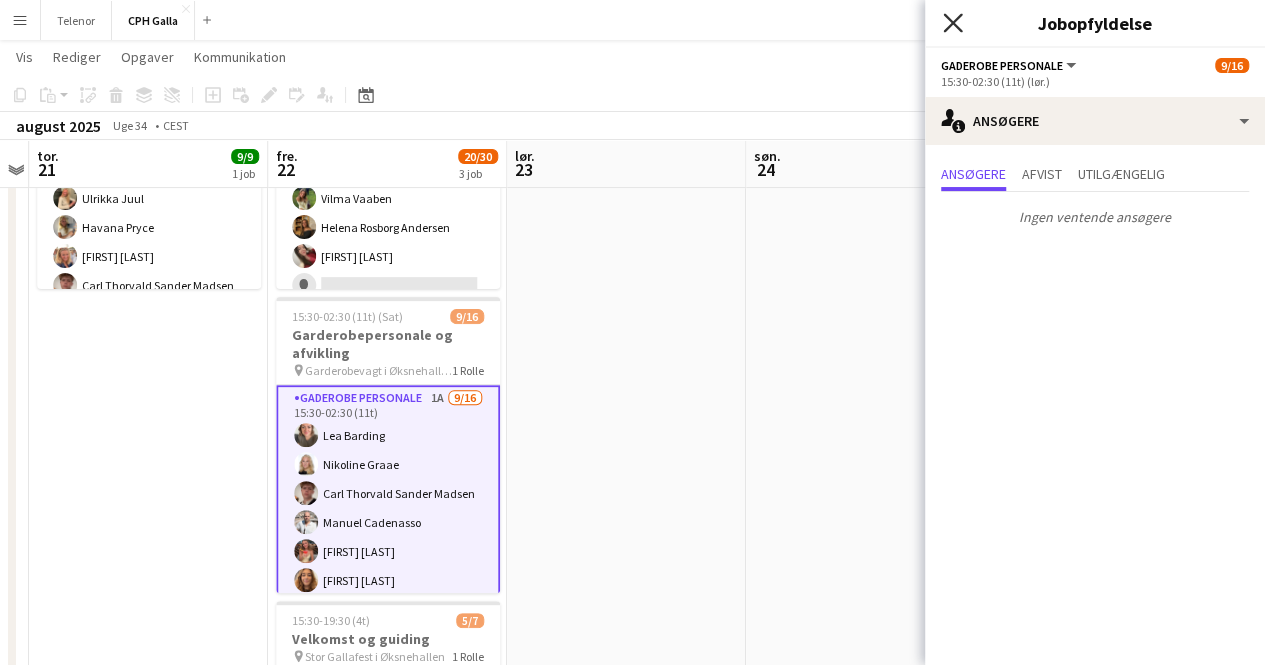 click on "Luk pop-in" 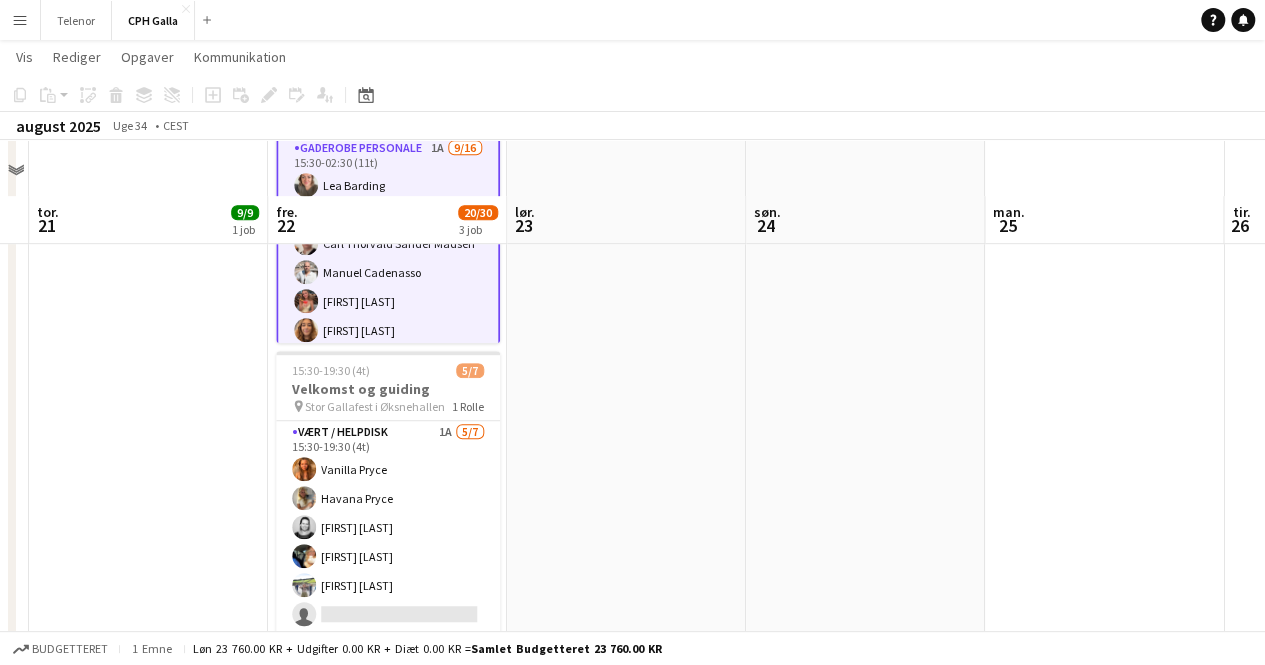 scroll, scrollTop: 544, scrollLeft: 0, axis: vertical 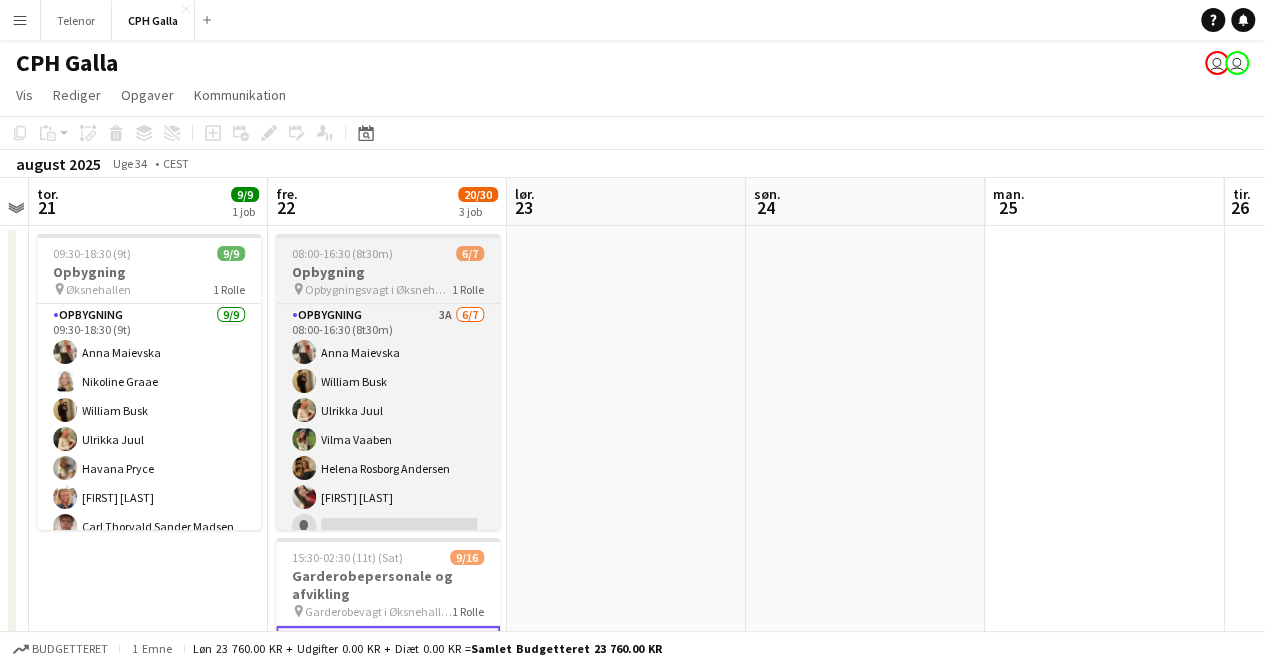 click on "Opbygning" at bounding box center [388, 272] 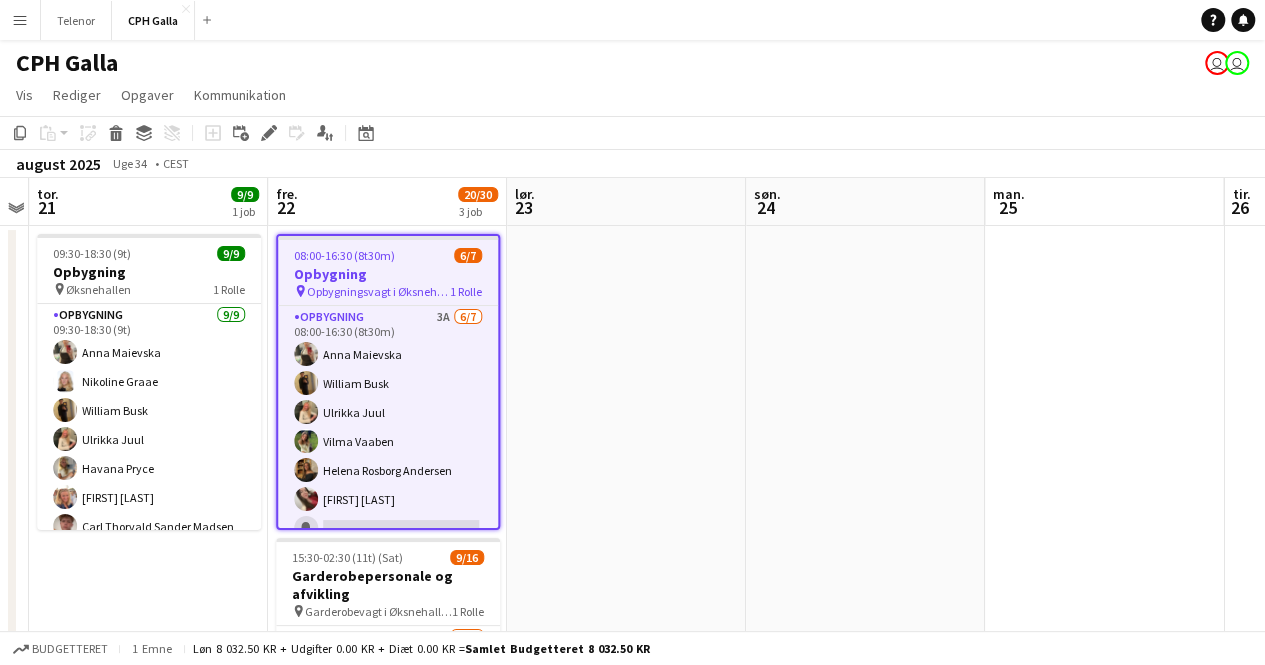 click on "Opbygning" at bounding box center [388, 274] 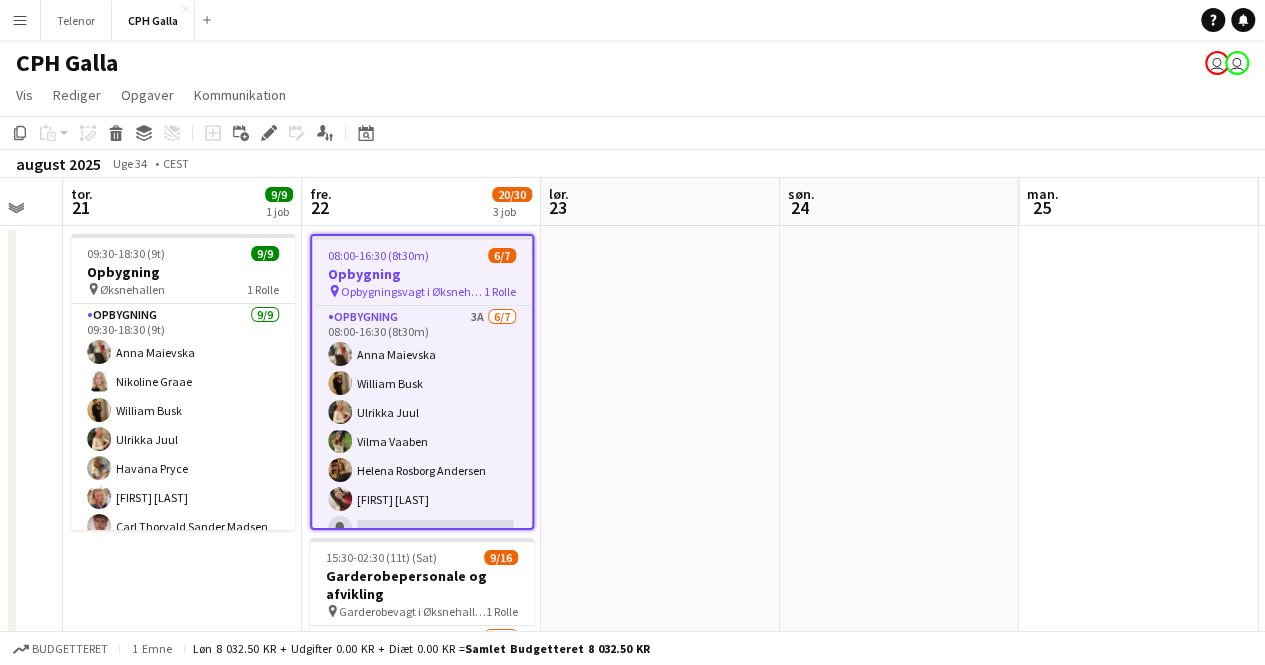 click on "08:00-16:30 (8t30m)    6/7" at bounding box center (422, 255) 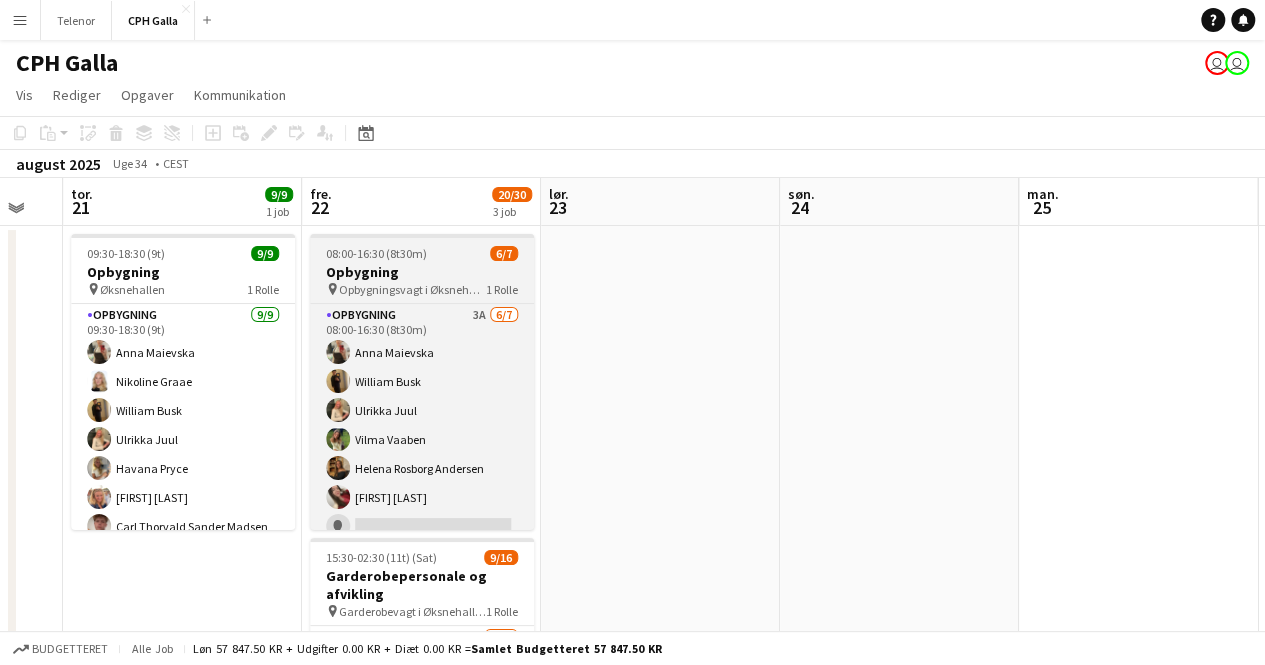 click on "08:00-16:30 (8t30m)    6/7" at bounding box center (422, 253) 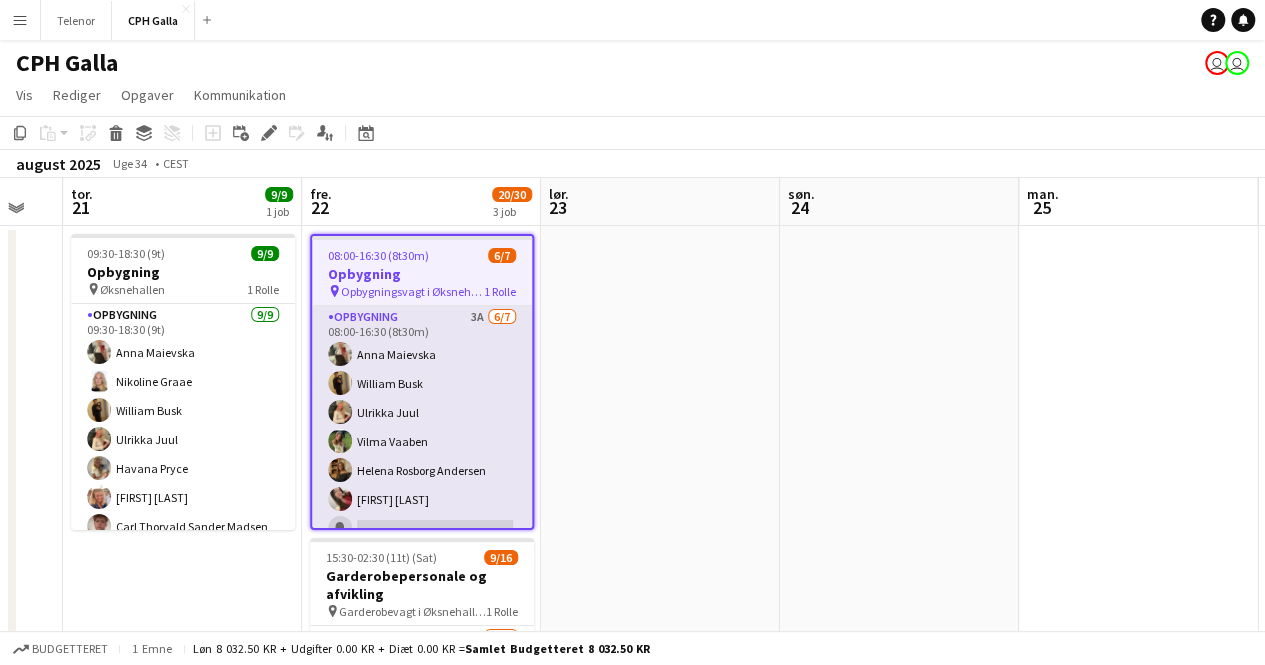 scroll, scrollTop: 19, scrollLeft: 0, axis: vertical 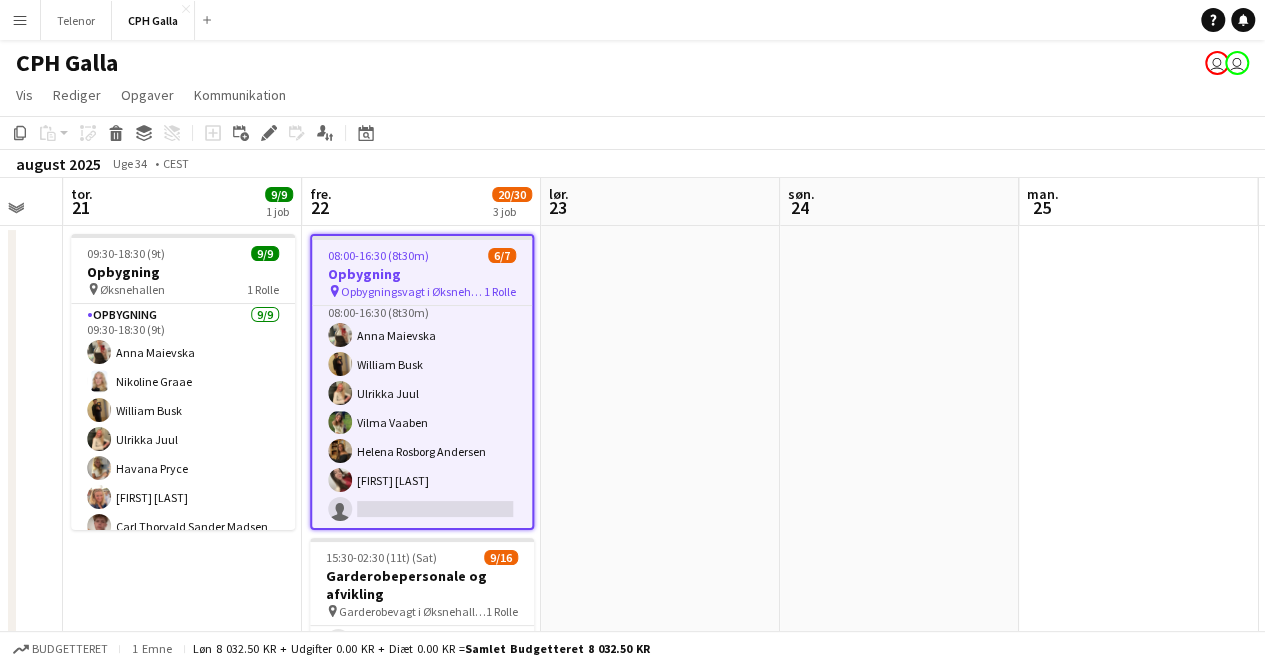 click on "08:00-16:30 (8t30m)    6/7   Opbygning
pin
Opbygningsvagt i Øksnehallen til stor gallafest   1 Rolle   Opbygning   3A   6/7   08:00-16:30 (8t30m)
[FIRST] [LAST] [FIRST] [LAST] [FIRST] [LAST] [FIRST] [LAST] [FIRST] [LAST] [FIRST] [LAST]
single-neutral-actions" at bounding box center (422, 382) 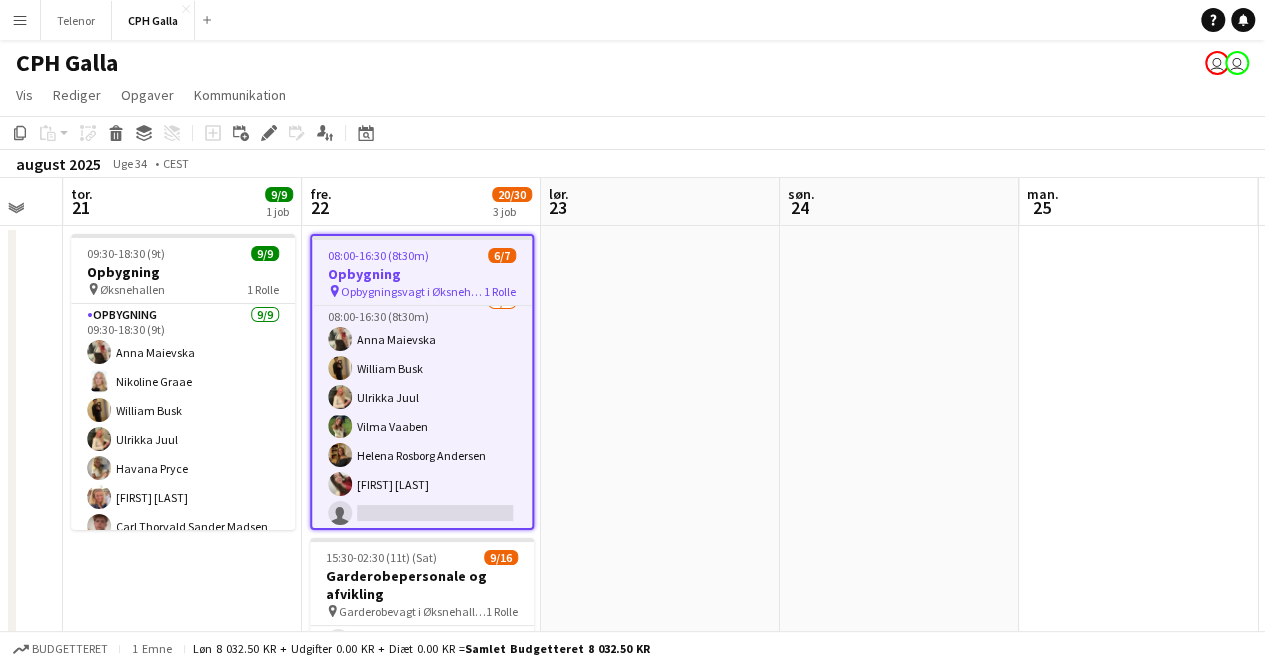 click on "08:00-16:30 (8t30m)    6/7   Opbygning
pin
Opbygningsvagt i Øksnehallen til stor gallafest   1 Rolle   Opbygning   3A   6/7   08:00-16:30 (8t30m)
[FIRST] [LAST] [FIRST] [LAST] [FIRST] [LAST] [FIRST] [LAST] [FIRST] [LAST] [FIRST] [LAST]
single-neutral-actions" at bounding box center [422, 382] 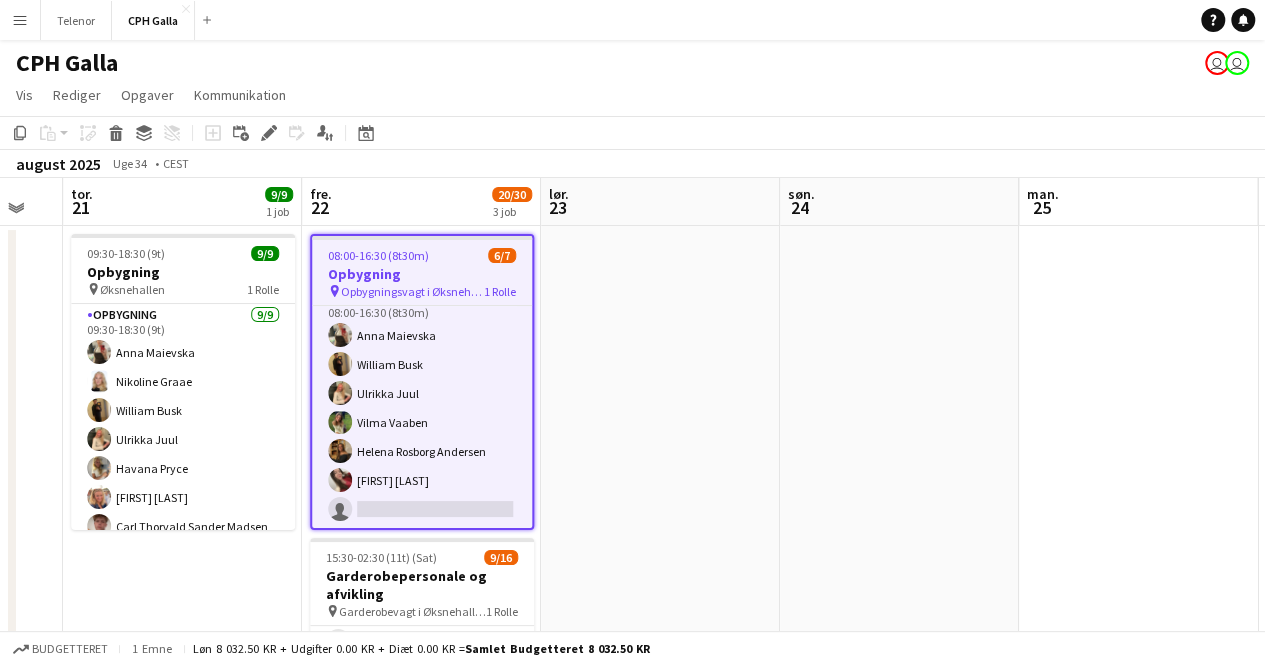 click on "08:00-16:30 (8t30m)" at bounding box center (378, 255) 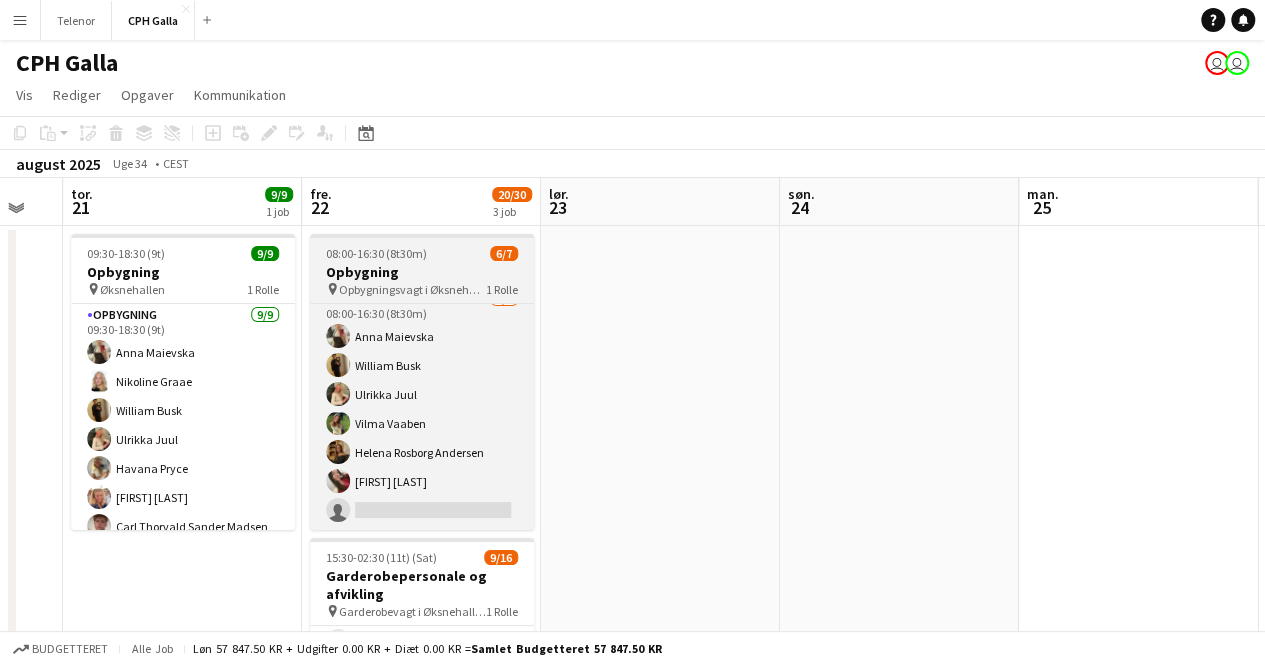 scroll, scrollTop: 15, scrollLeft: 0, axis: vertical 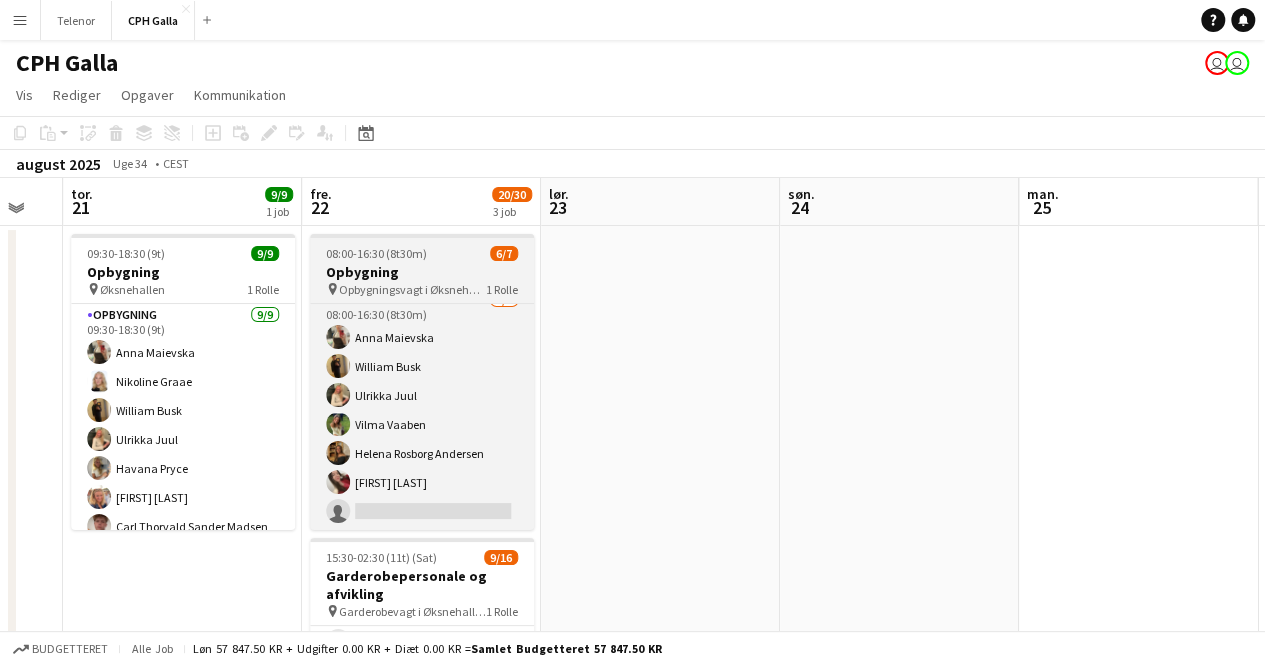 click on "Opbygning" at bounding box center [422, 272] 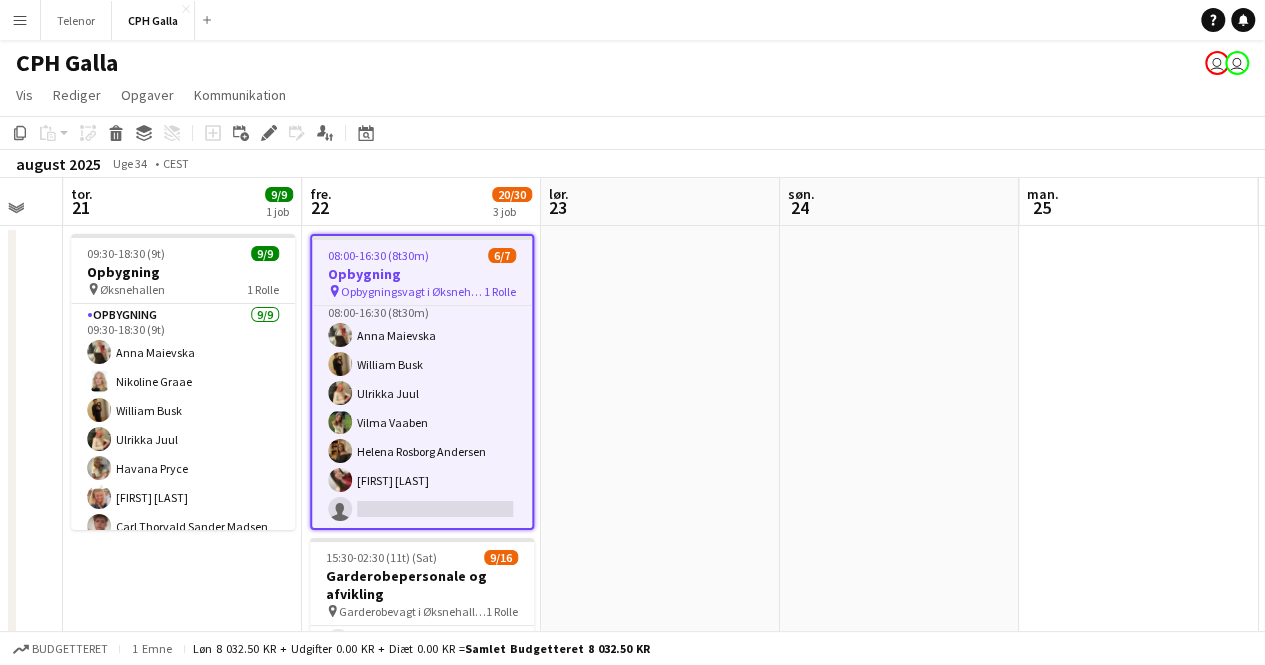 click on "Opbygning" at bounding box center (422, 274) 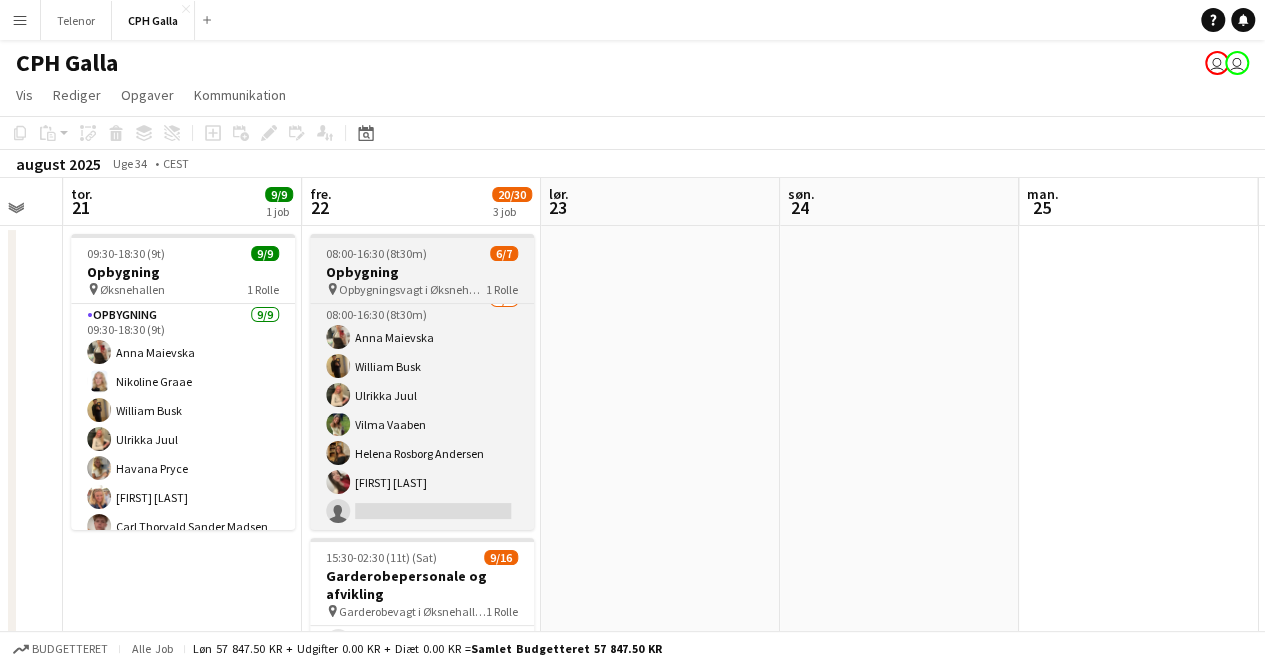 click on "Opbygning" at bounding box center (422, 272) 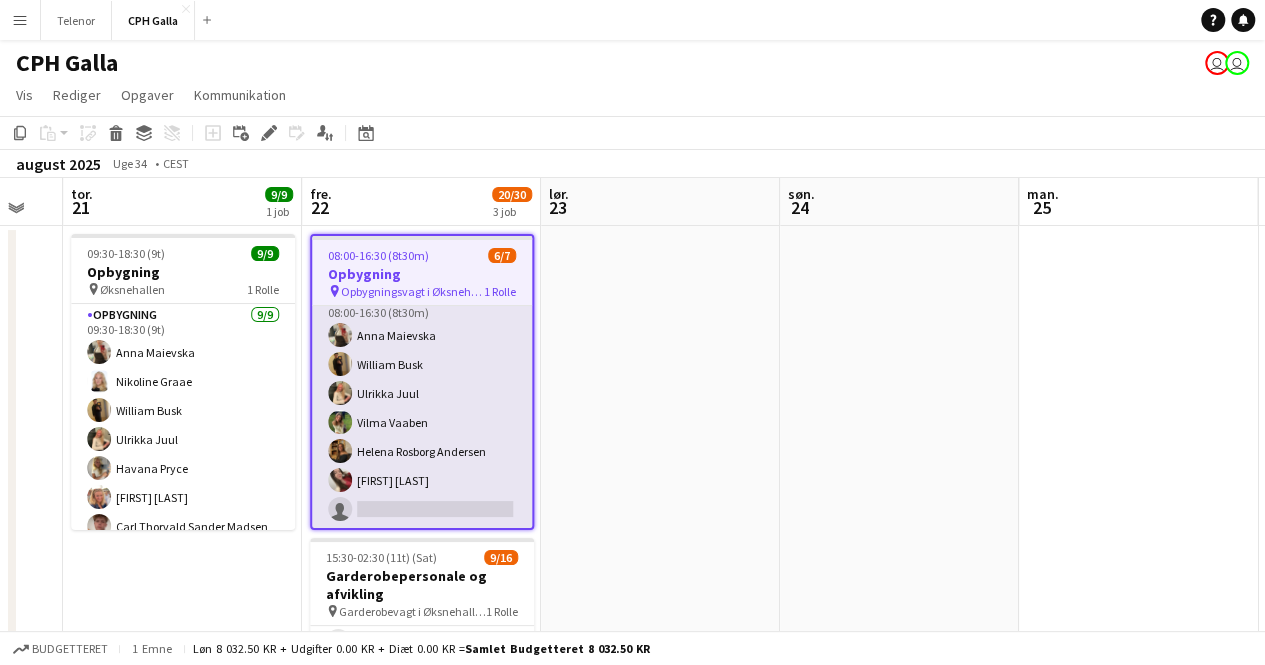 click on "Opbygning   3A   6/7   08:00-16:30 (8t30m)
[FIRST] [LAST] [FIRST] [LAST] [FIRST] [LAST] [FIRST] [LAST] [FIRST] [LAST] [FIRST] [LAST]
single-neutral-actions" at bounding box center [422, 408] 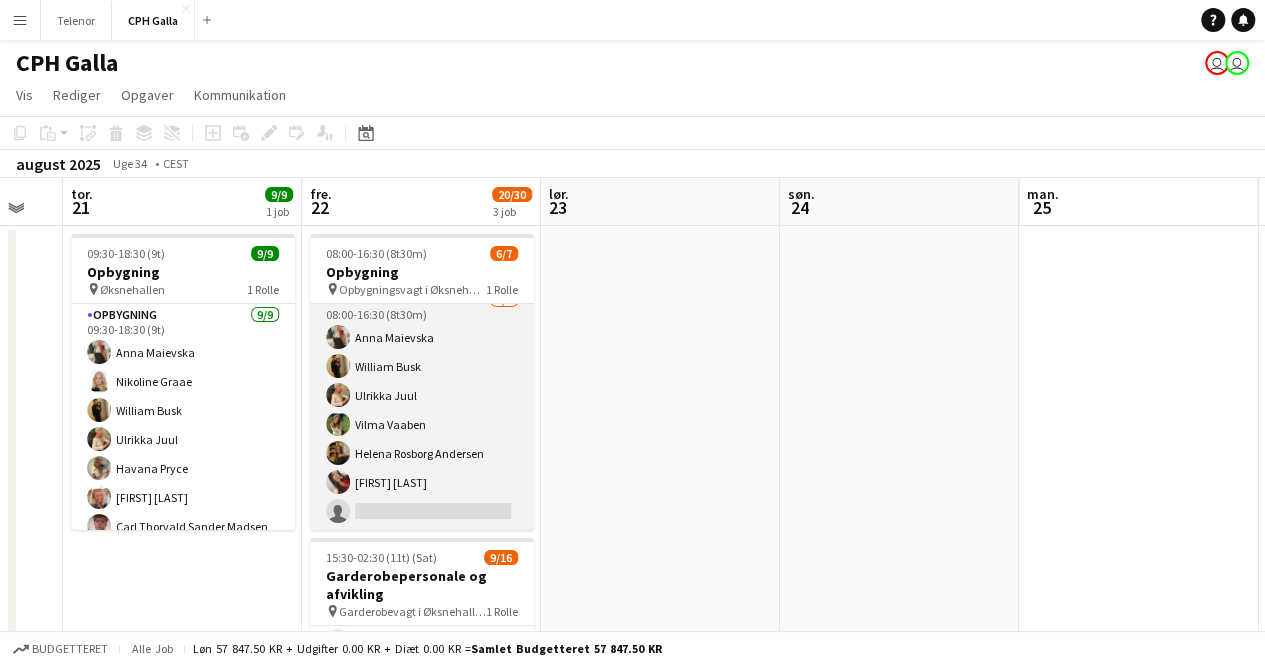 click on "Opbygning   3A   6/7   08:00-16:30 (8t30m)
[FIRST] [LAST] [FIRST] [LAST] [FIRST] [LAST] [FIRST] [LAST] [FIRST] [LAST] [FIRST] [LAST]
single-neutral-actions" at bounding box center (422, 410) 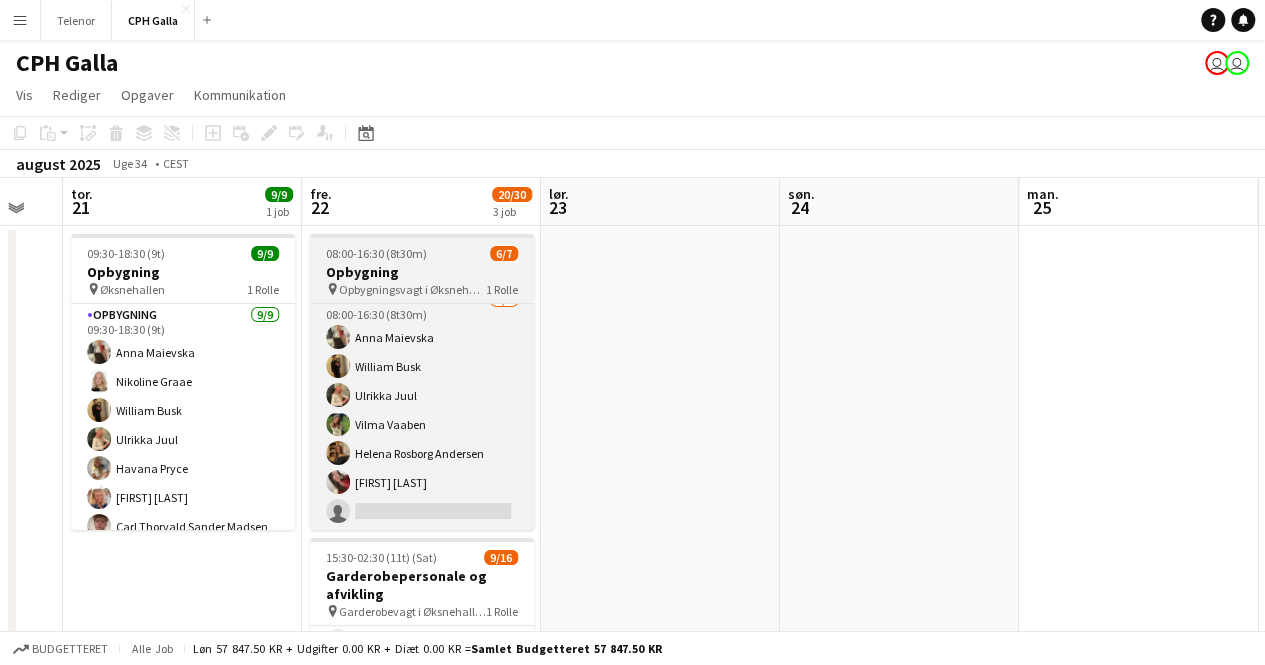 click on "08:00-16:30 (8t30m)" at bounding box center [376, 253] 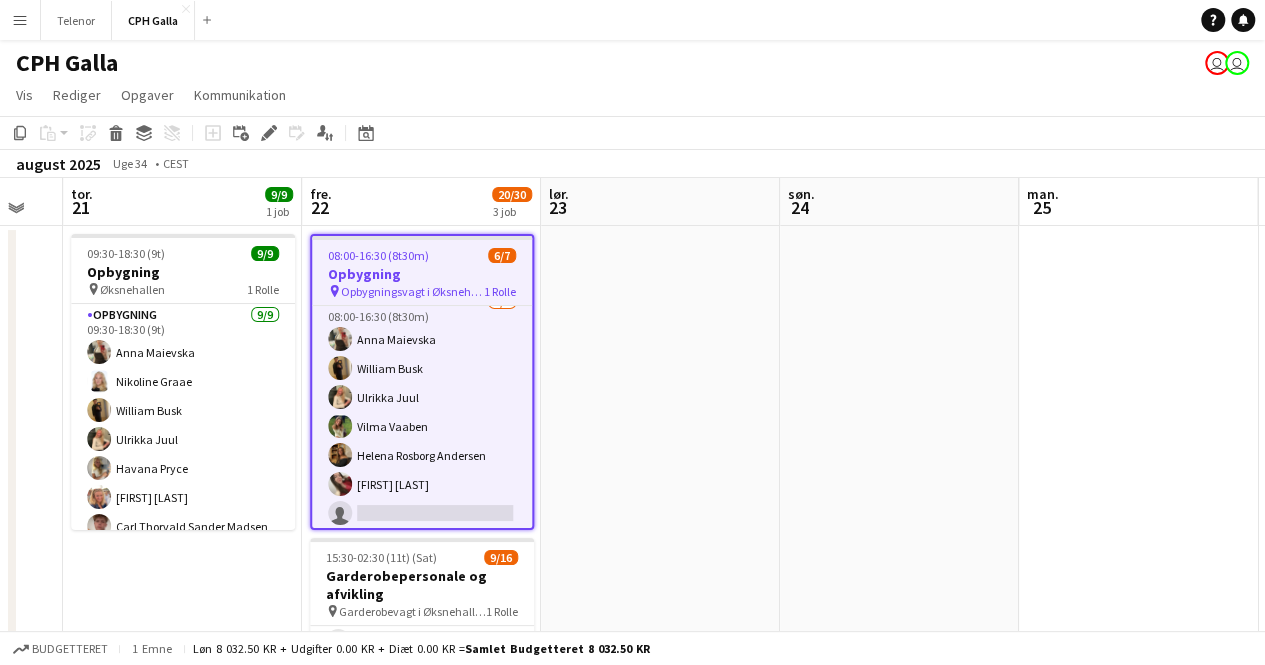 click on "08:00-16:30 (8t30m)" at bounding box center (378, 255) 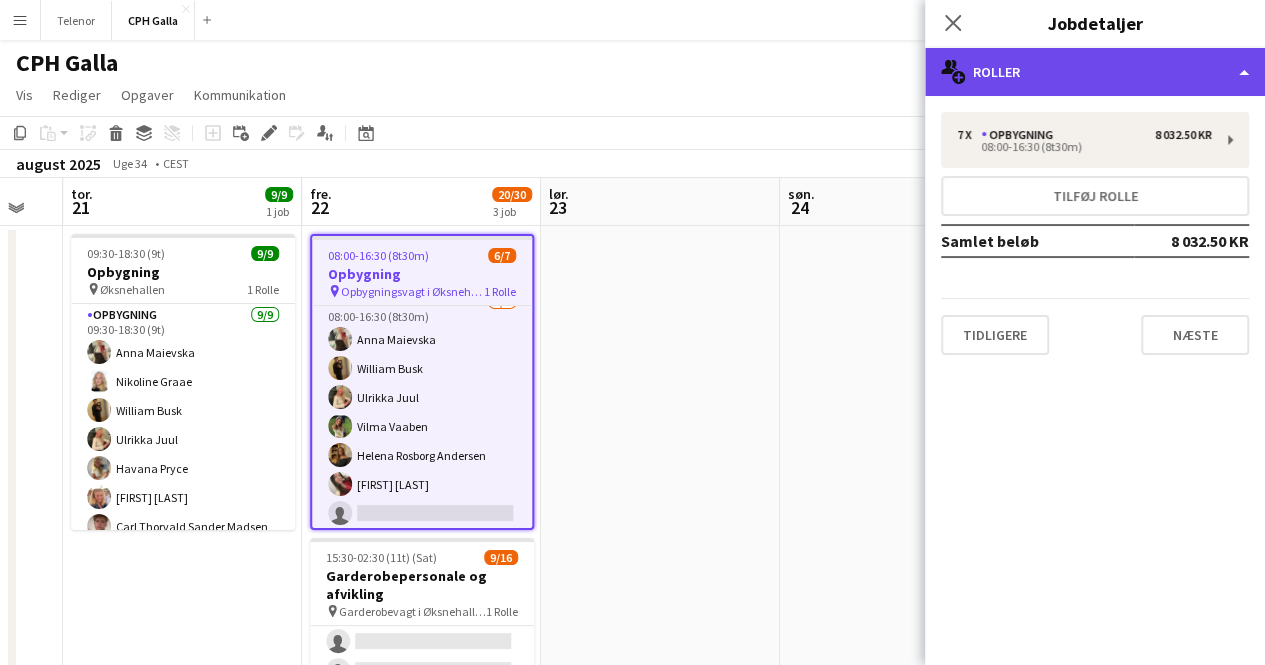 click on "multiple-users-add
Roller" 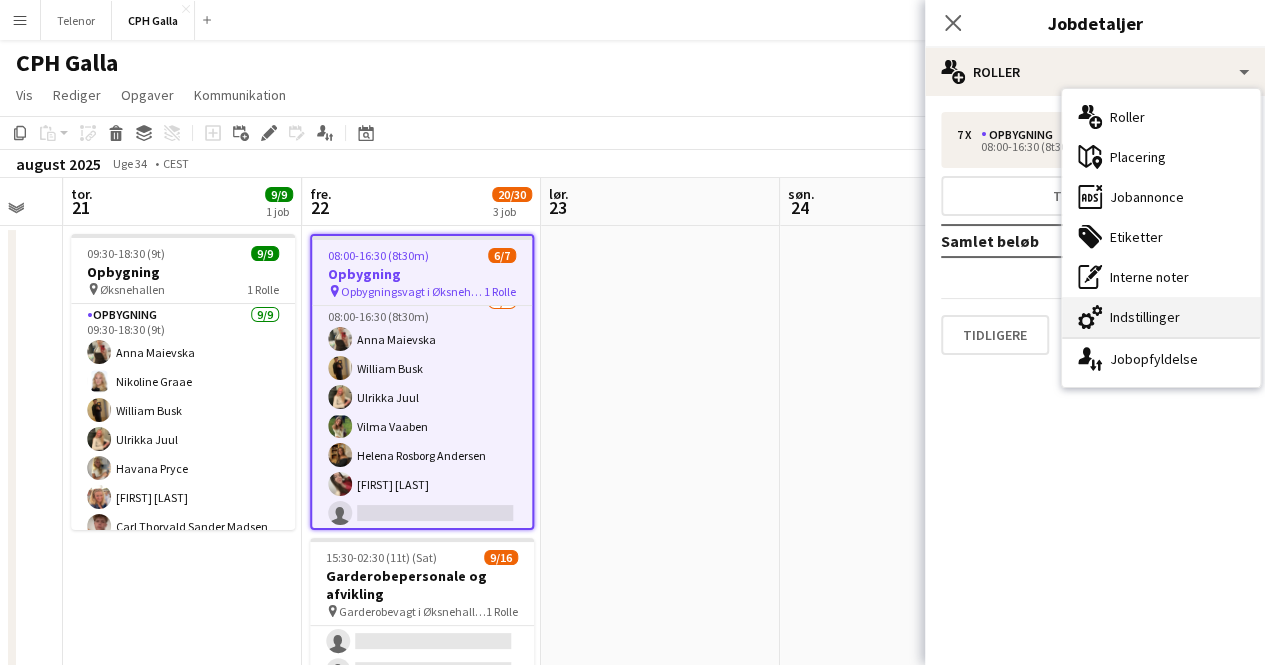 click on "cog-double-3
Indstillinger" at bounding box center (1161, 317) 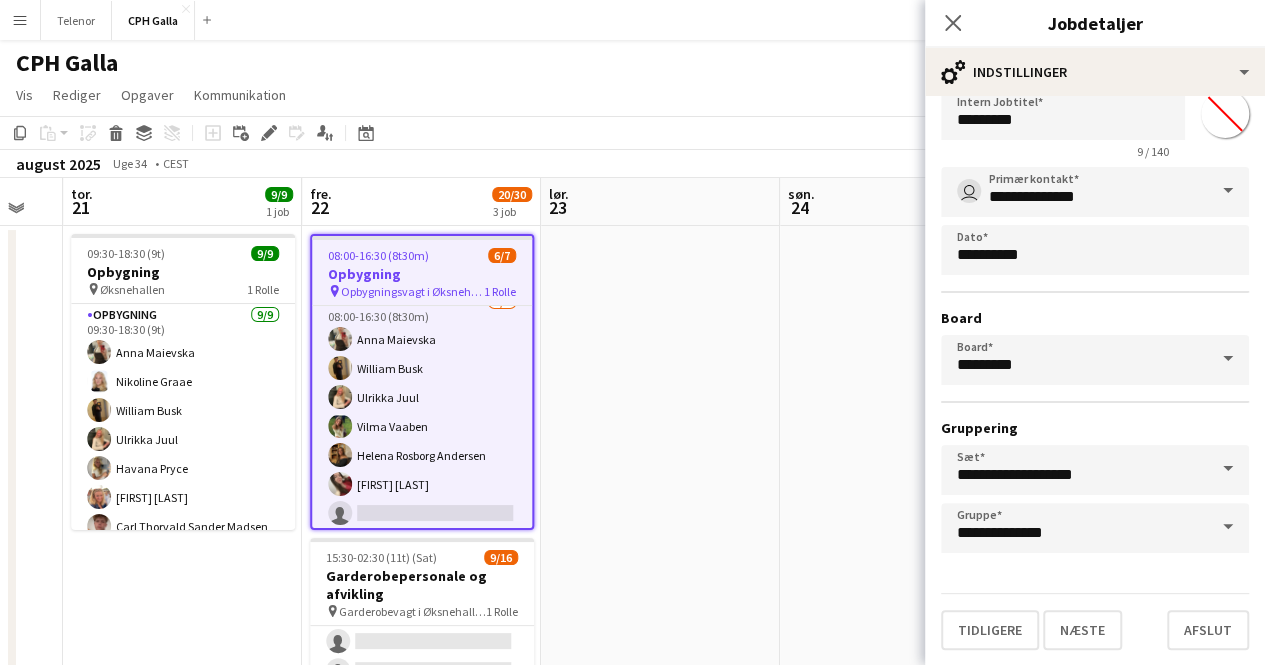 scroll, scrollTop: 0, scrollLeft: 0, axis: both 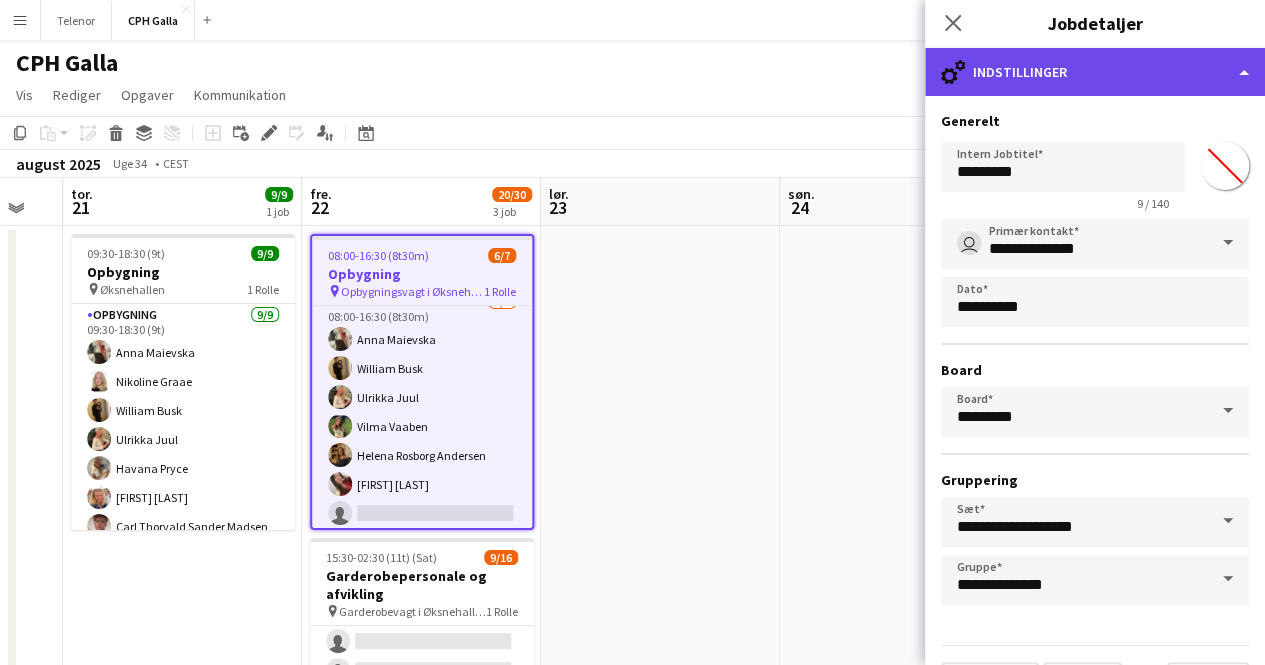click on "cog-double-3
Indstillinger" 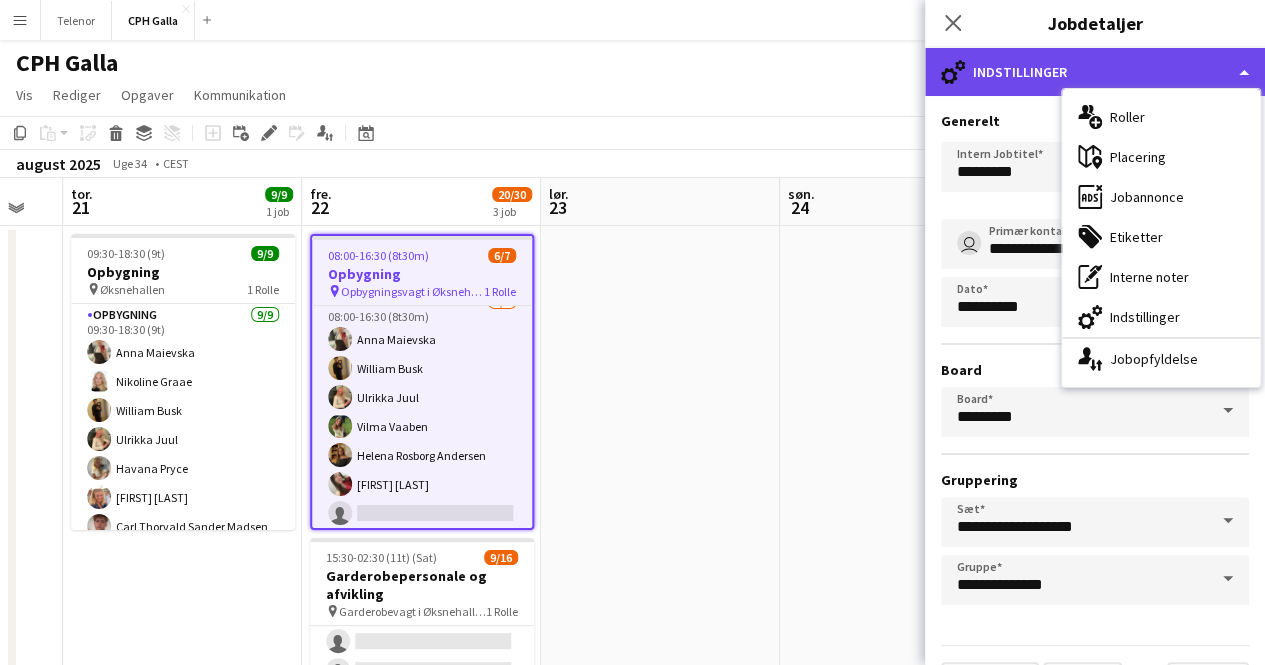 click on "cog-double-3
Indstillinger" 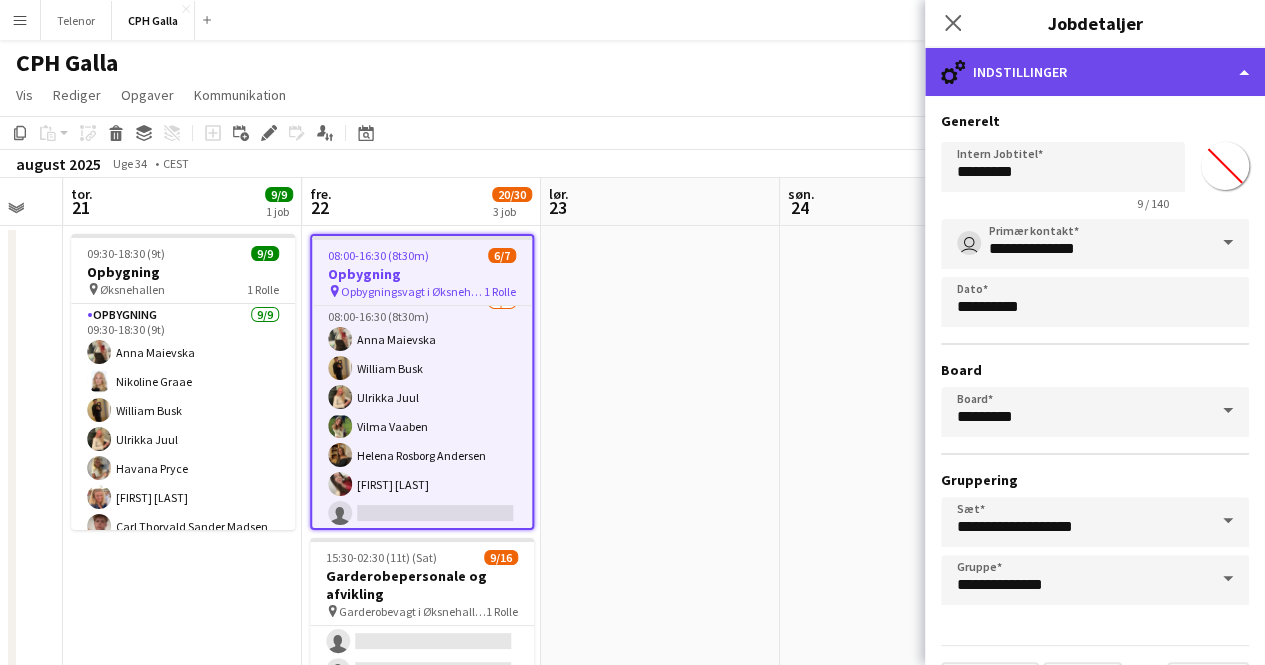 click on "cog-double-3
Indstillinger" 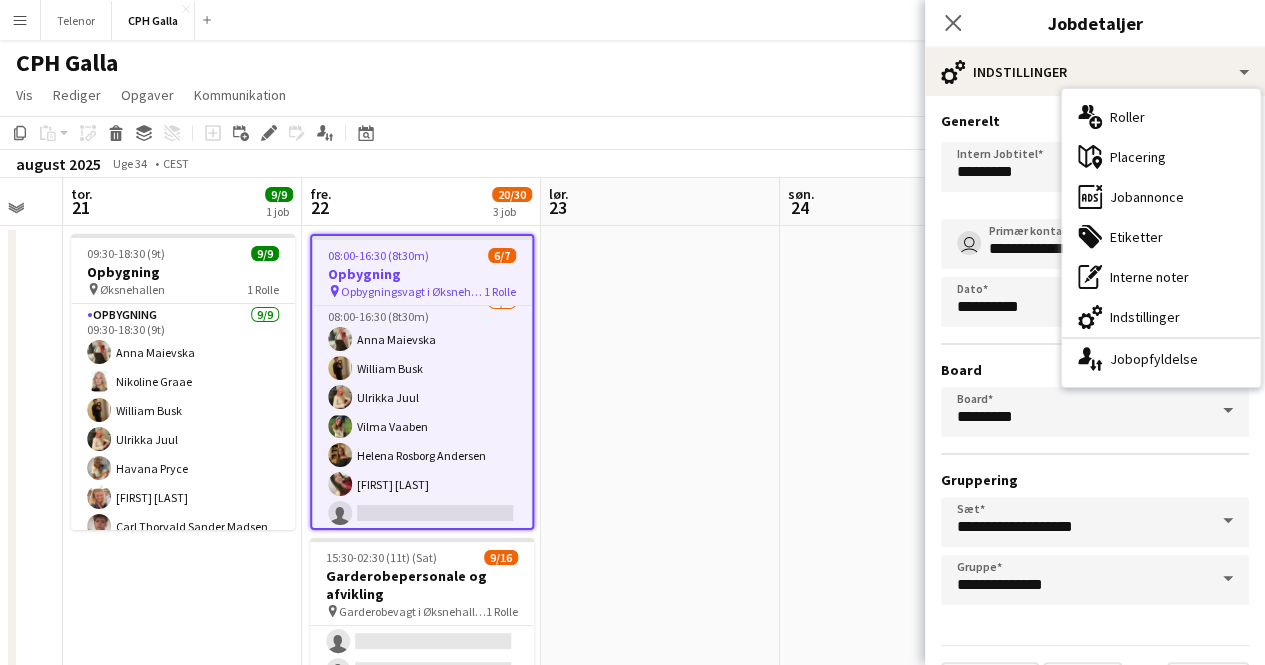click on "ads-window
Jobannonce" at bounding box center (1161, 197) 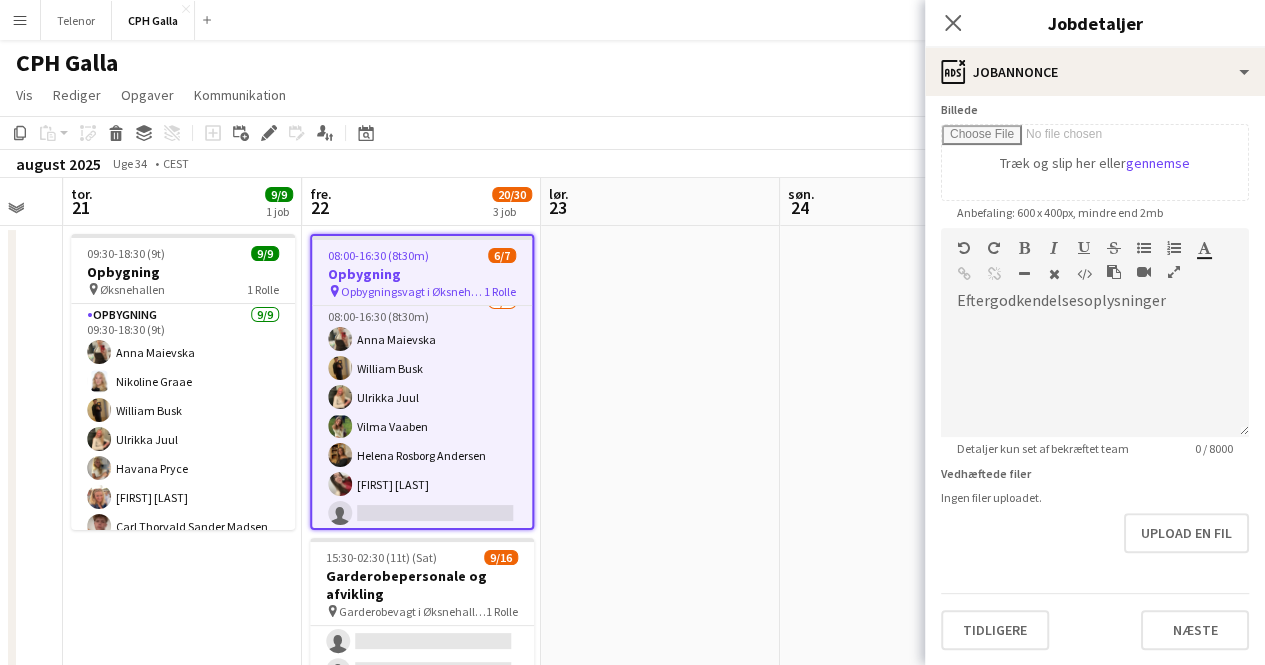 scroll, scrollTop: 0, scrollLeft: 0, axis: both 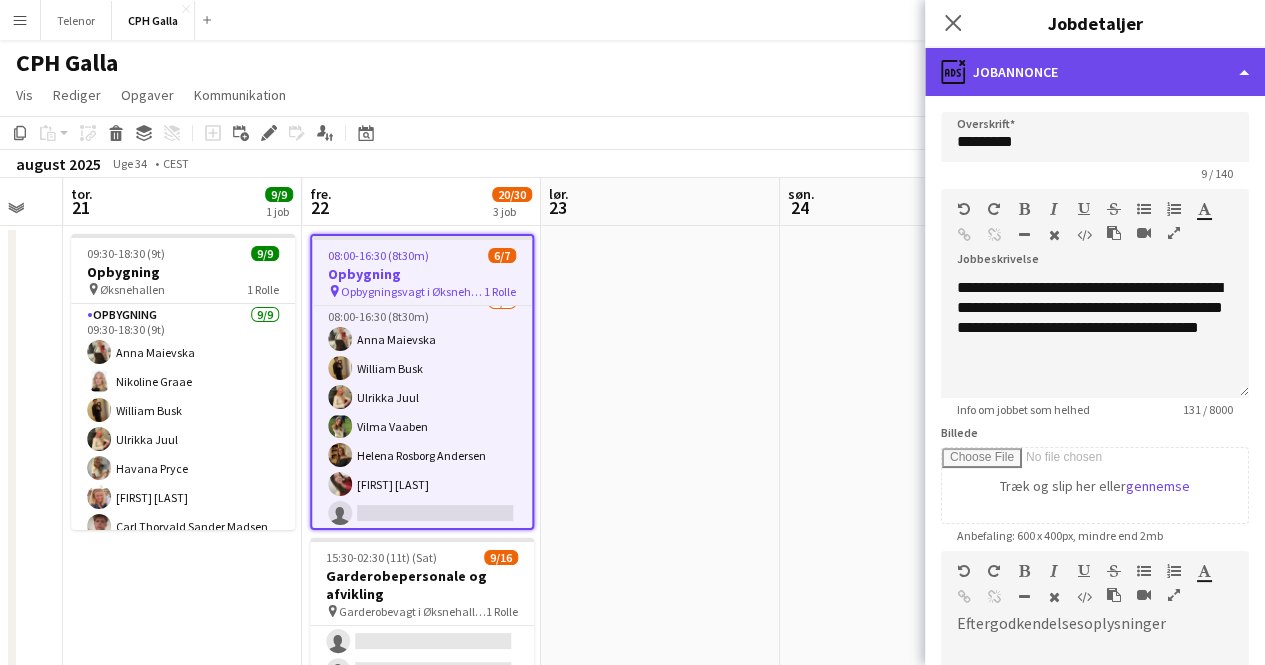 click on "ads-window
Jobannonce" 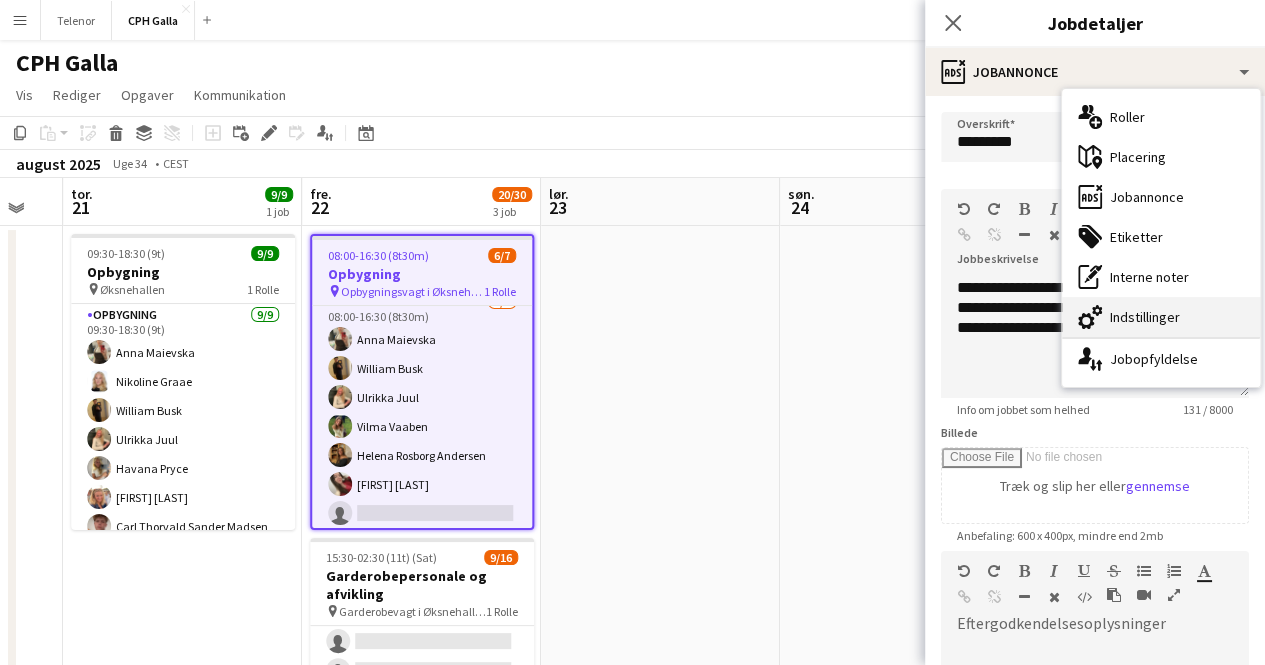 click on "cog-double-3
Indstillinger" at bounding box center (1161, 317) 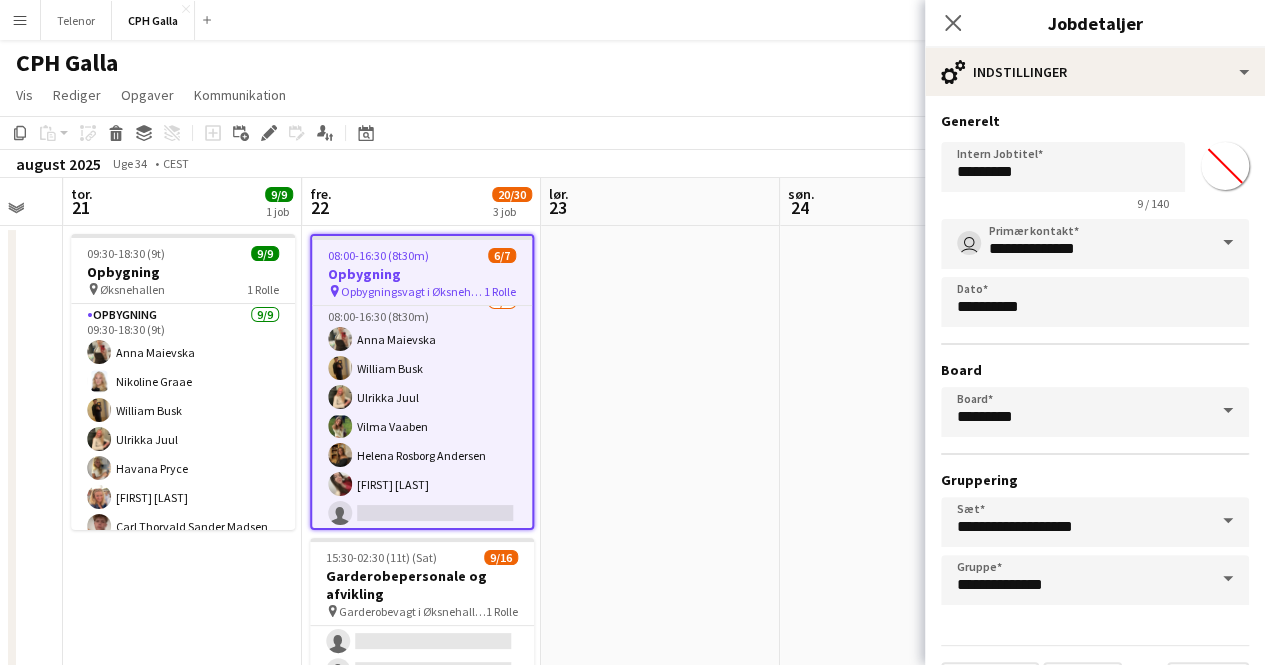 scroll, scrollTop: 52, scrollLeft: 0, axis: vertical 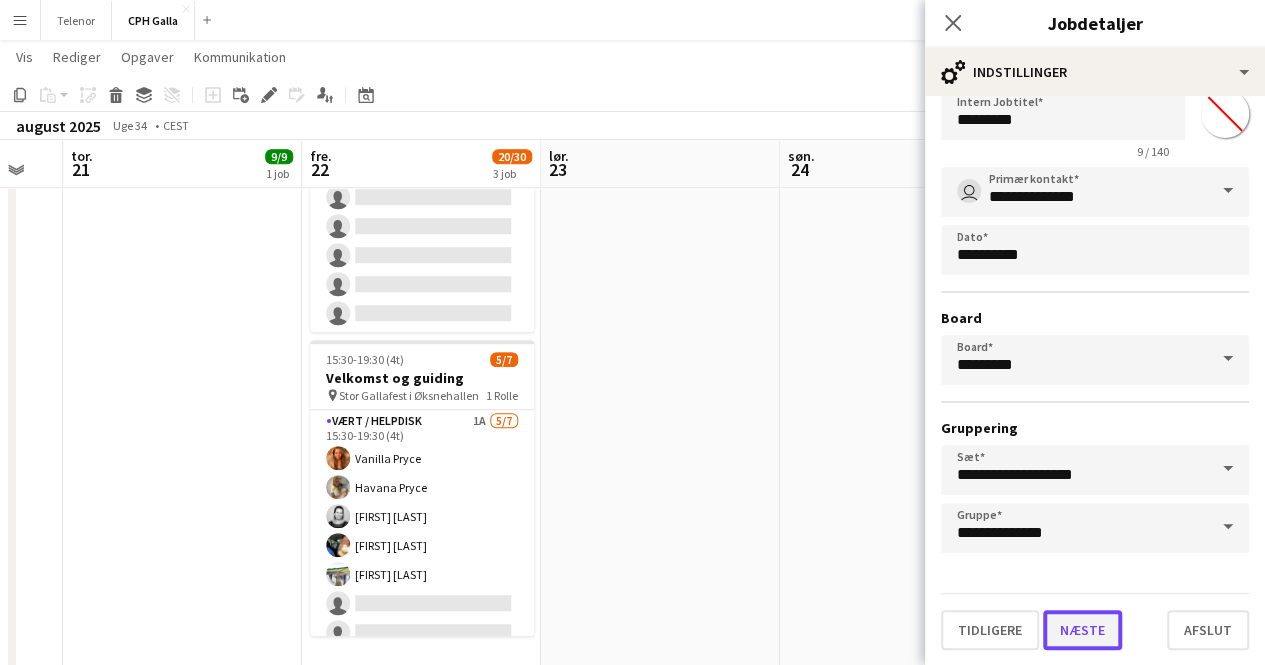 click on "Næste" at bounding box center [1082, 630] 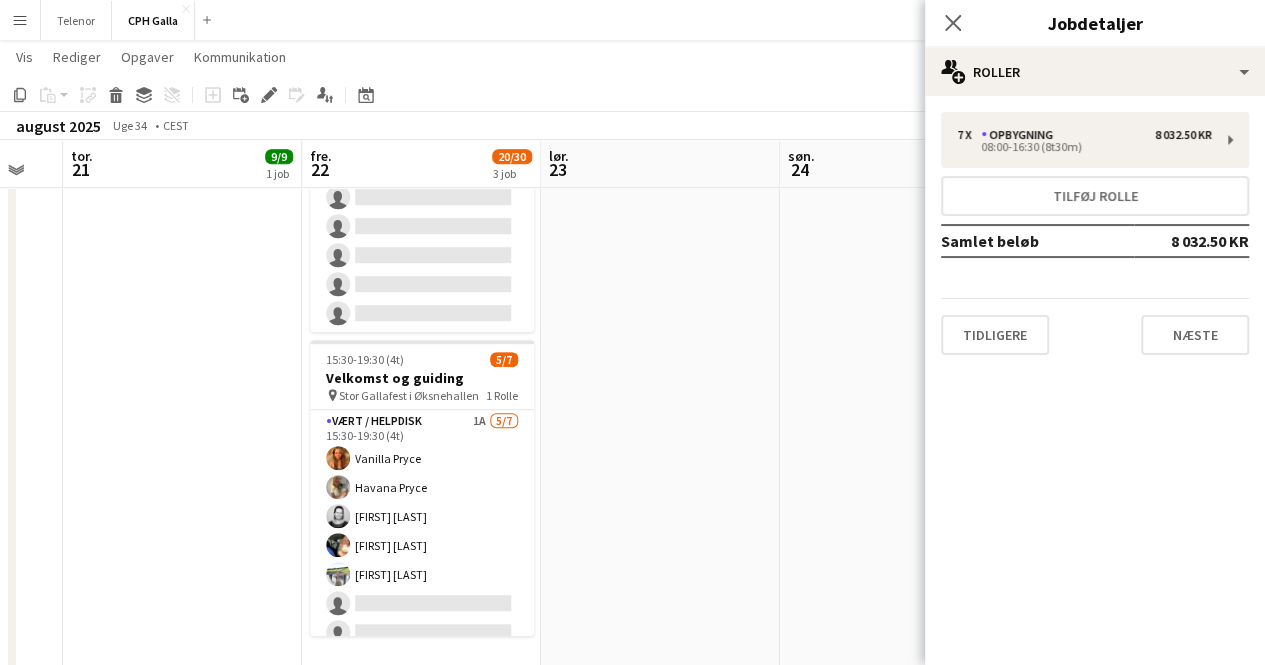 scroll, scrollTop: 0, scrollLeft: 0, axis: both 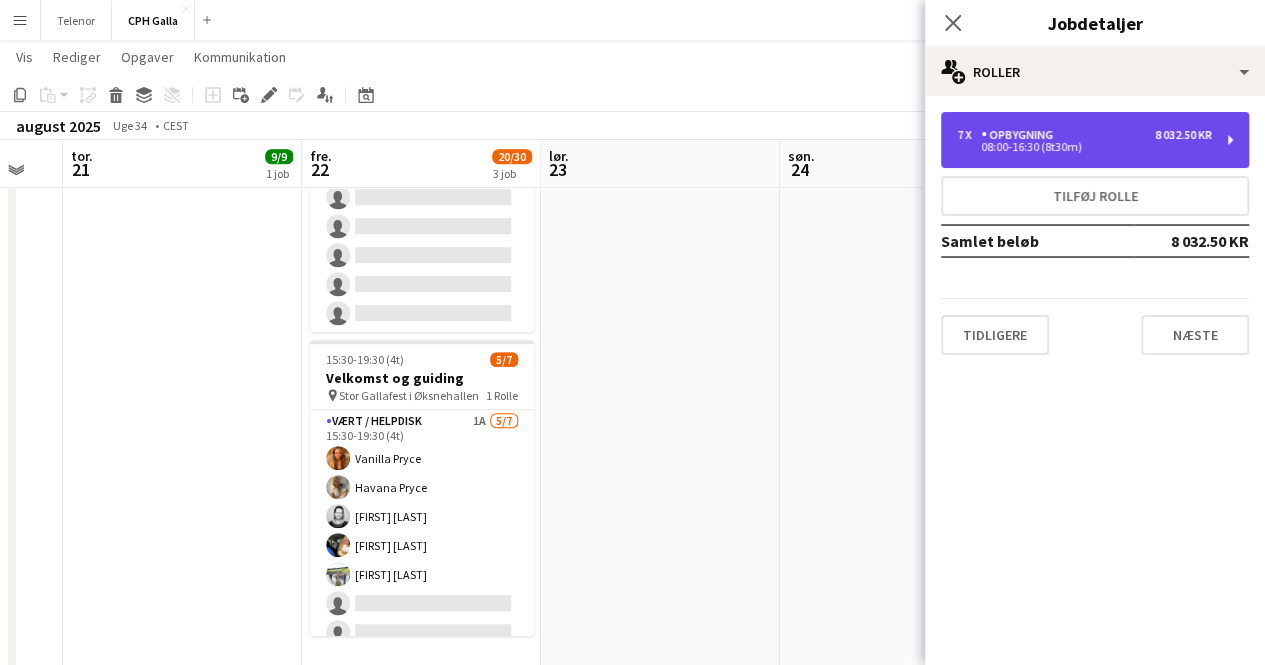 click on "7 x   Opbygning   8 032.50 KR" at bounding box center [1084, 135] 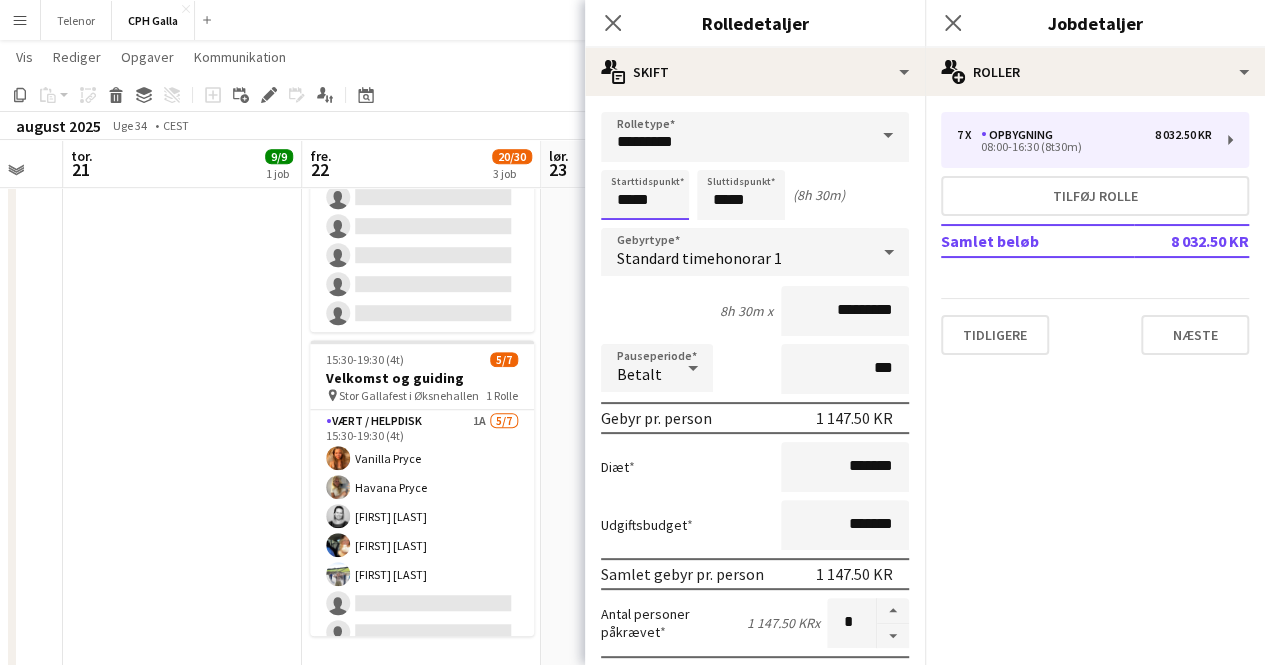 click on "*****" at bounding box center (645, 195) 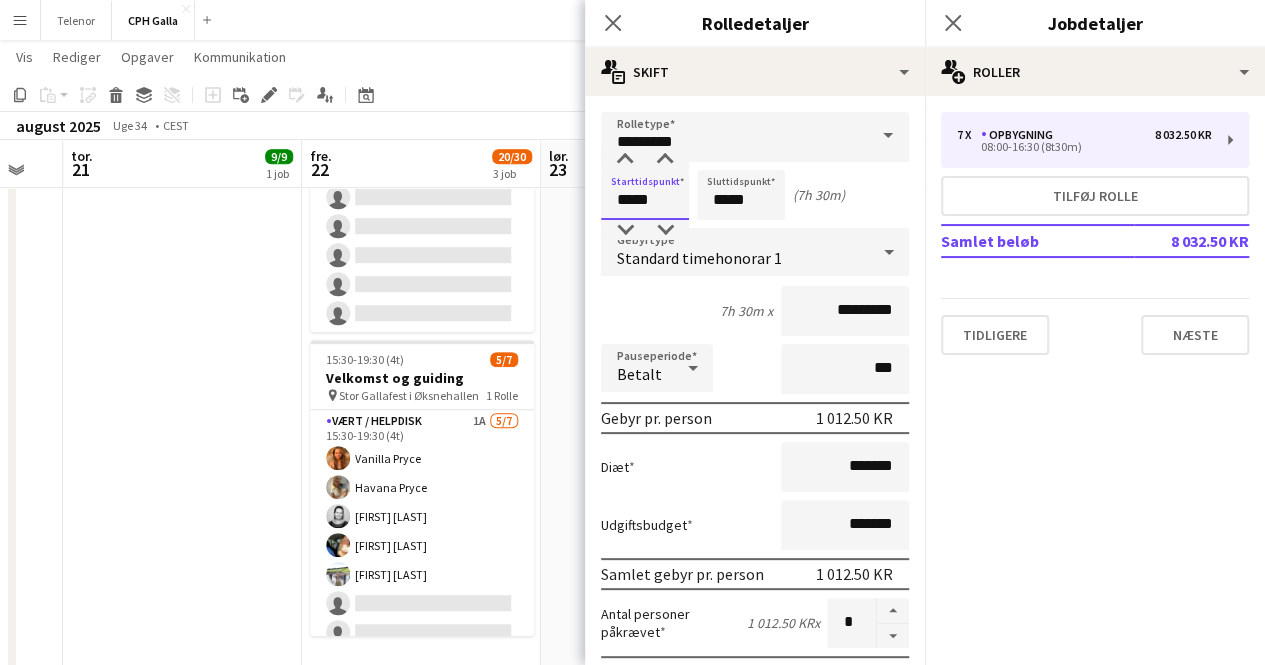 type on "*****" 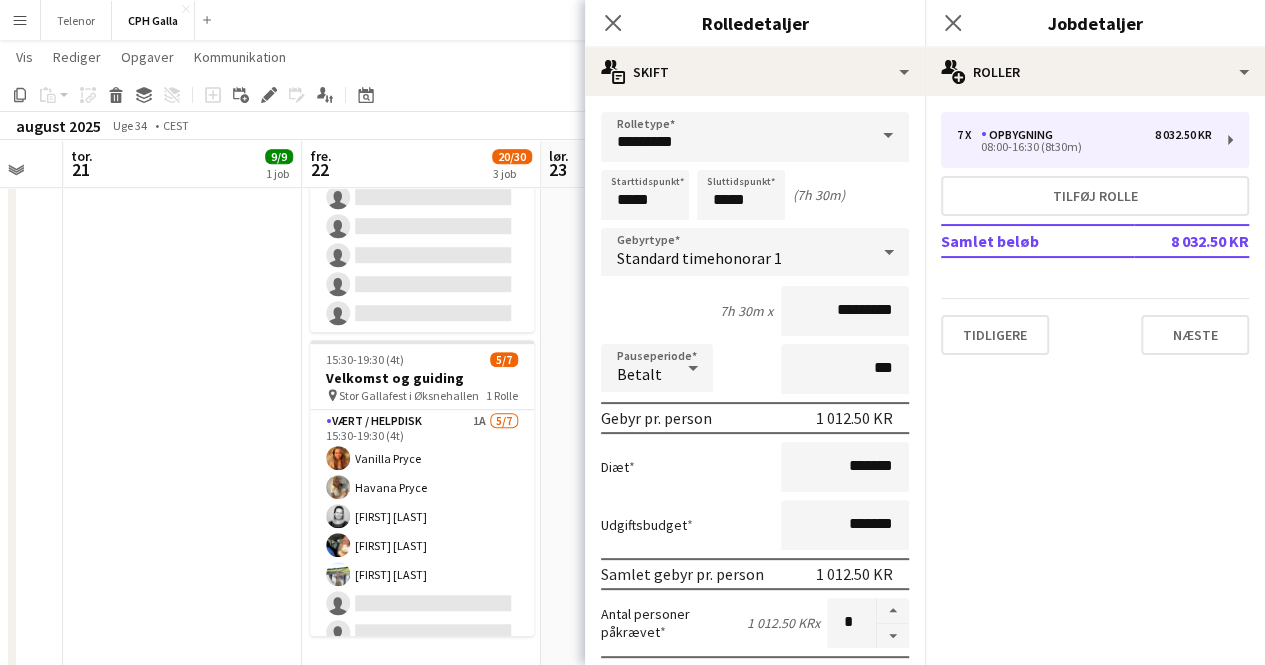 click on "(7h 30m)" at bounding box center (819, 195) 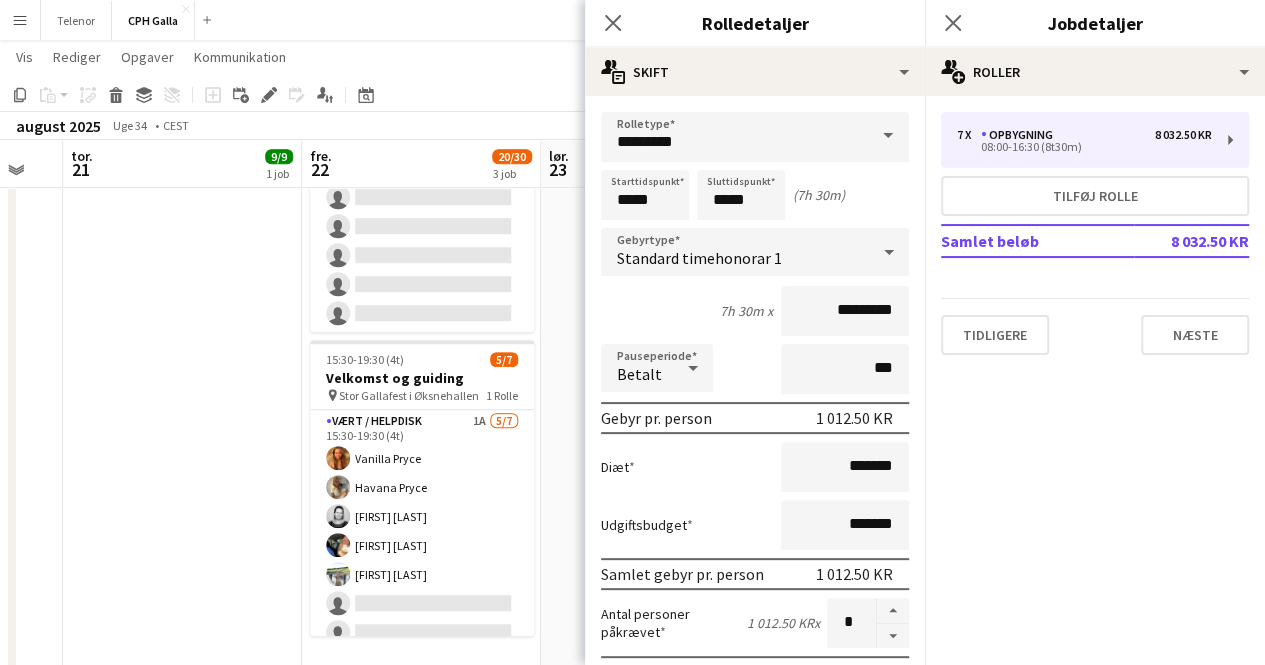 scroll, scrollTop: 688, scrollLeft: 0, axis: vertical 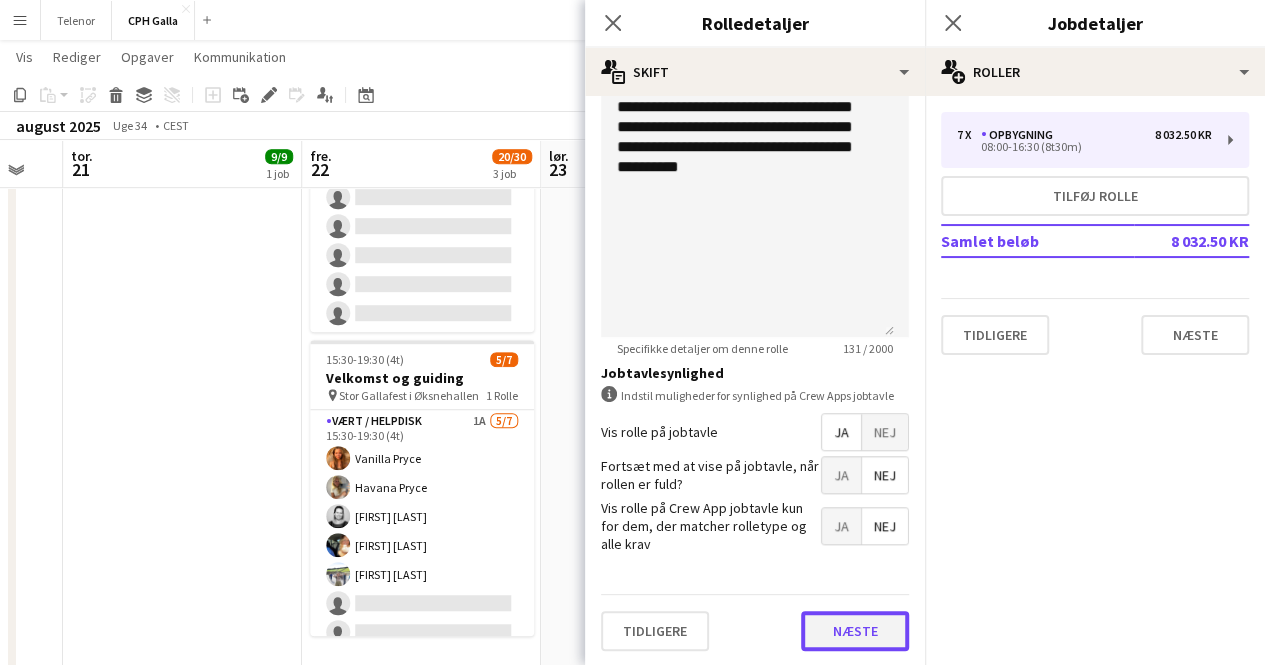 click on "Næste" at bounding box center (855, 631) 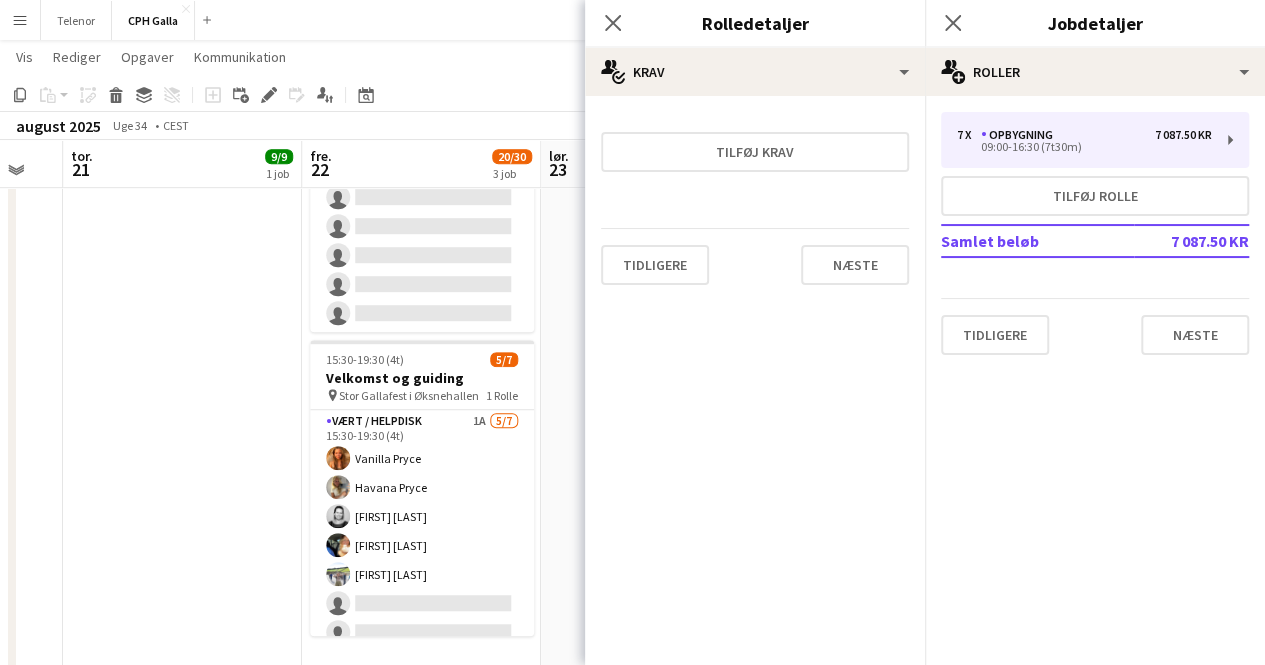 scroll, scrollTop: 0, scrollLeft: 0, axis: both 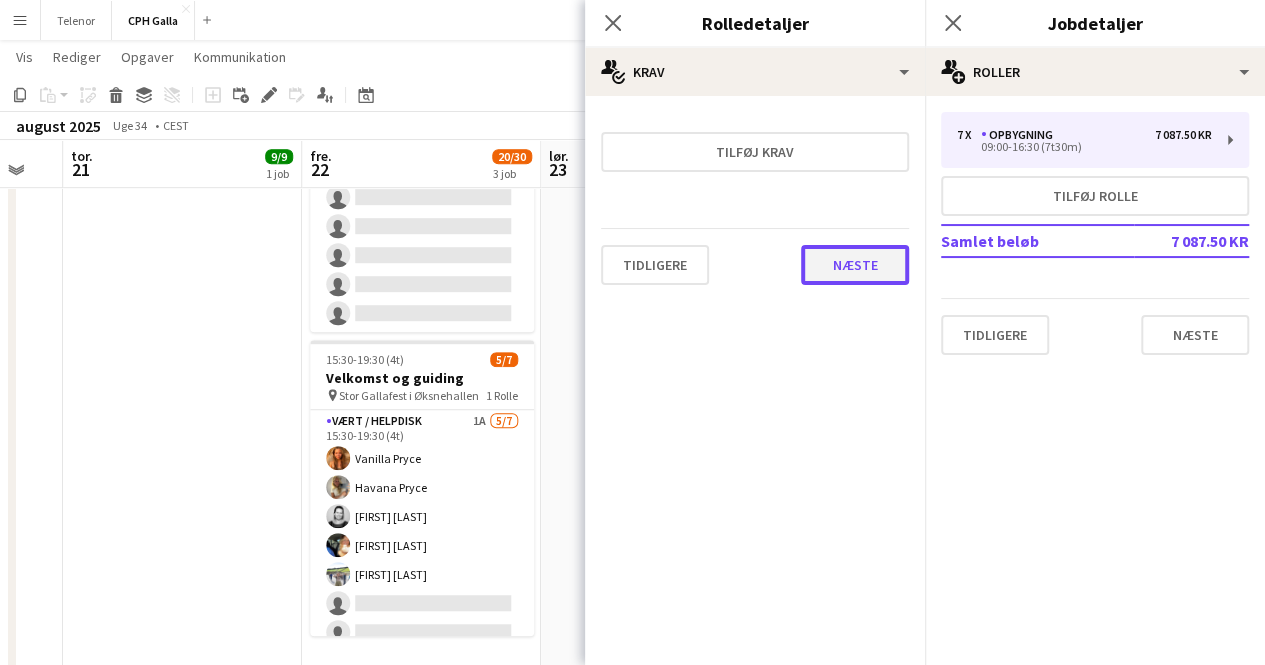 click on "Næste" at bounding box center (855, 265) 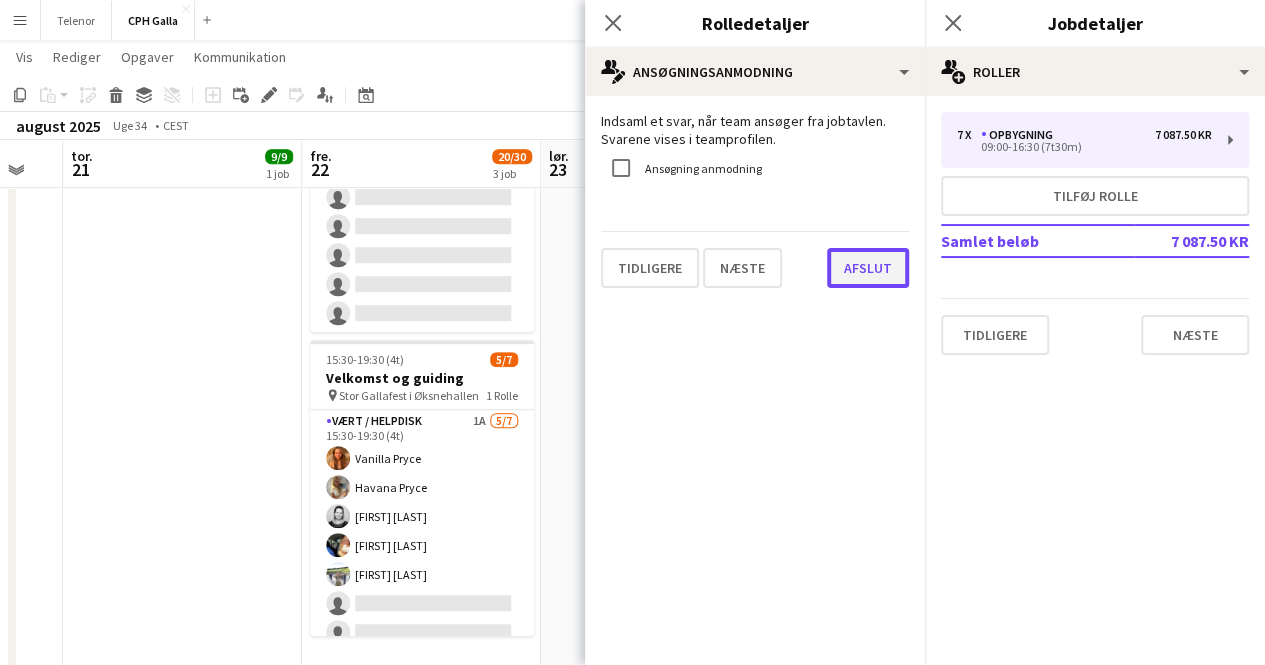 click on "Afslut" at bounding box center (868, 268) 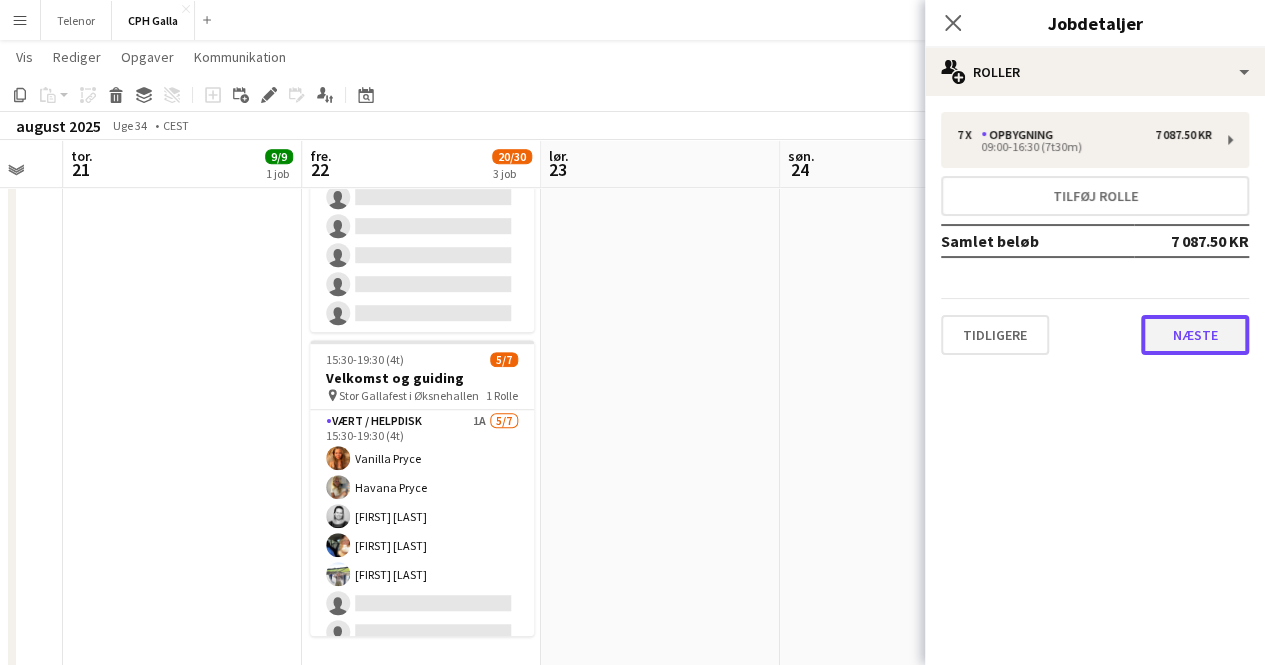 click on "Næste" at bounding box center (1195, 335) 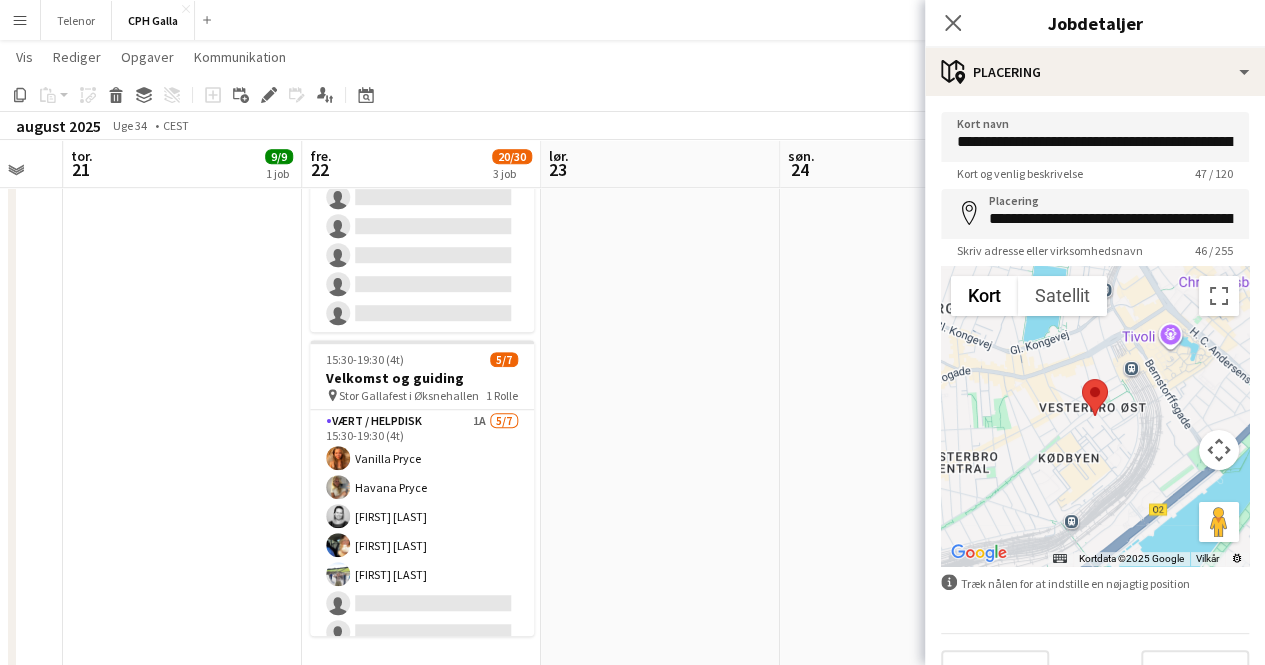 scroll, scrollTop: 41, scrollLeft: 0, axis: vertical 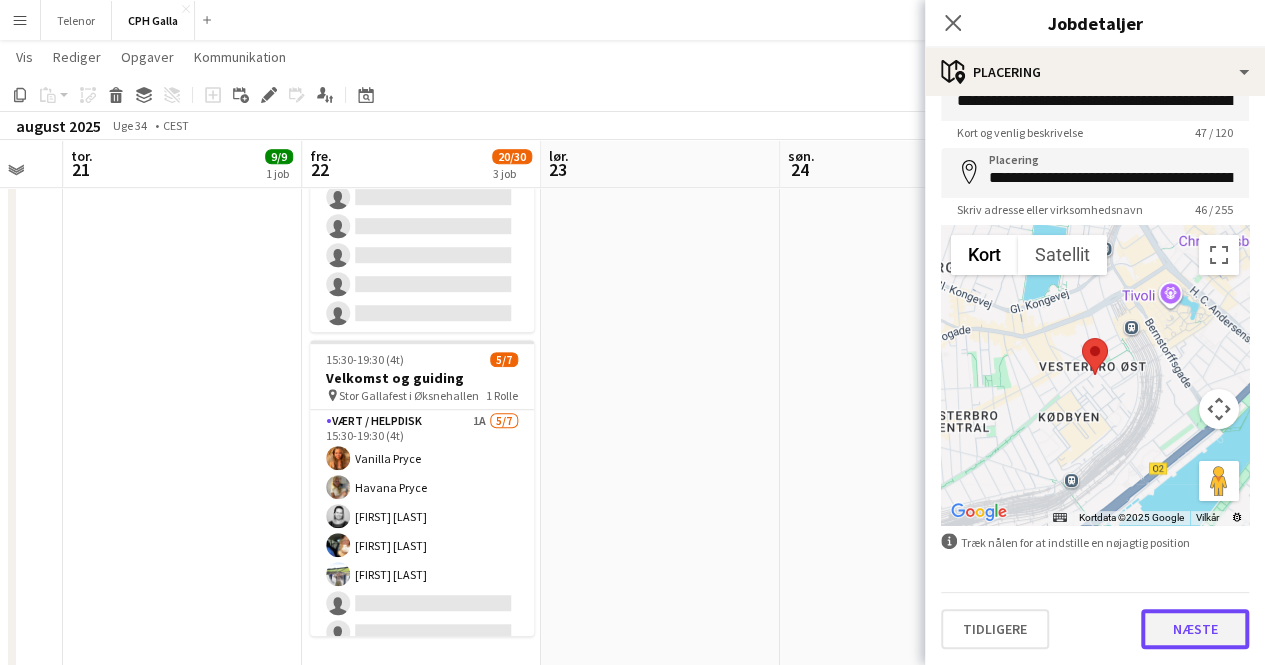 click on "Næste" at bounding box center [1195, 629] 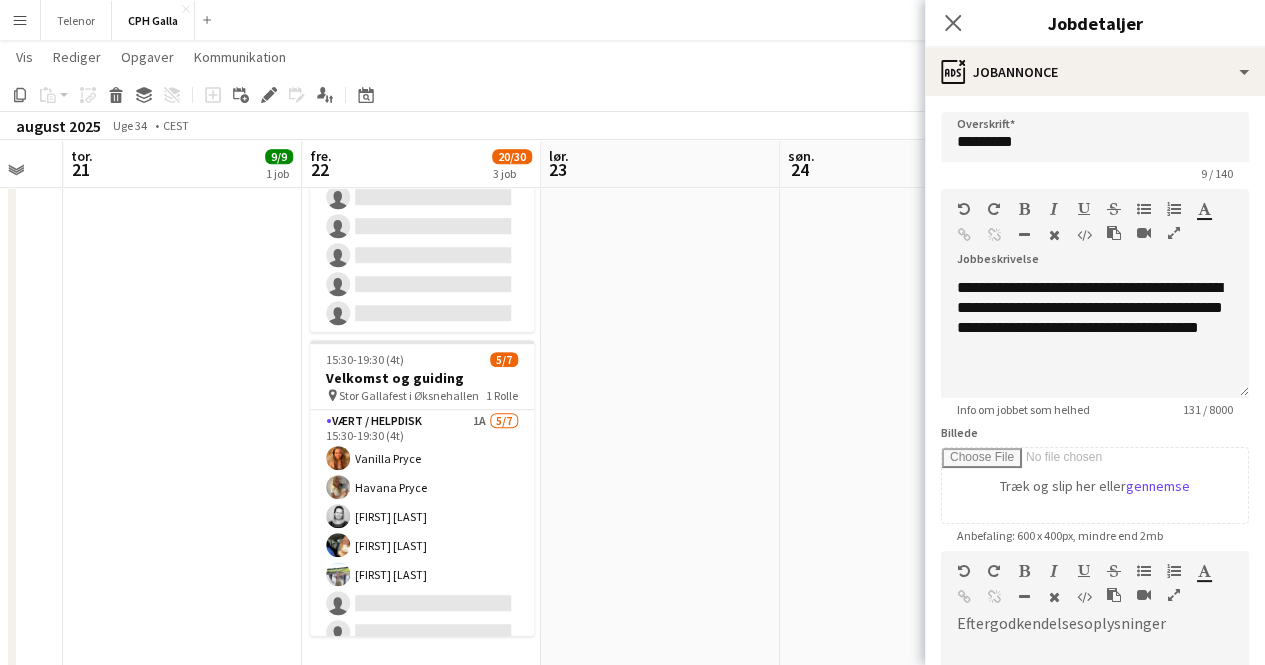 scroll, scrollTop: 0, scrollLeft: 0, axis: both 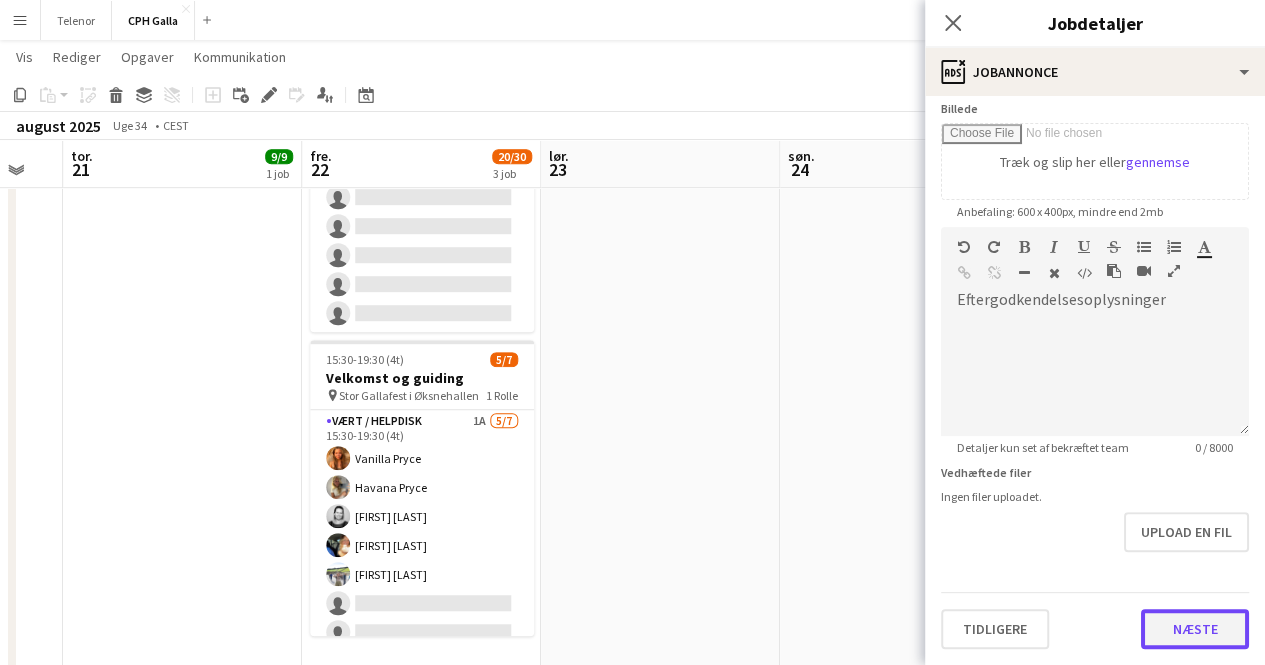 click on "**********" at bounding box center (1095, 218) 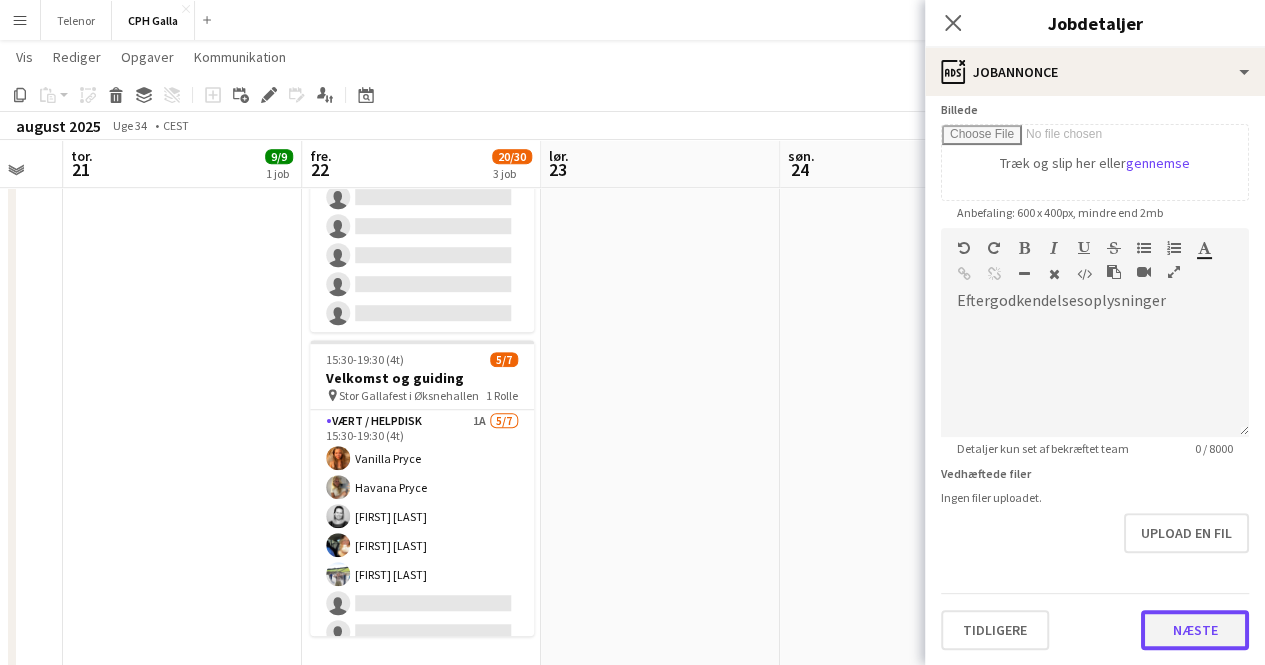 scroll, scrollTop: 544, scrollLeft: 0, axis: vertical 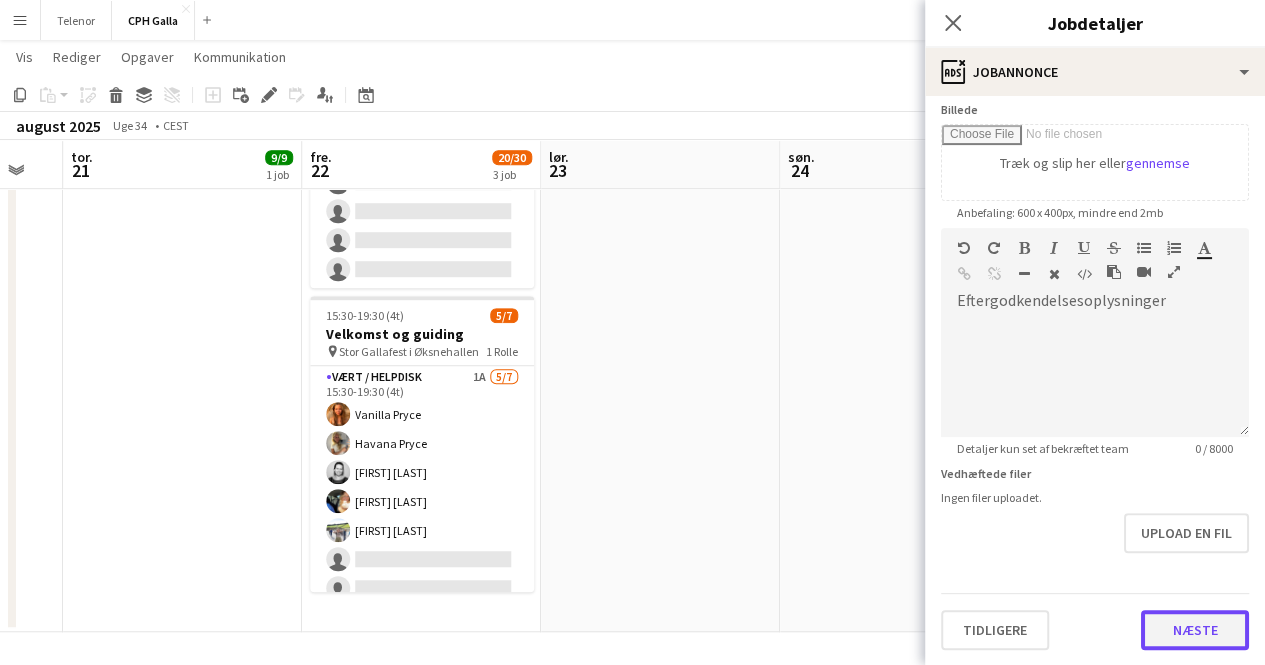 click on "Næste" at bounding box center [1195, 630] 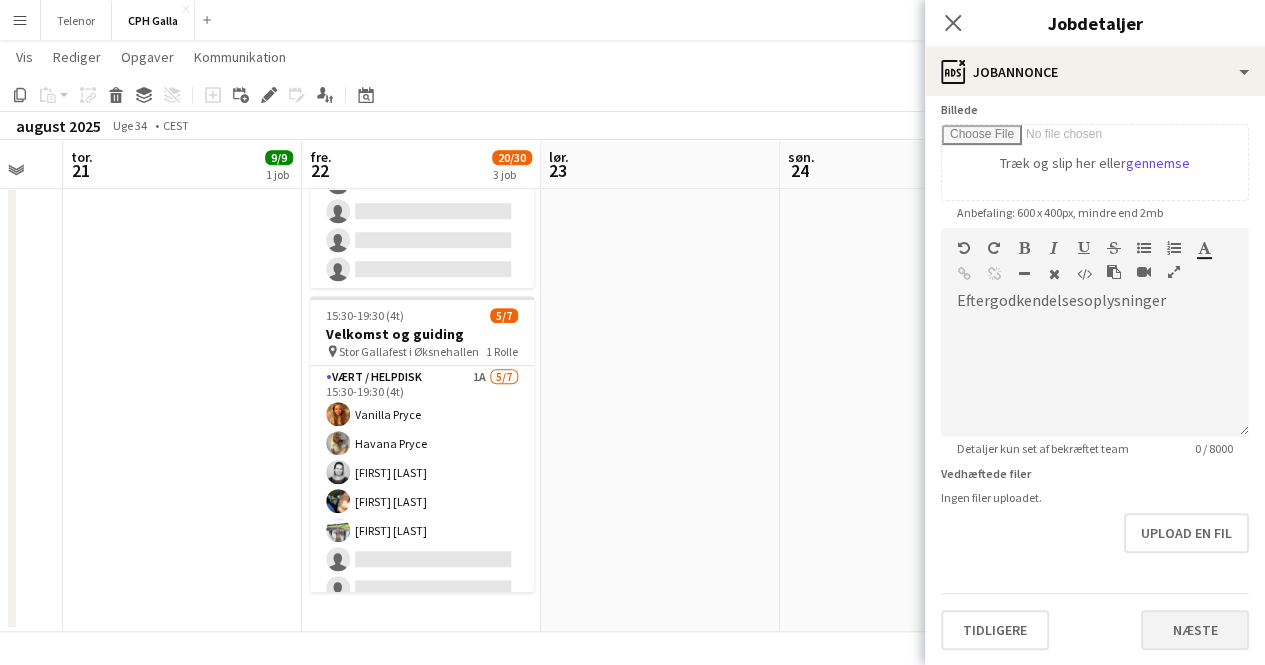 scroll, scrollTop: 0, scrollLeft: 0, axis: both 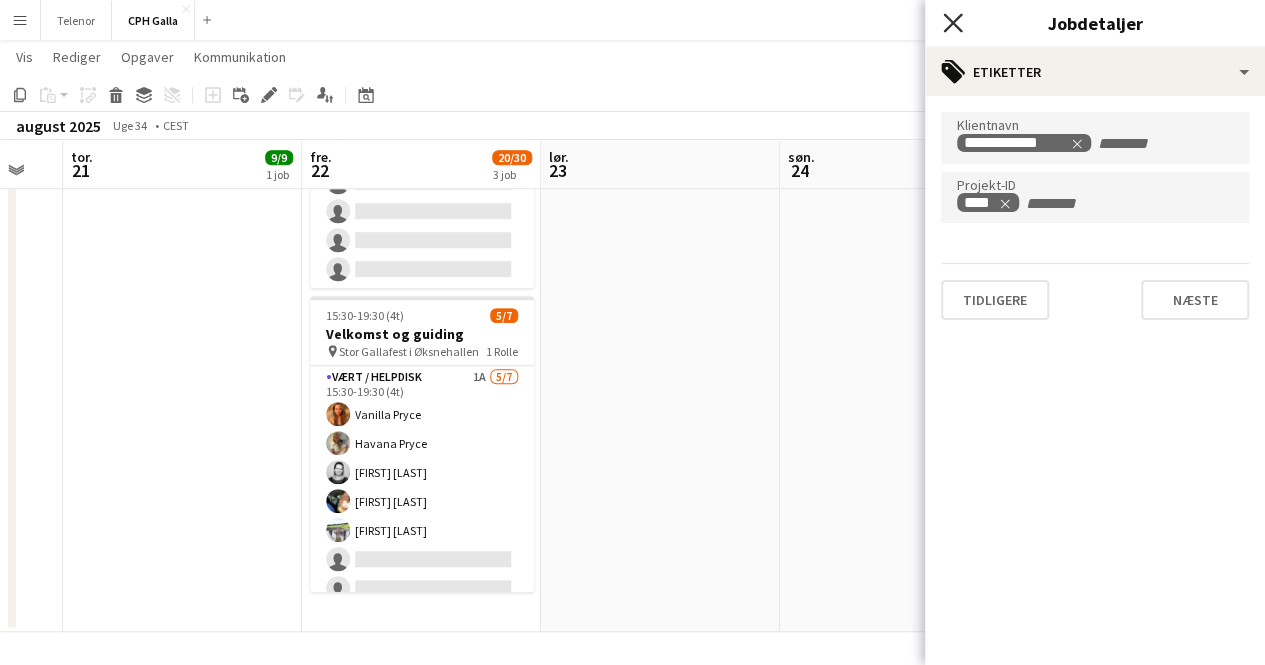 click on "Luk pop-in" 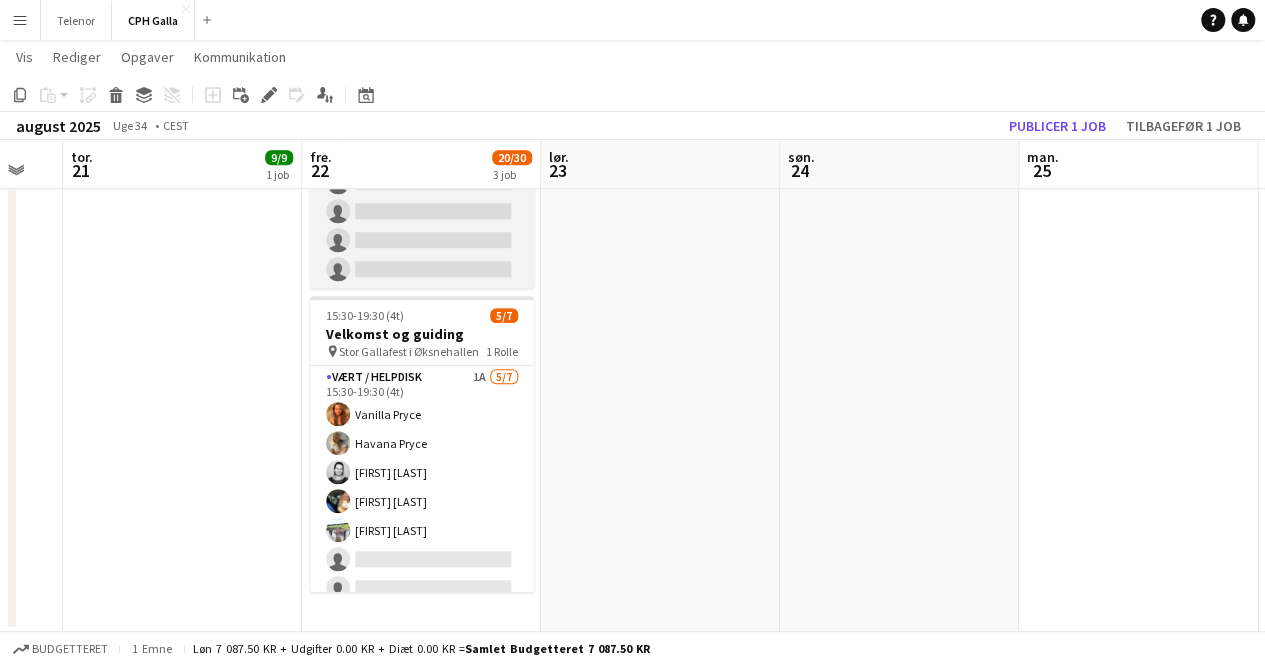 scroll, scrollTop: 0, scrollLeft: 0, axis: both 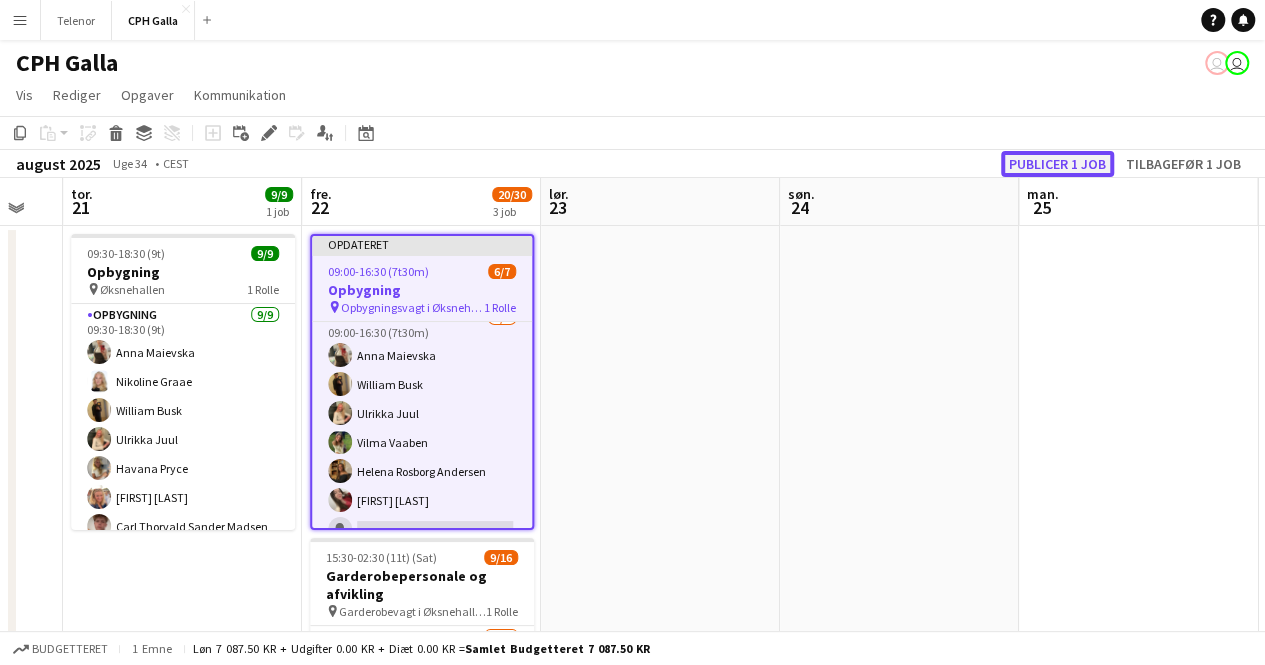 click on "Publicer 1 job" 